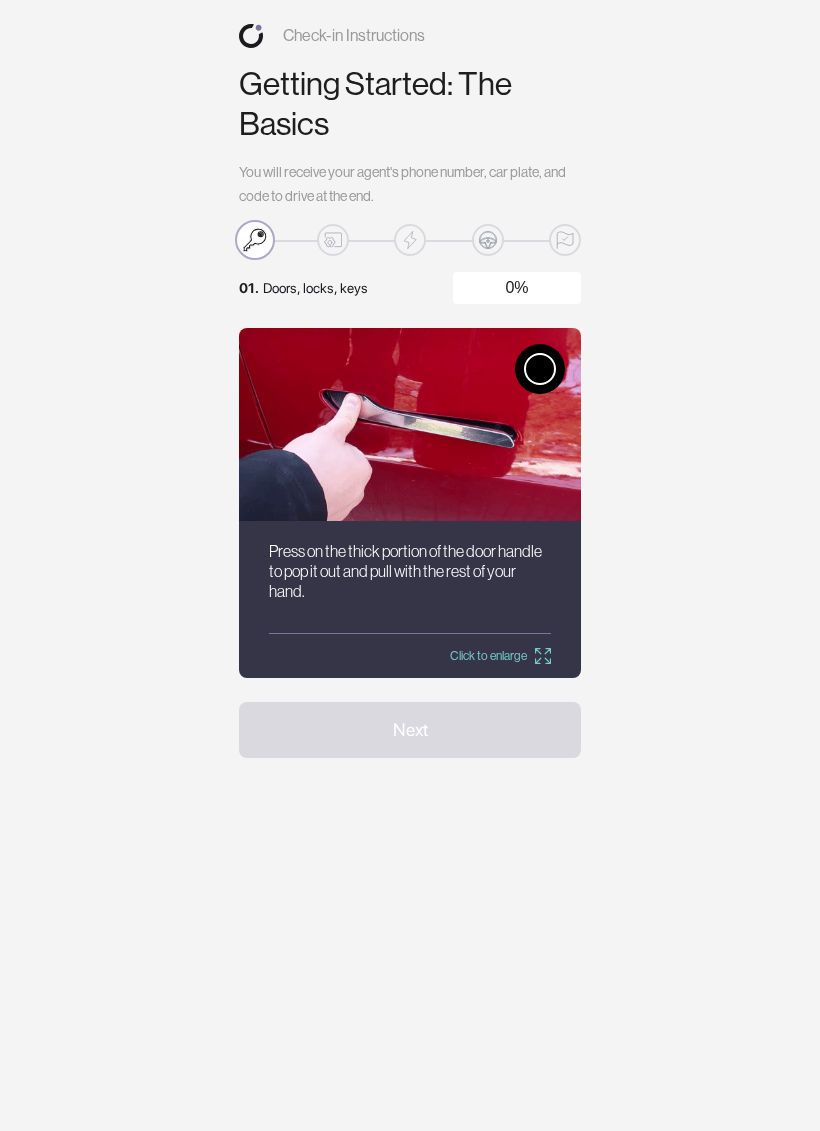 scroll, scrollTop: 0, scrollLeft: 0, axis: both 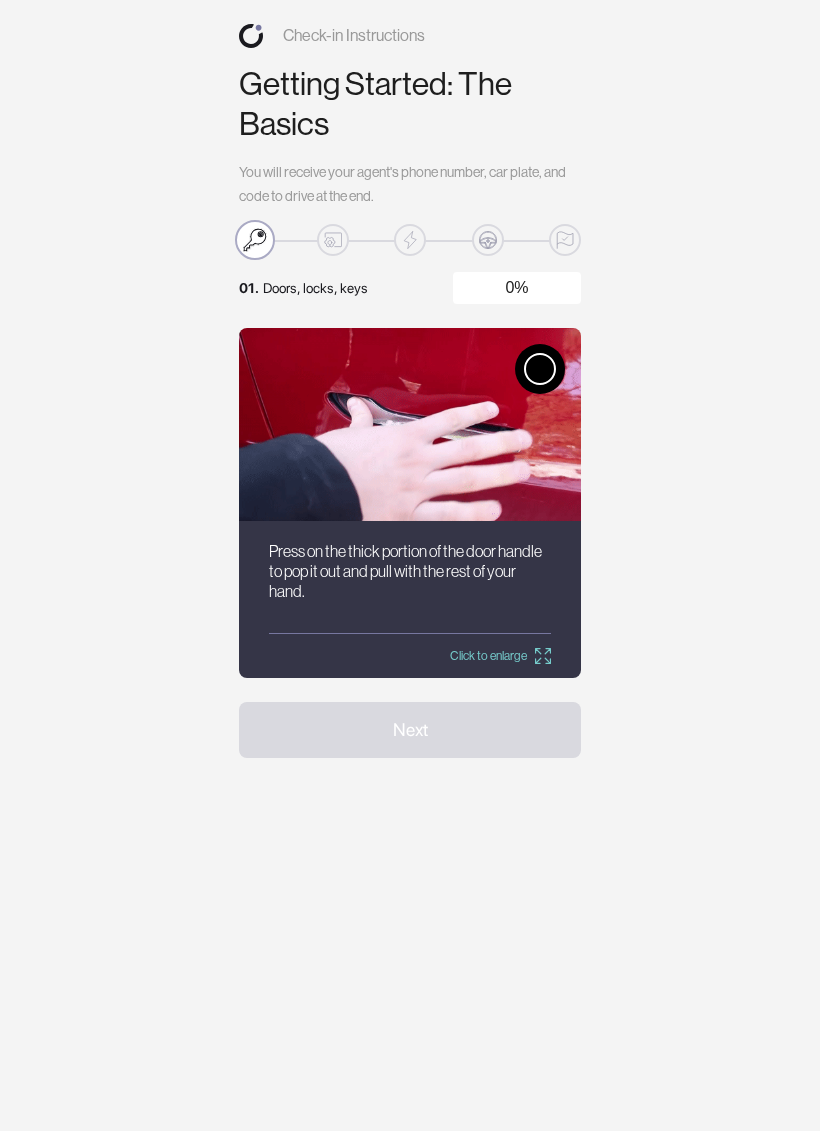 click on "Next" at bounding box center [410, 730] 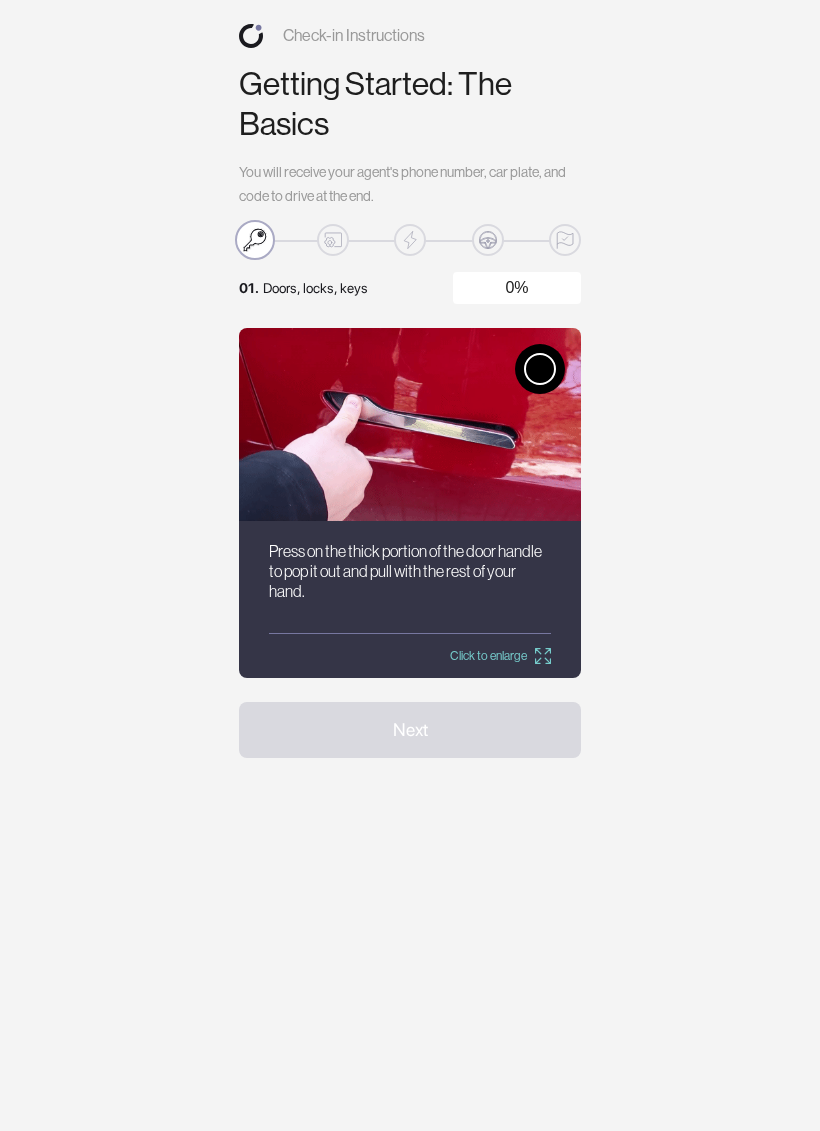 click 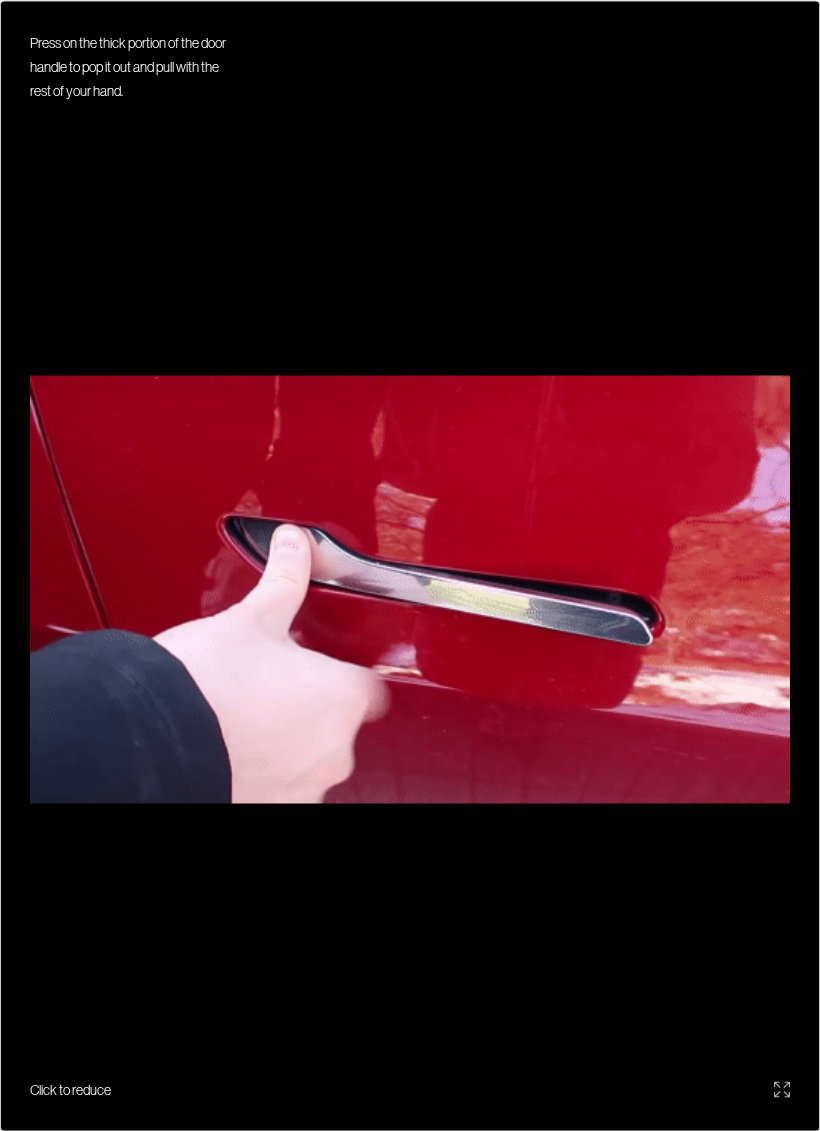 click at bounding box center (410, 589) 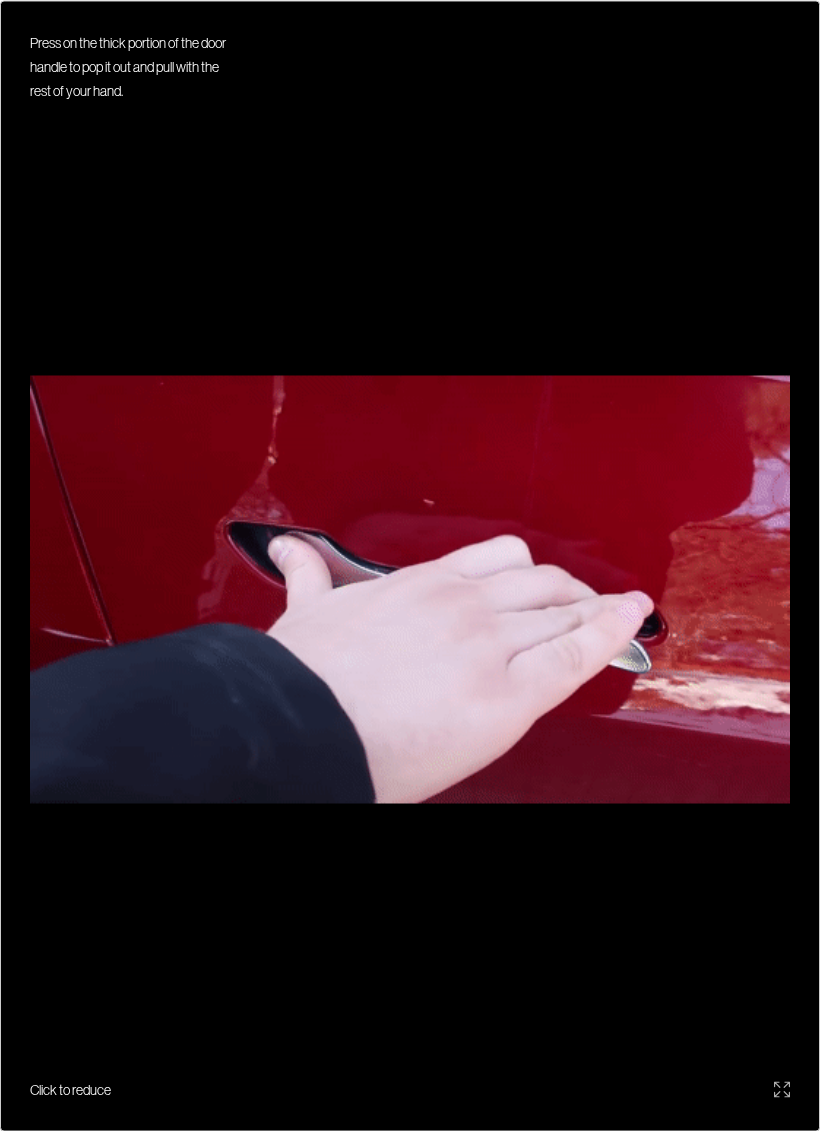 click at bounding box center (410, 589) 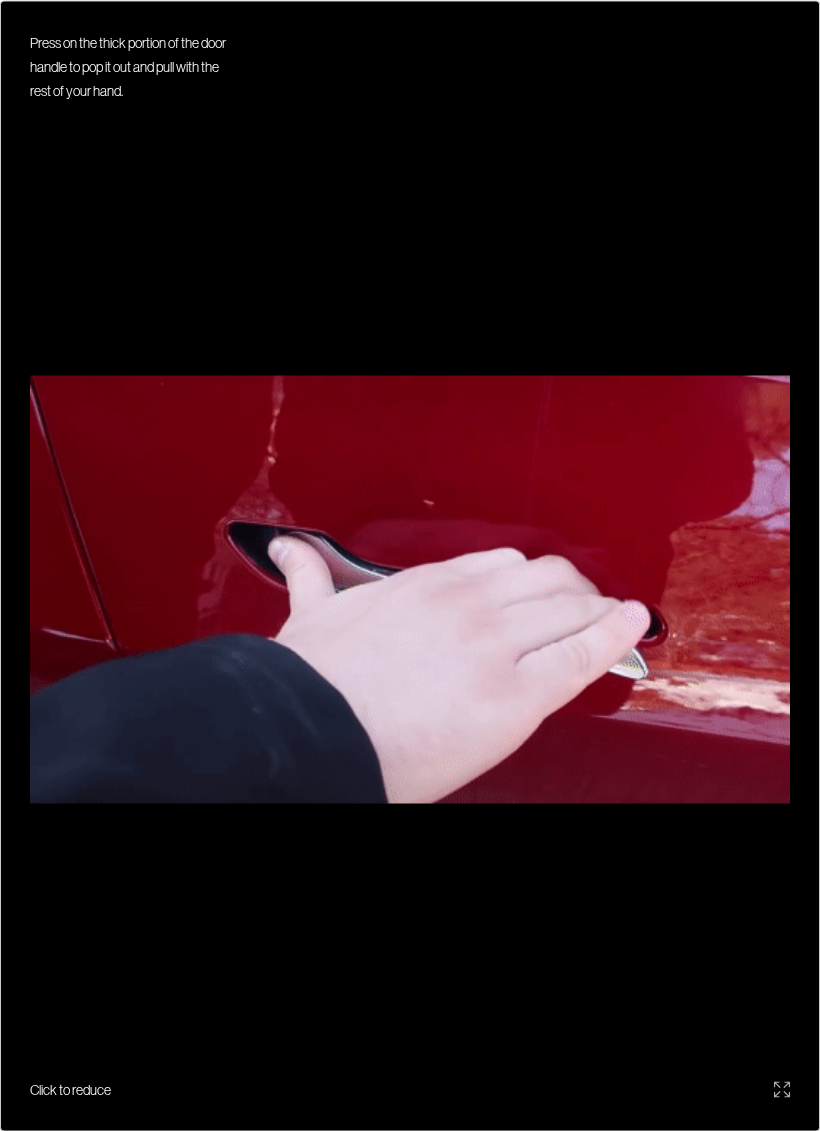 click at bounding box center (410, 589) 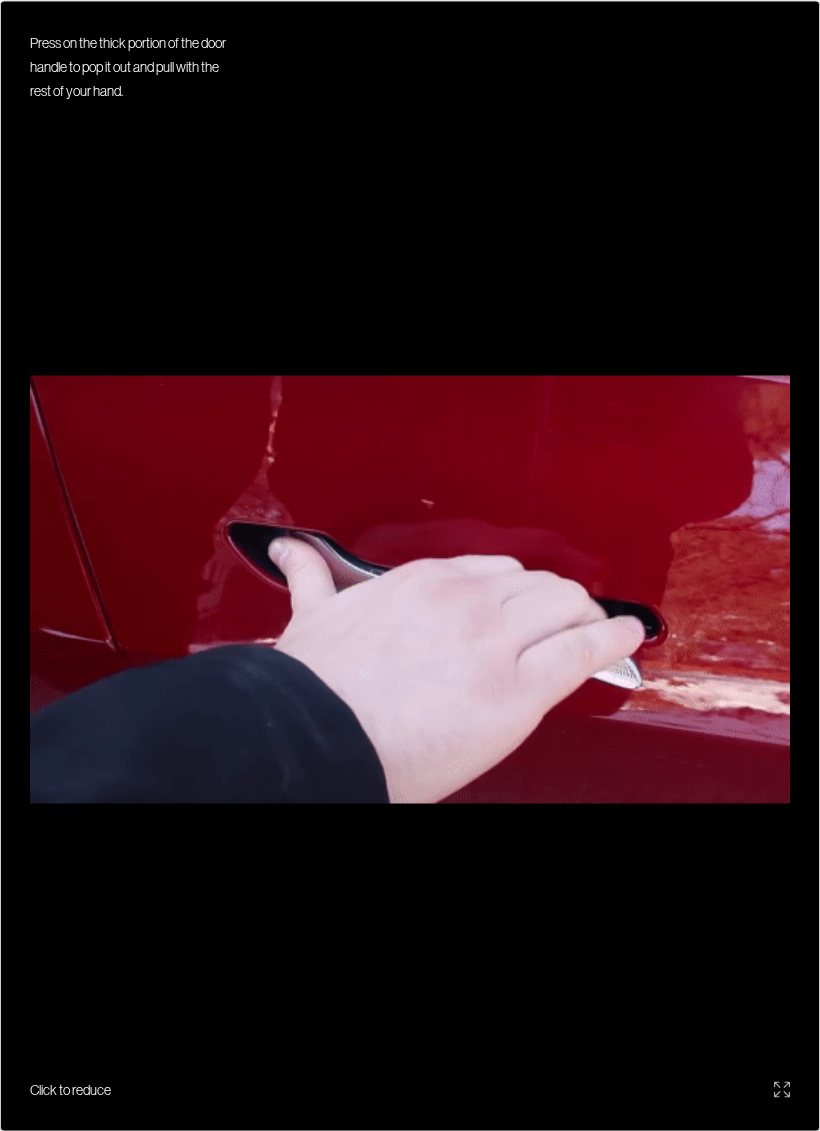 click at bounding box center [410, 589] 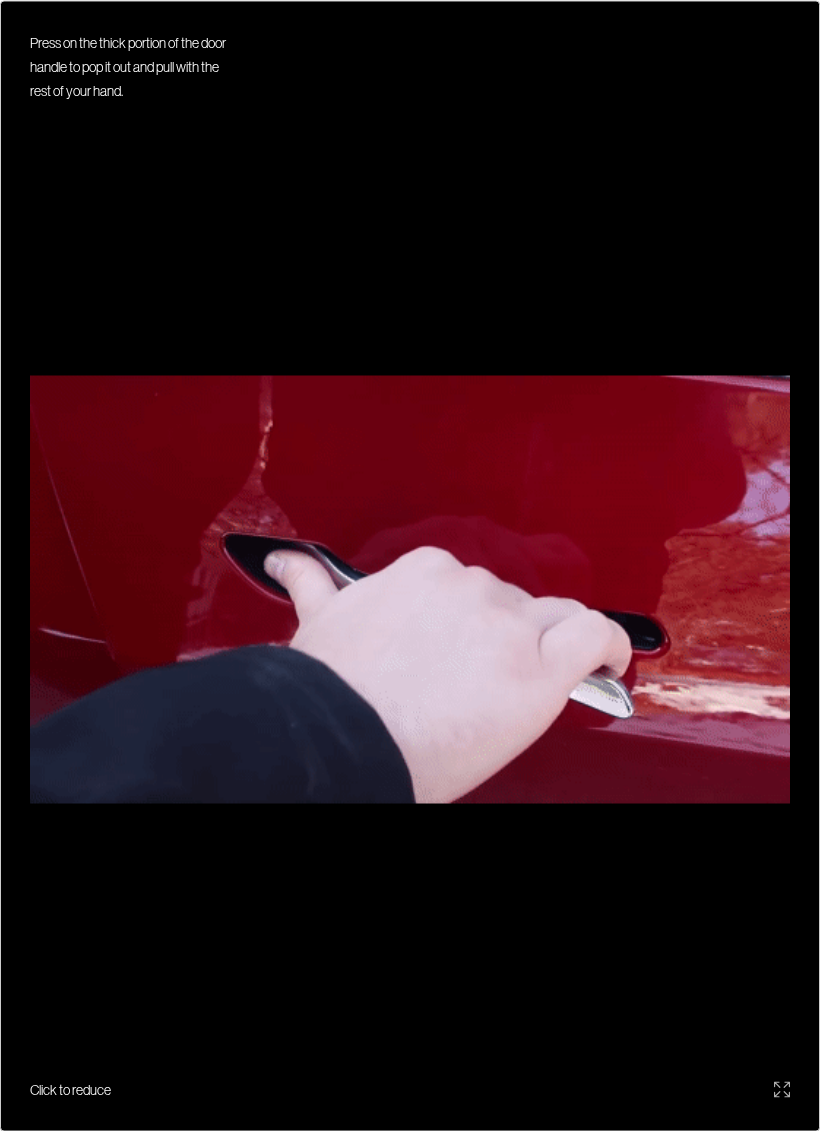click at bounding box center (410, 589) 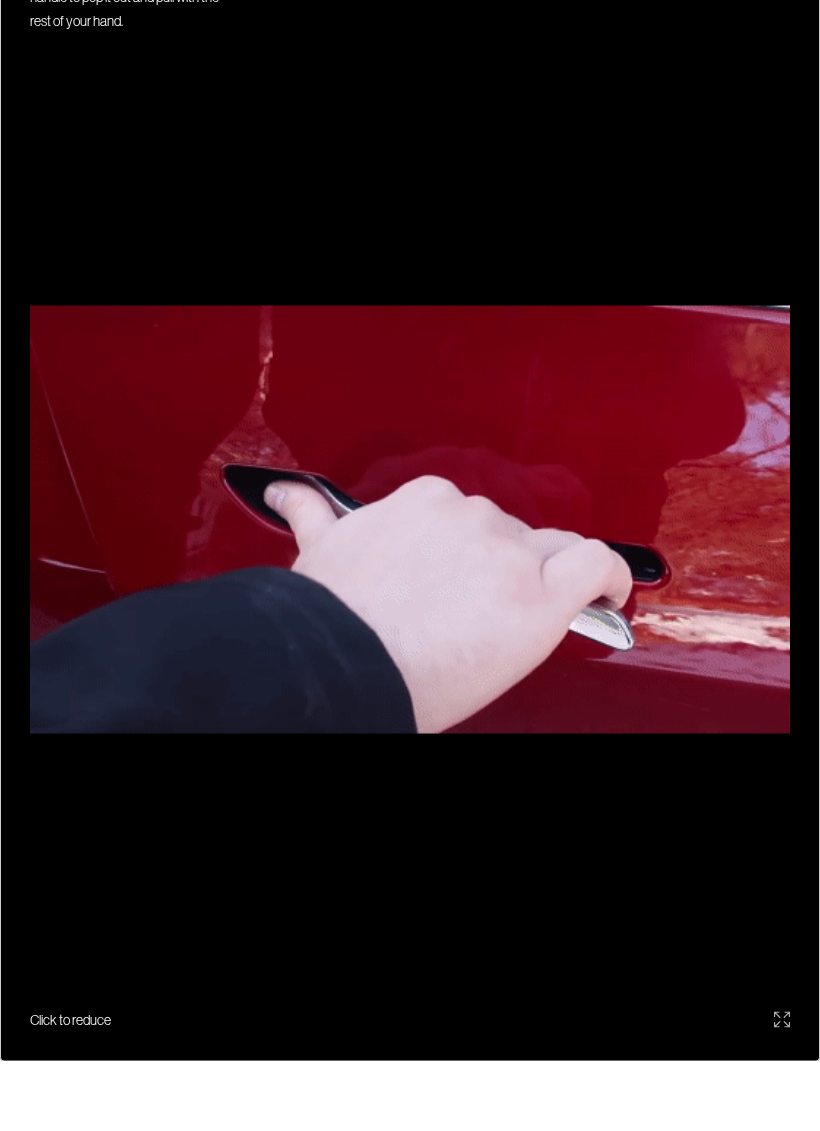 scroll, scrollTop: 49, scrollLeft: 0, axis: vertical 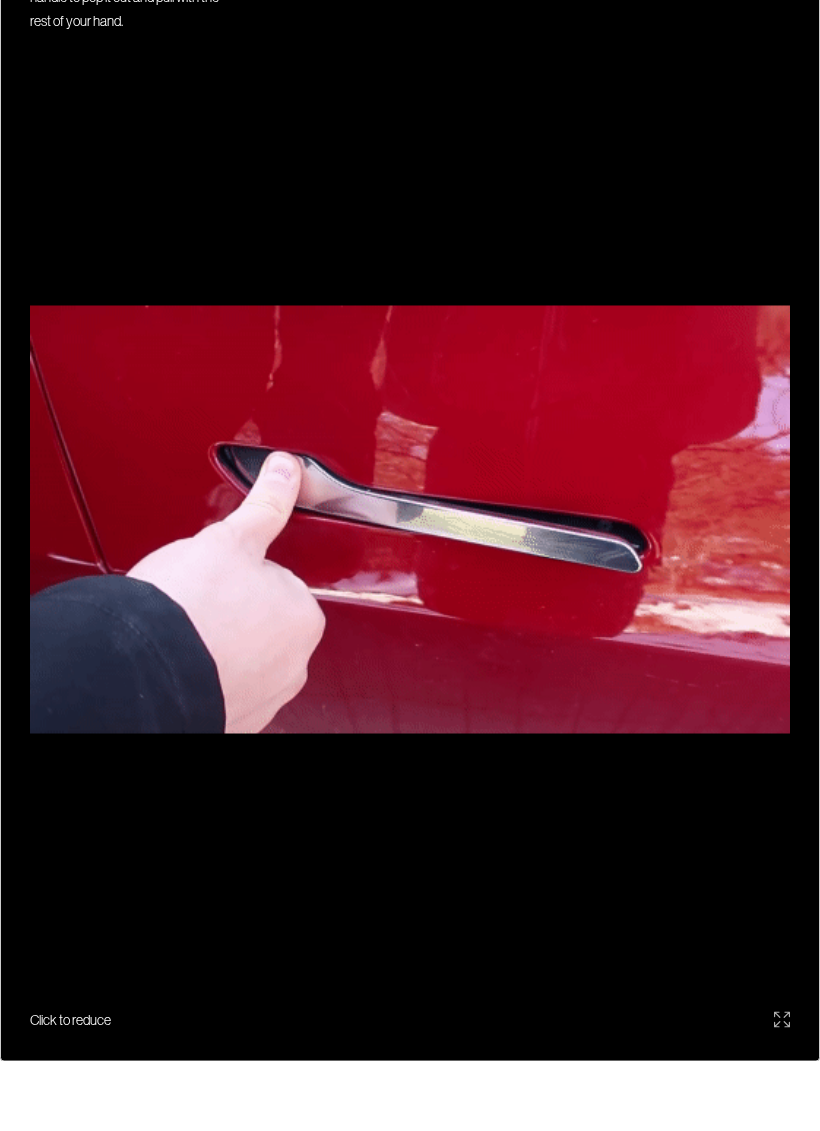 click on "Click to reduce" at bounding box center [410, 1089] 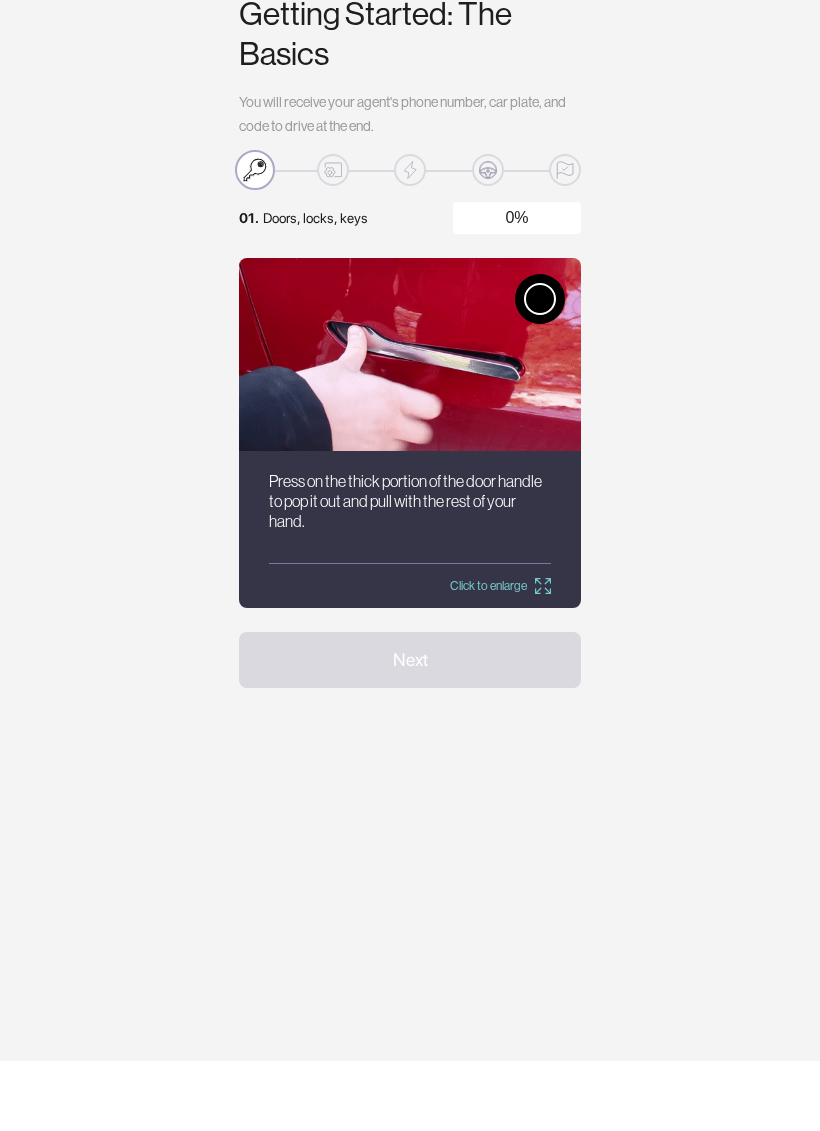 click at bounding box center (540, 369) 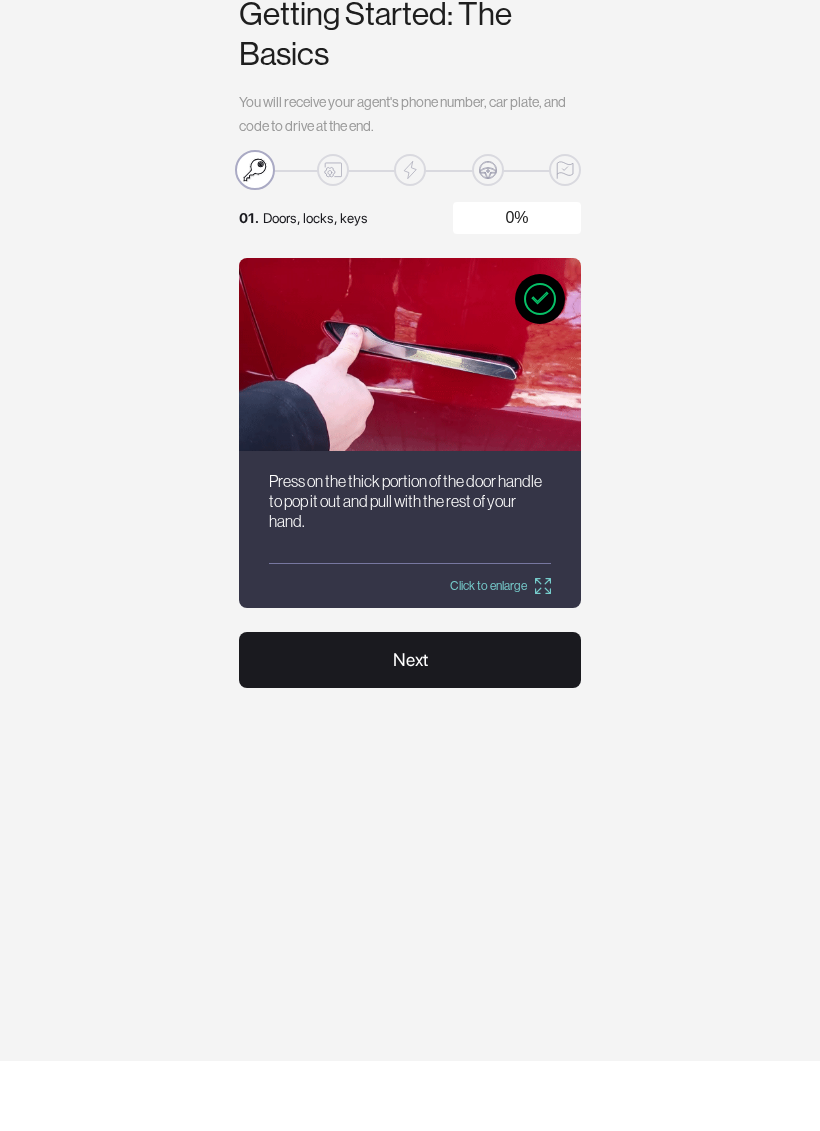 click on "Next" at bounding box center (410, 730) 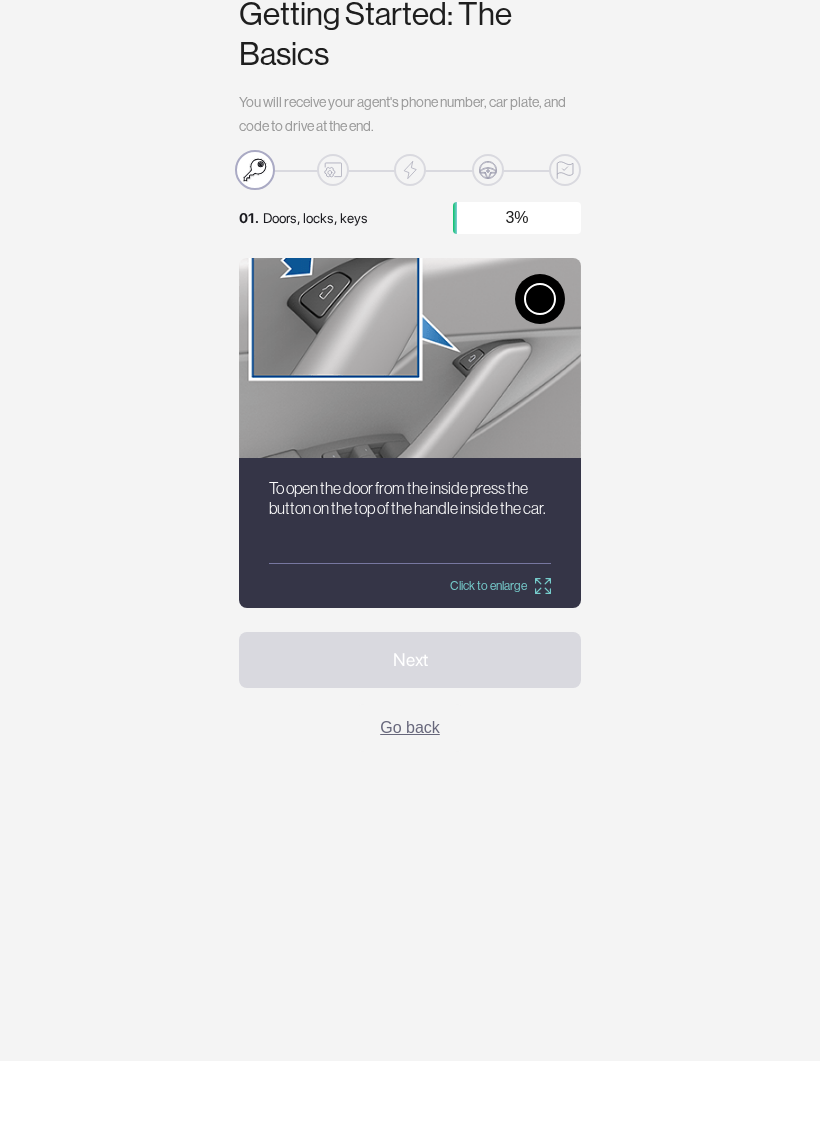 click 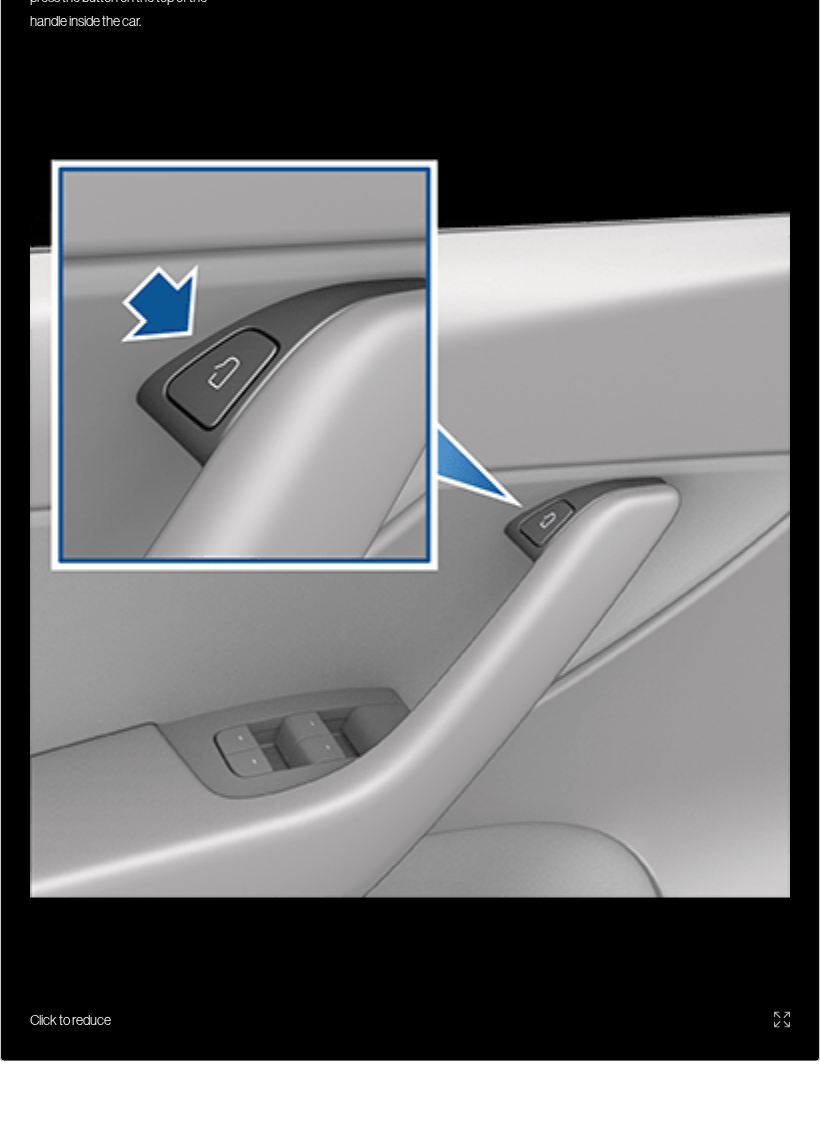 click 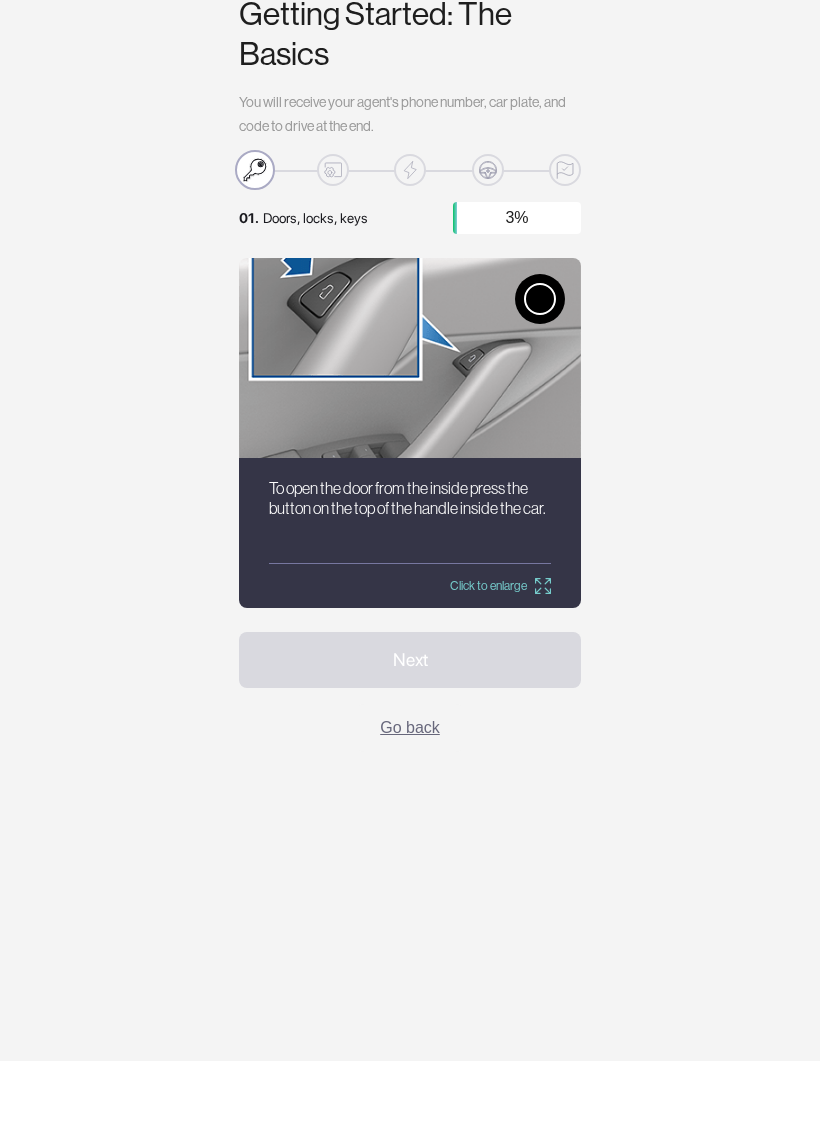 click 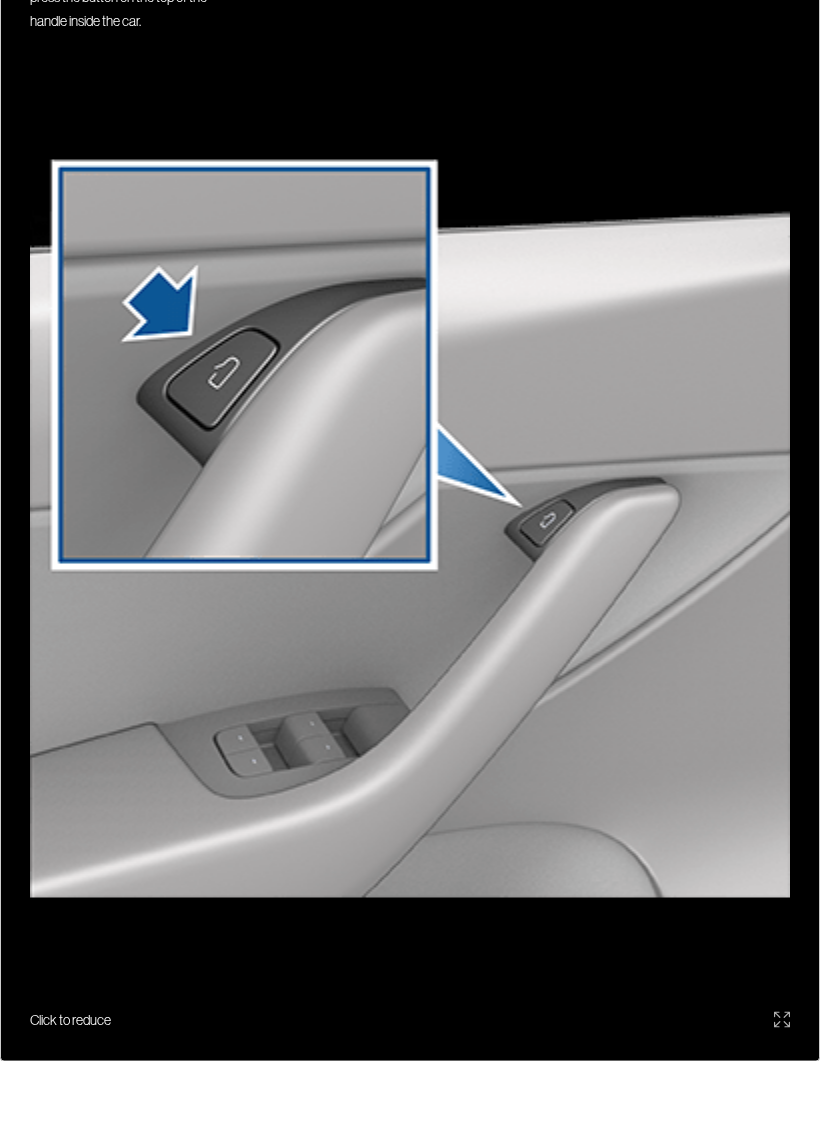 click at bounding box center (410, 589) 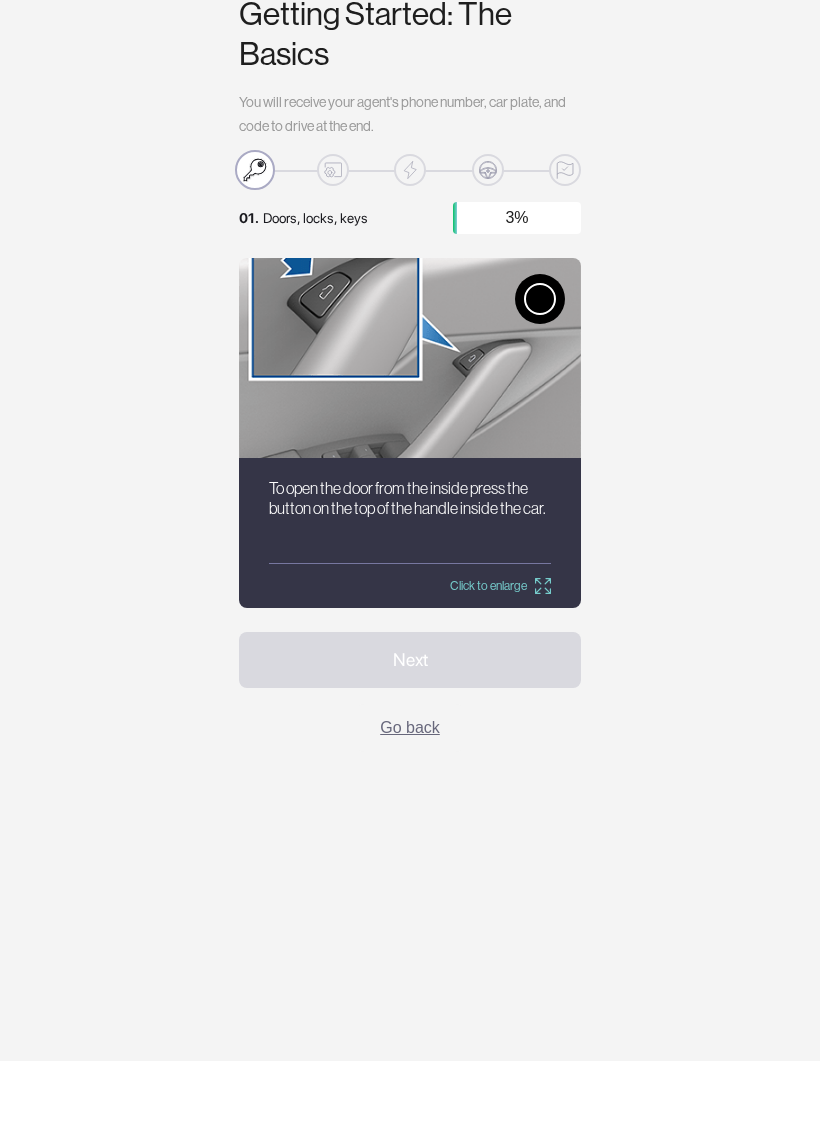 click at bounding box center [410, 428] 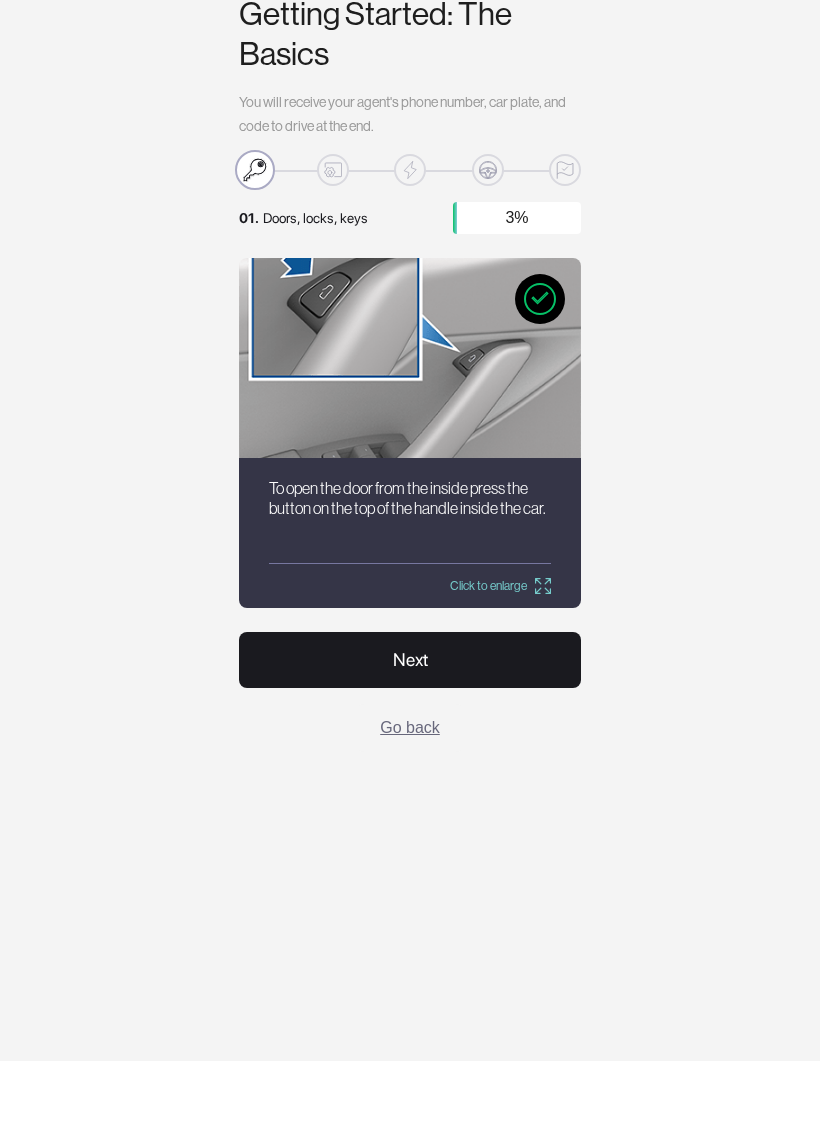 click on "Next" at bounding box center [410, 730] 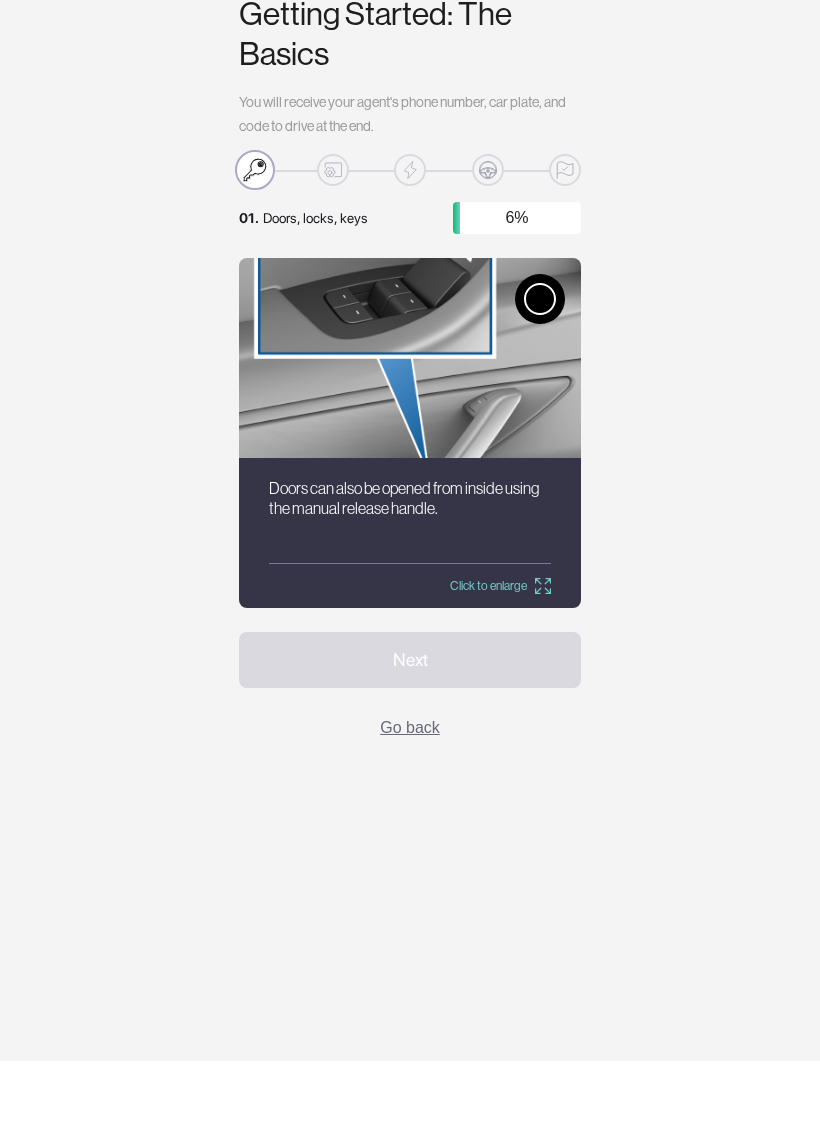 click at bounding box center (540, 369) 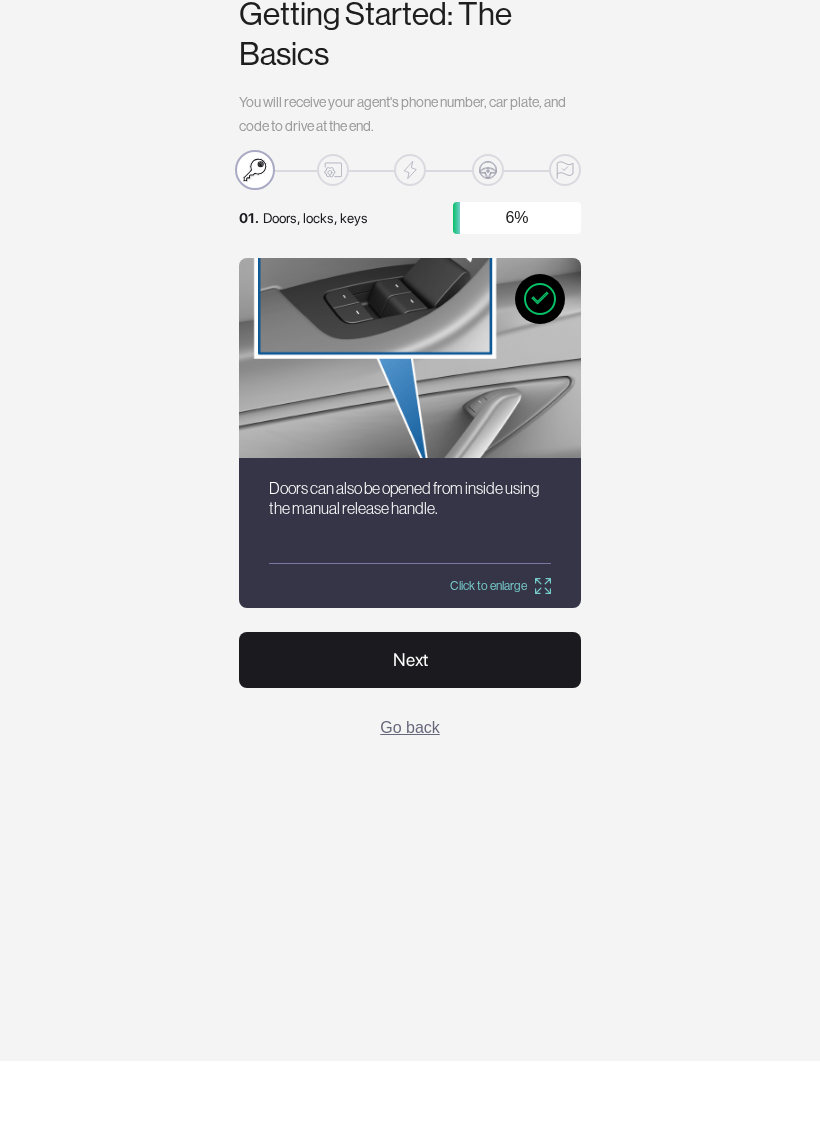 click on "Next" at bounding box center [410, 730] 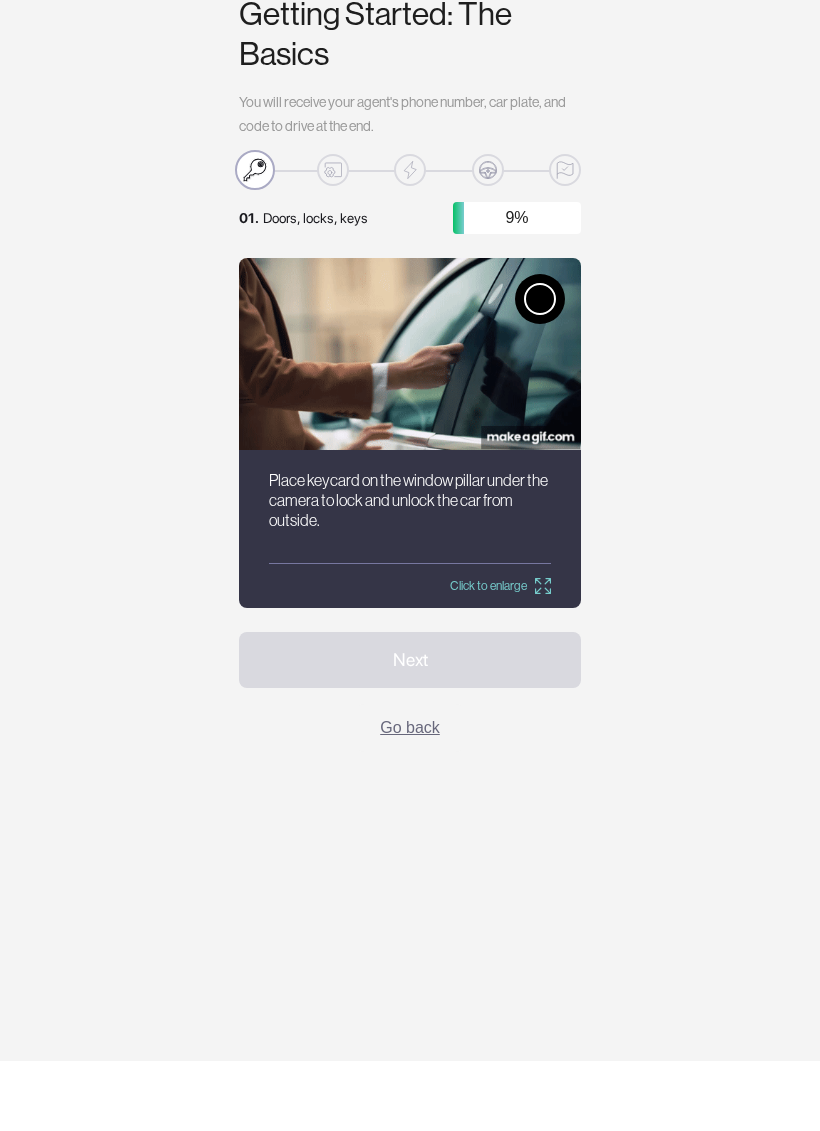click at bounding box center [540, 369] 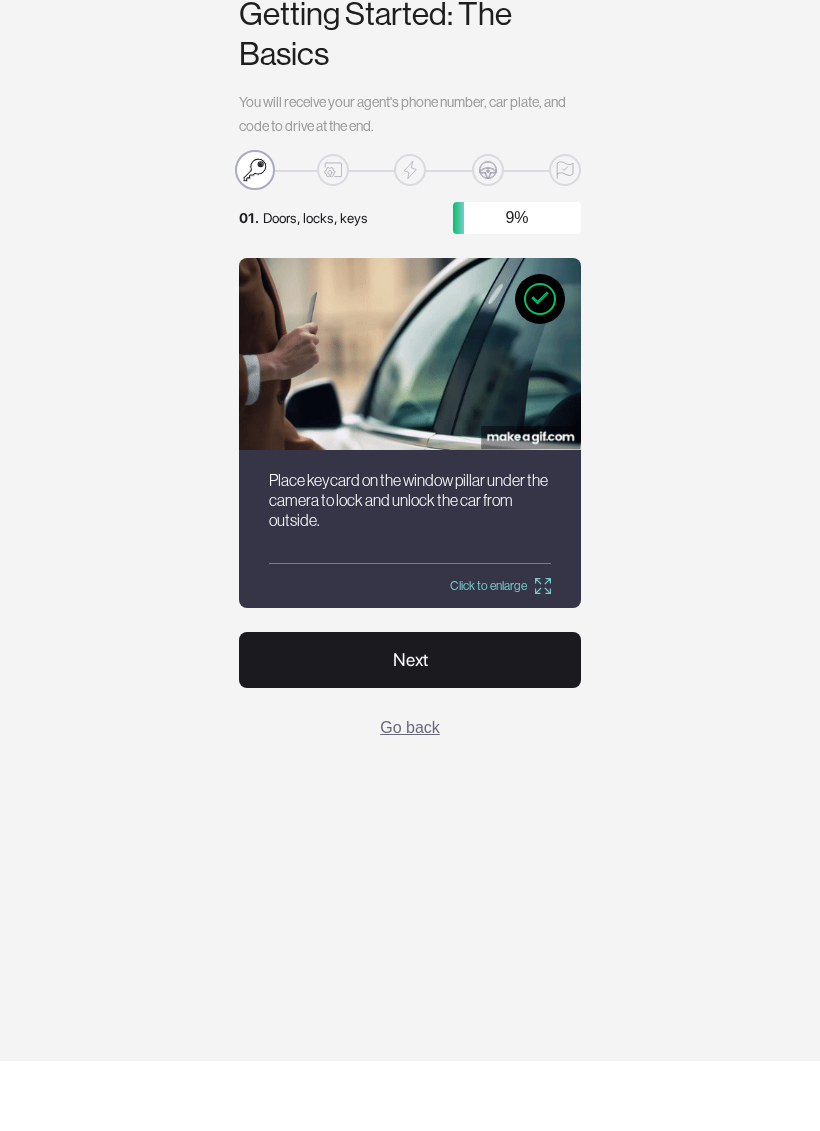 click on "Next" at bounding box center [410, 730] 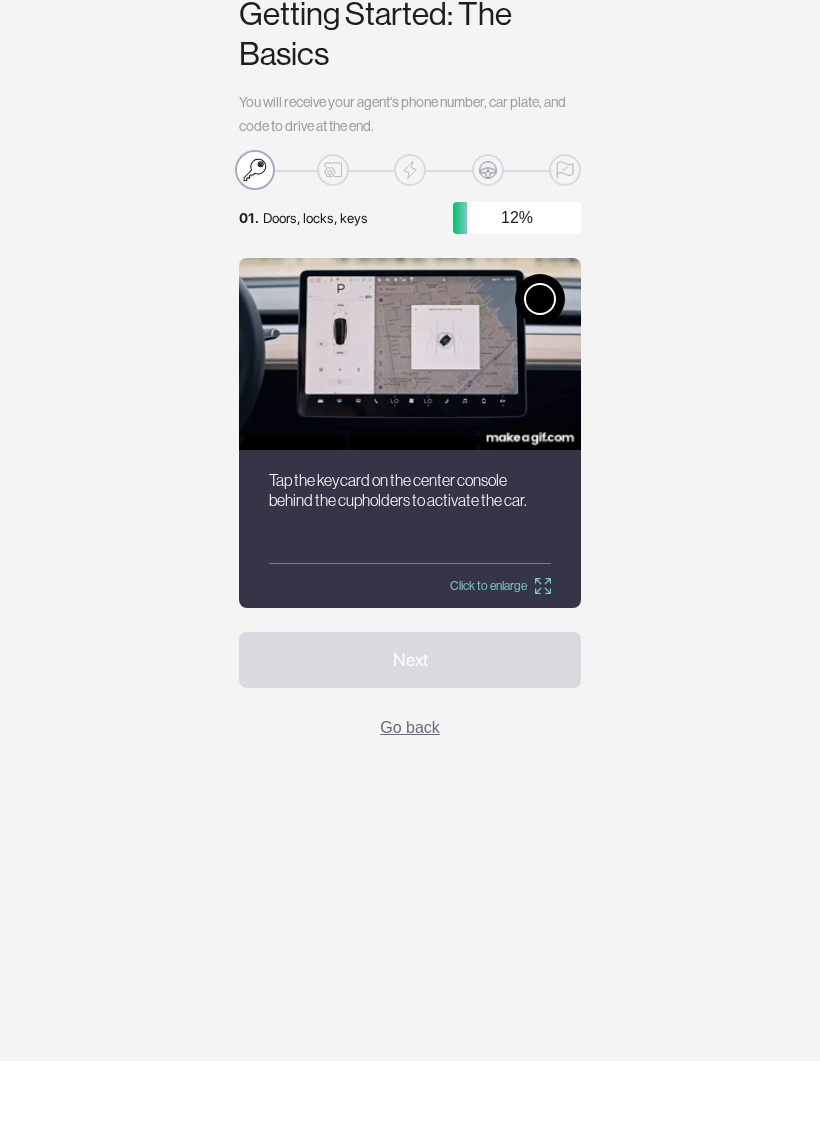 click at bounding box center [410, 424] 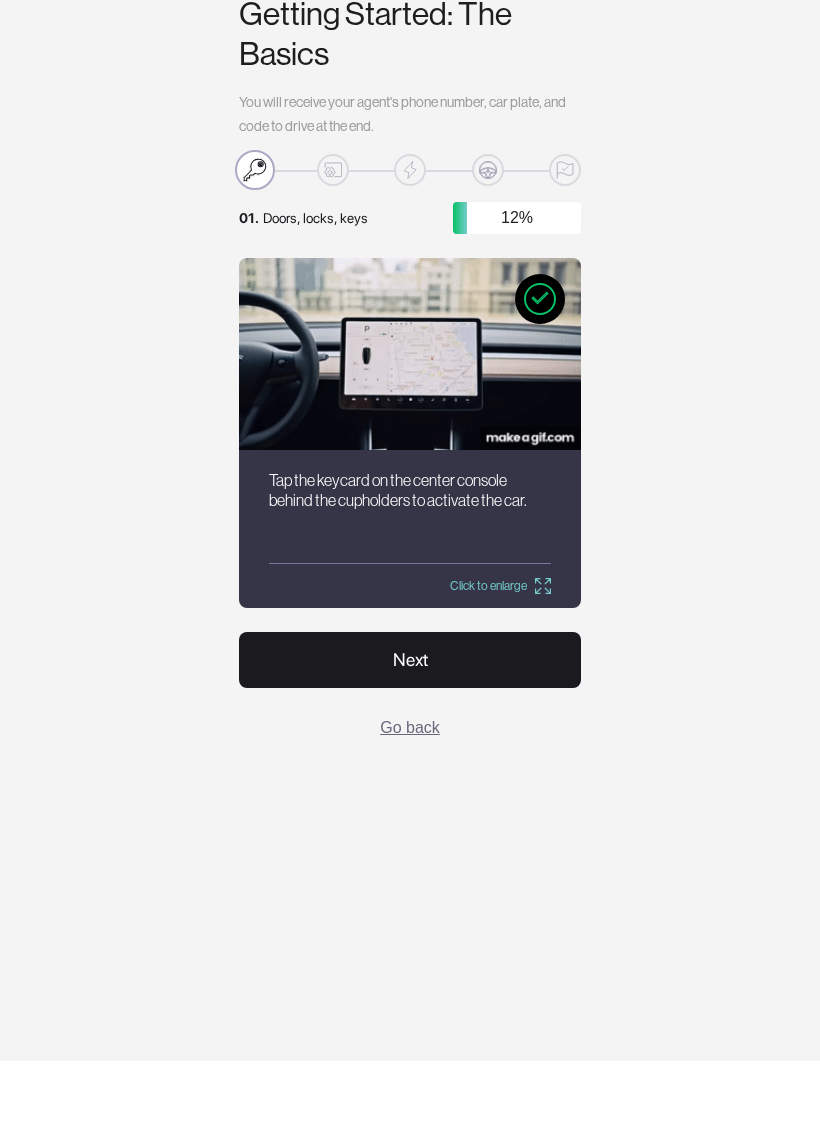 click on "Next" at bounding box center [410, 730] 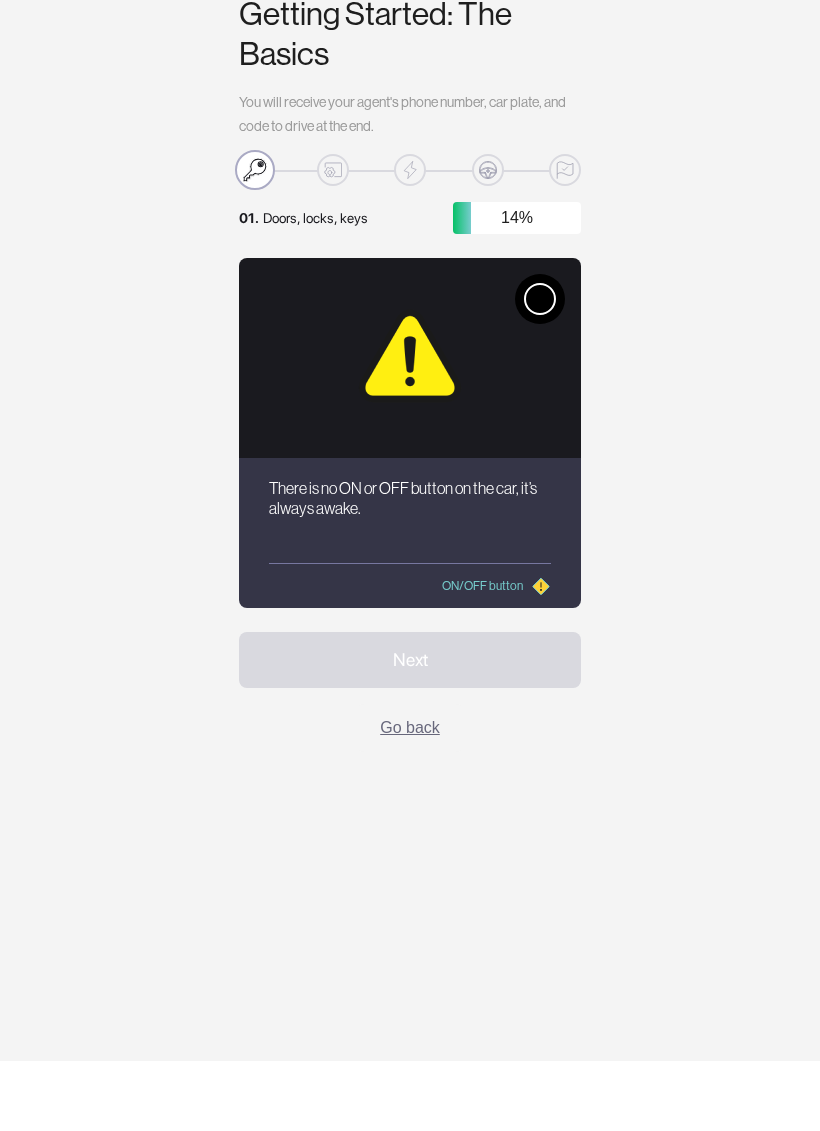 click at bounding box center (540, 369) 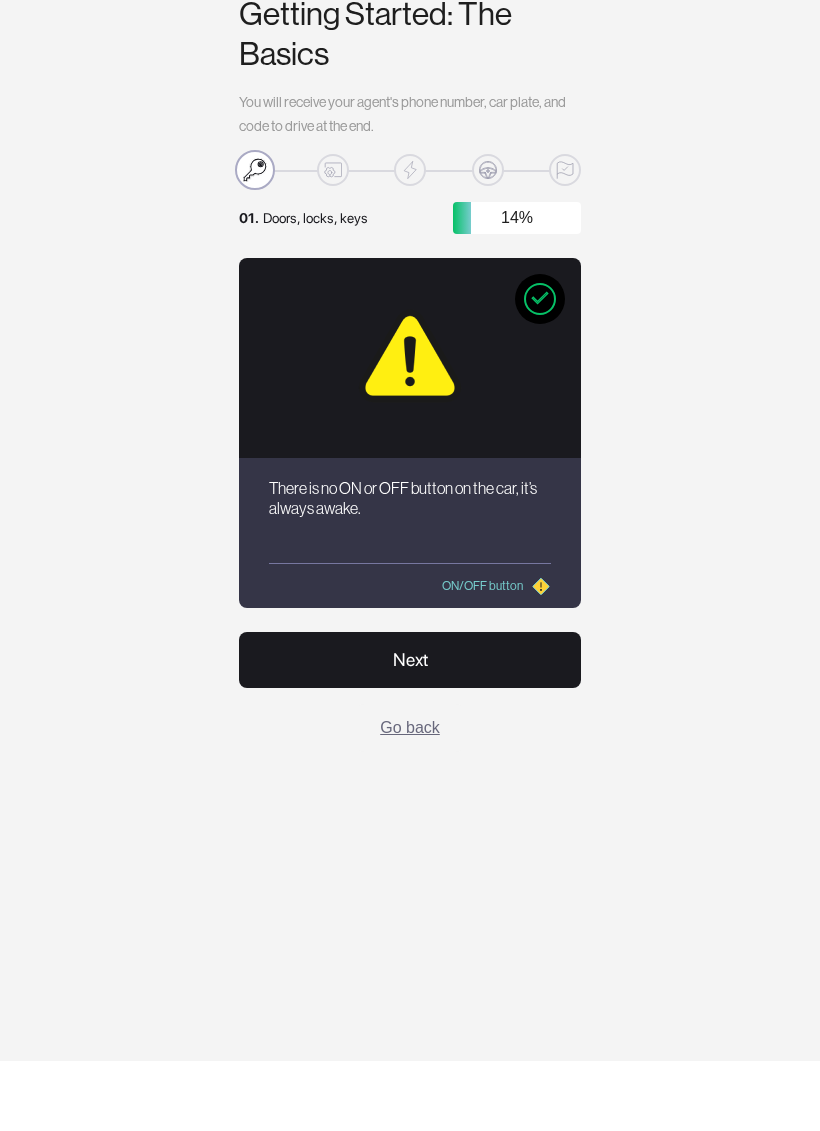 click on "Next" at bounding box center [410, 730] 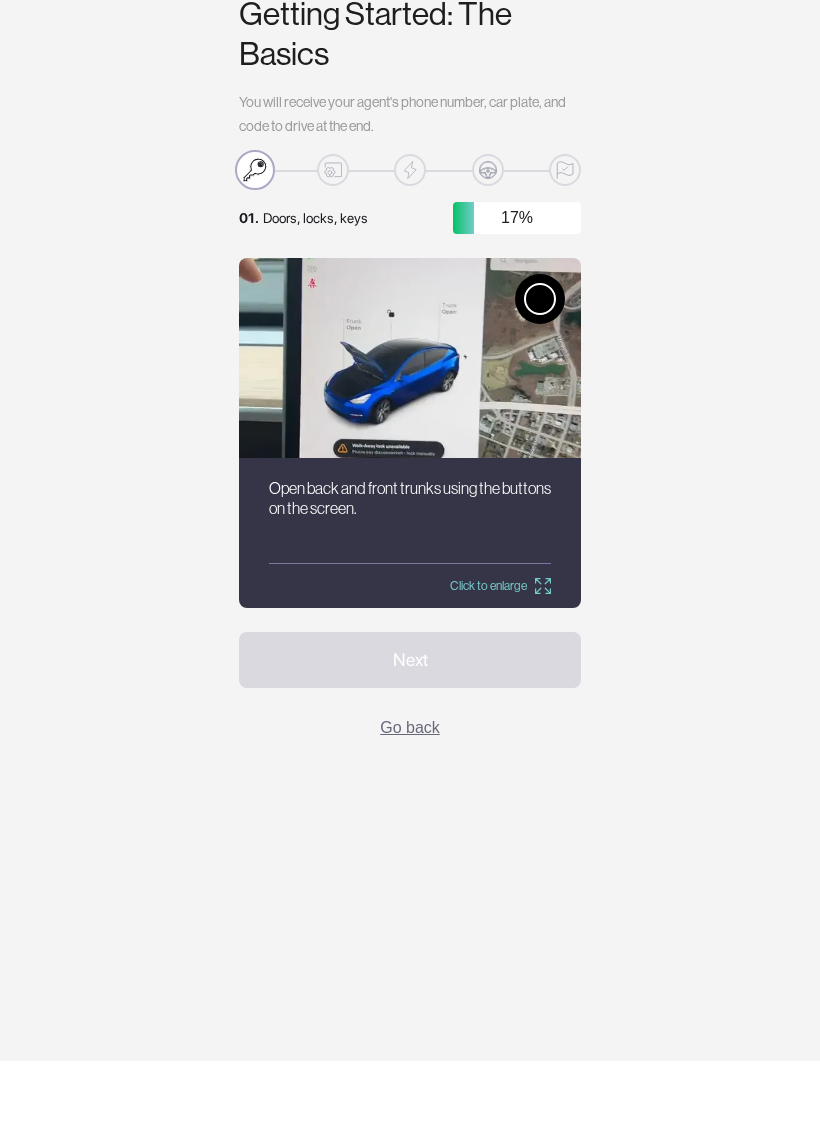 click at bounding box center [540, 369] 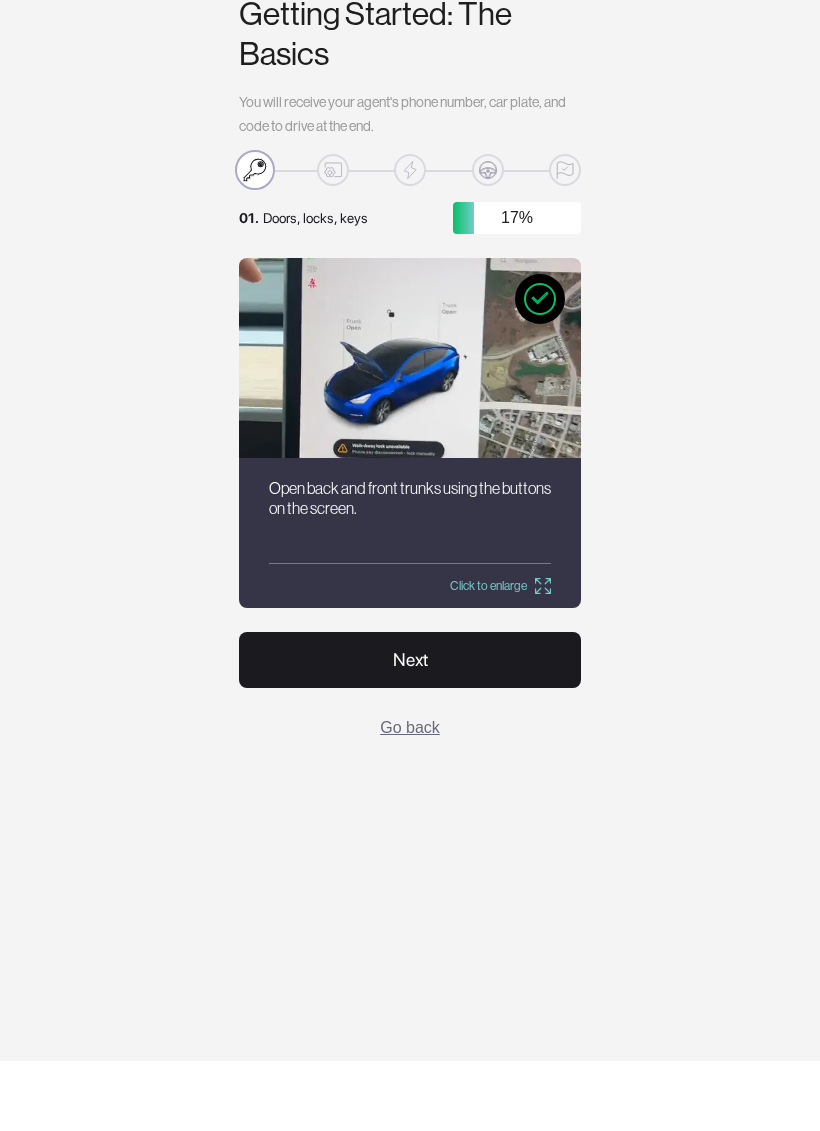 click on "Next" at bounding box center (410, 730) 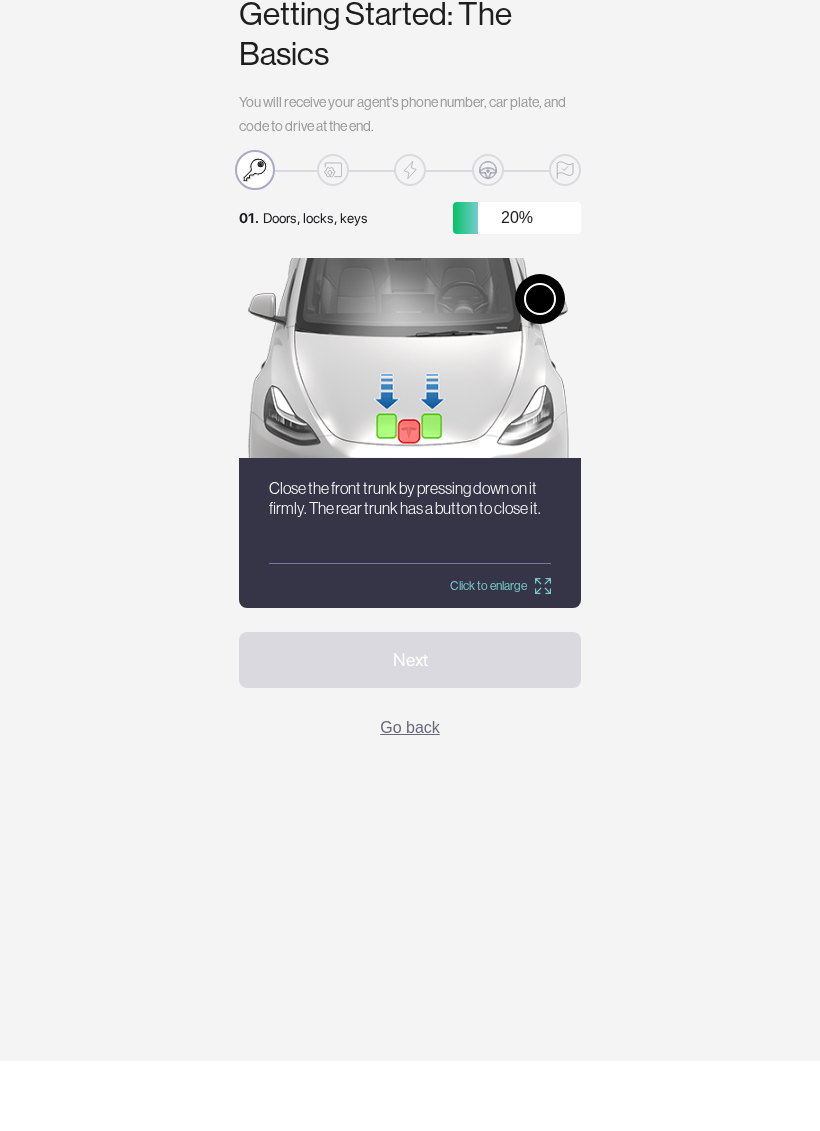 click at bounding box center (540, 369) 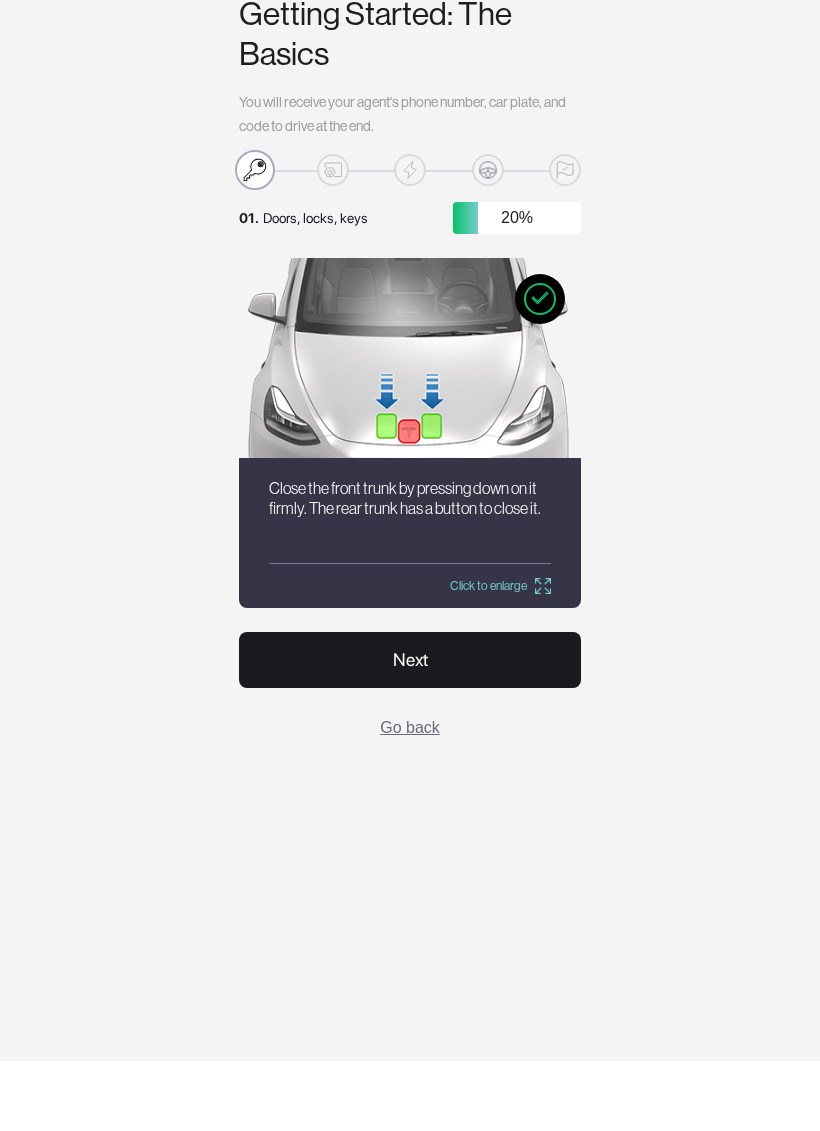 click on "Next" at bounding box center (410, 730) 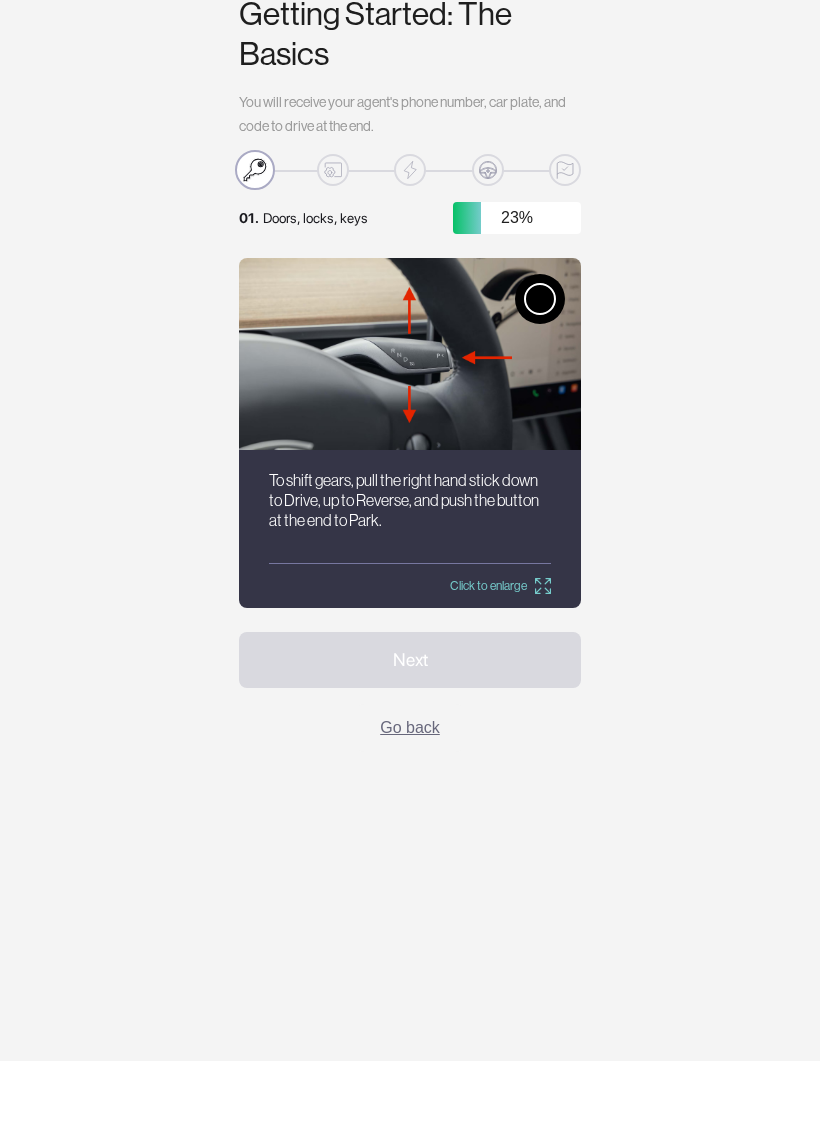 click at bounding box center (540, 369) 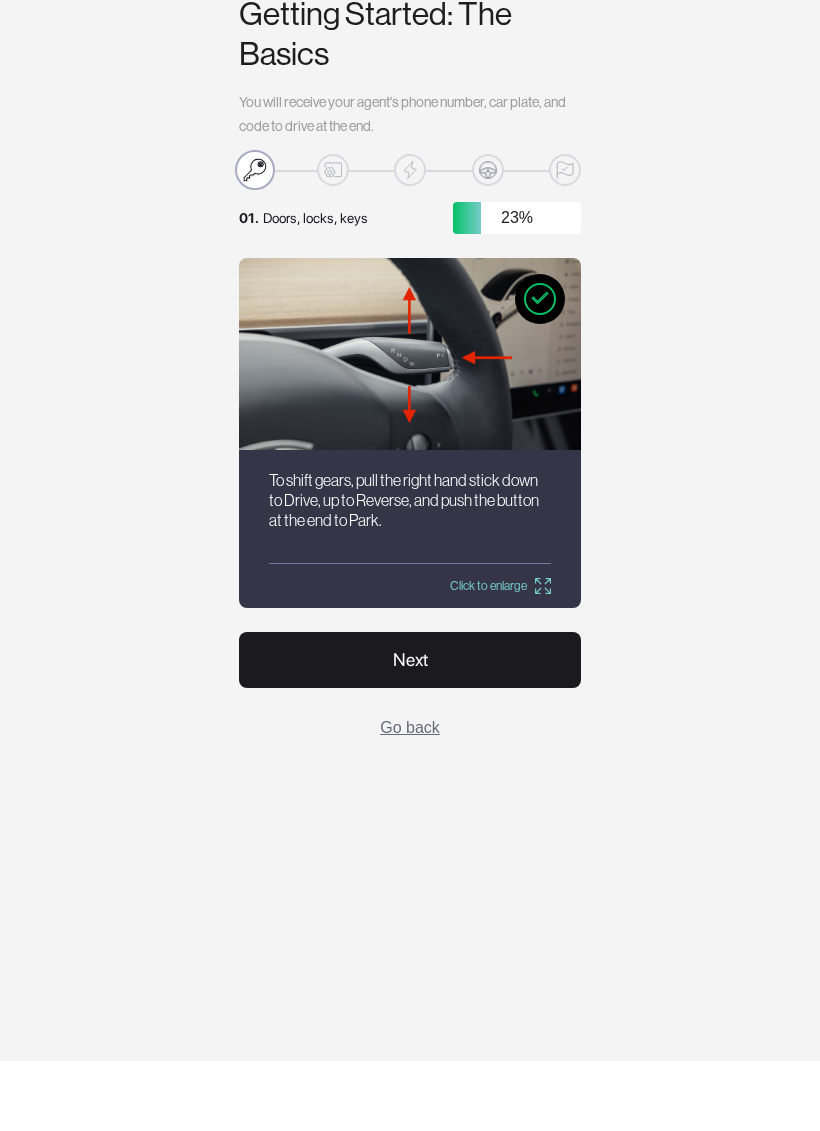 click on "Next" at bounding box center [410, 730] 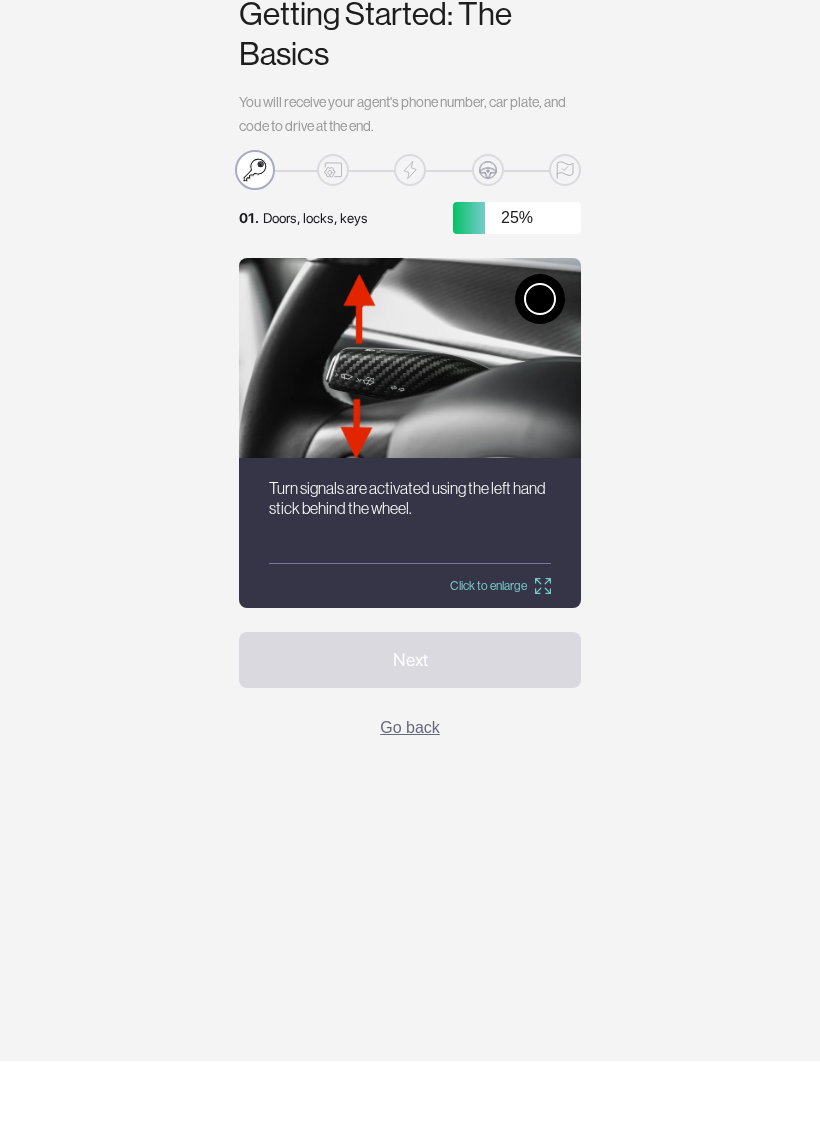 click at bounding box center (540, 369) 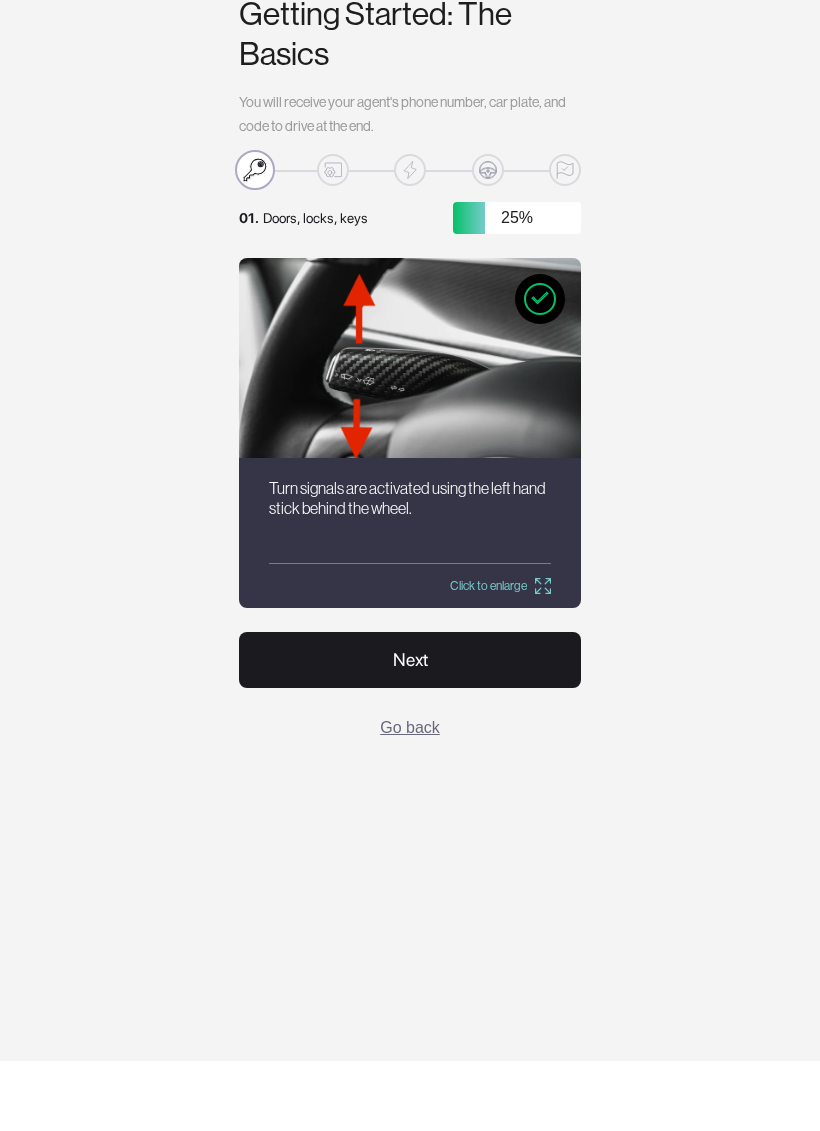click on "Next" at bounding box center [410, 730] 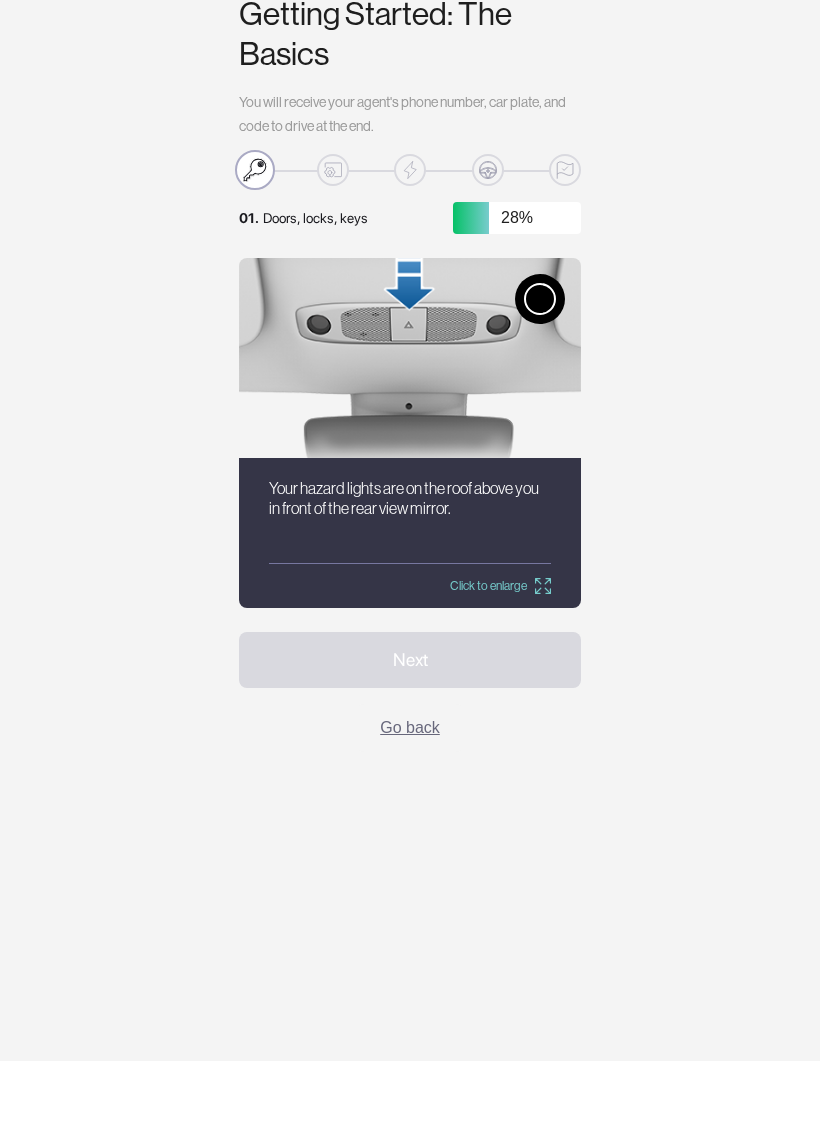 click at bounding box center (540, 369) 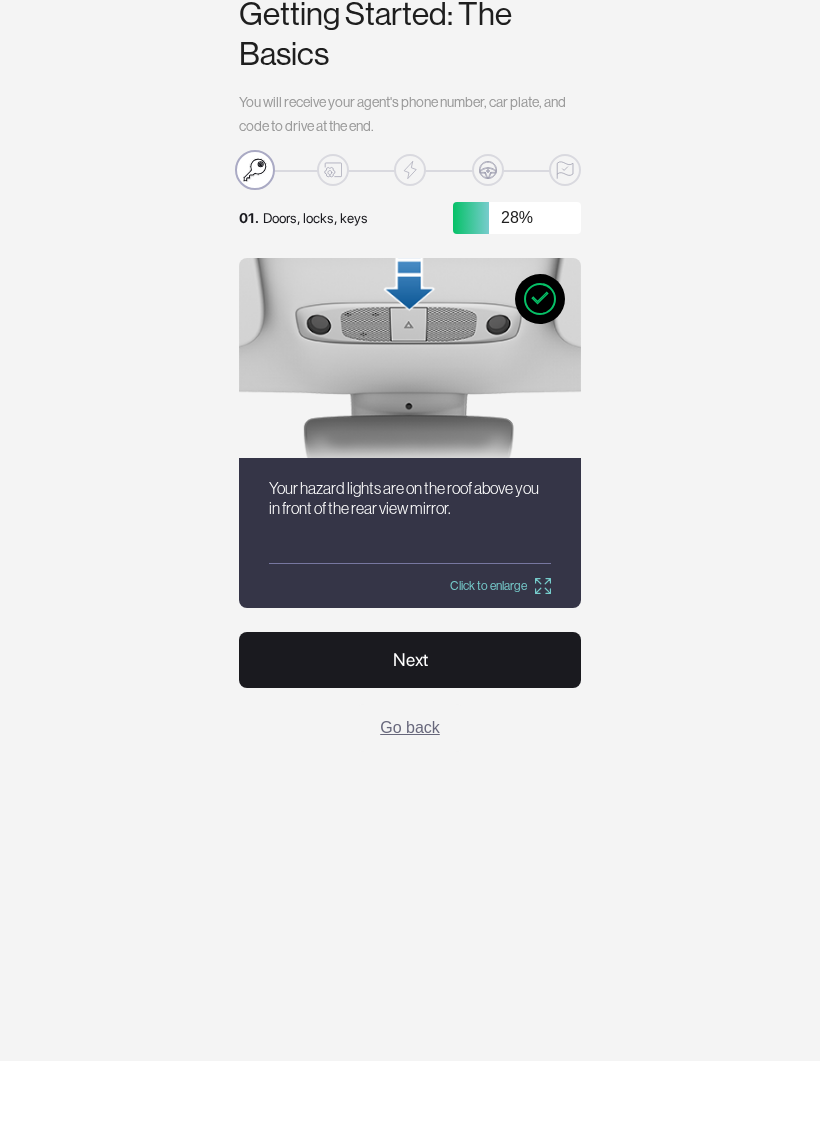 click on "Next" at bounding box center (410, 730) 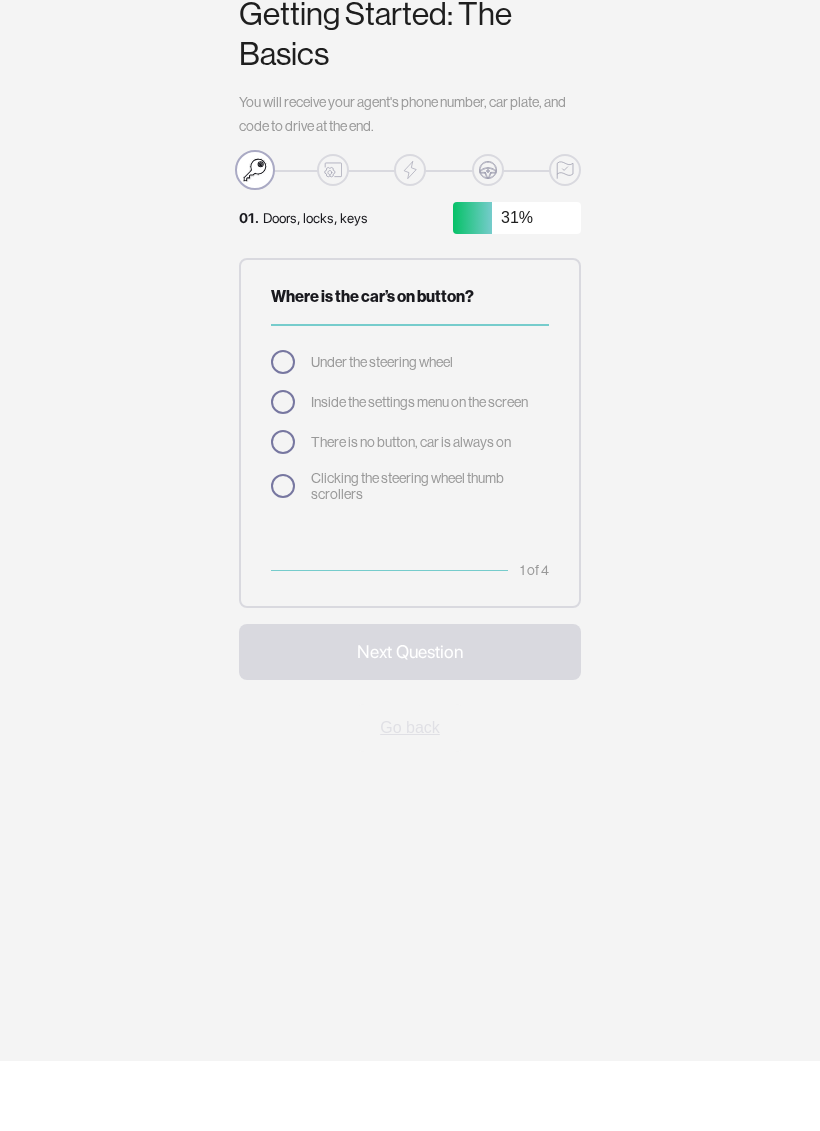 click at bounding box center [283, 512] 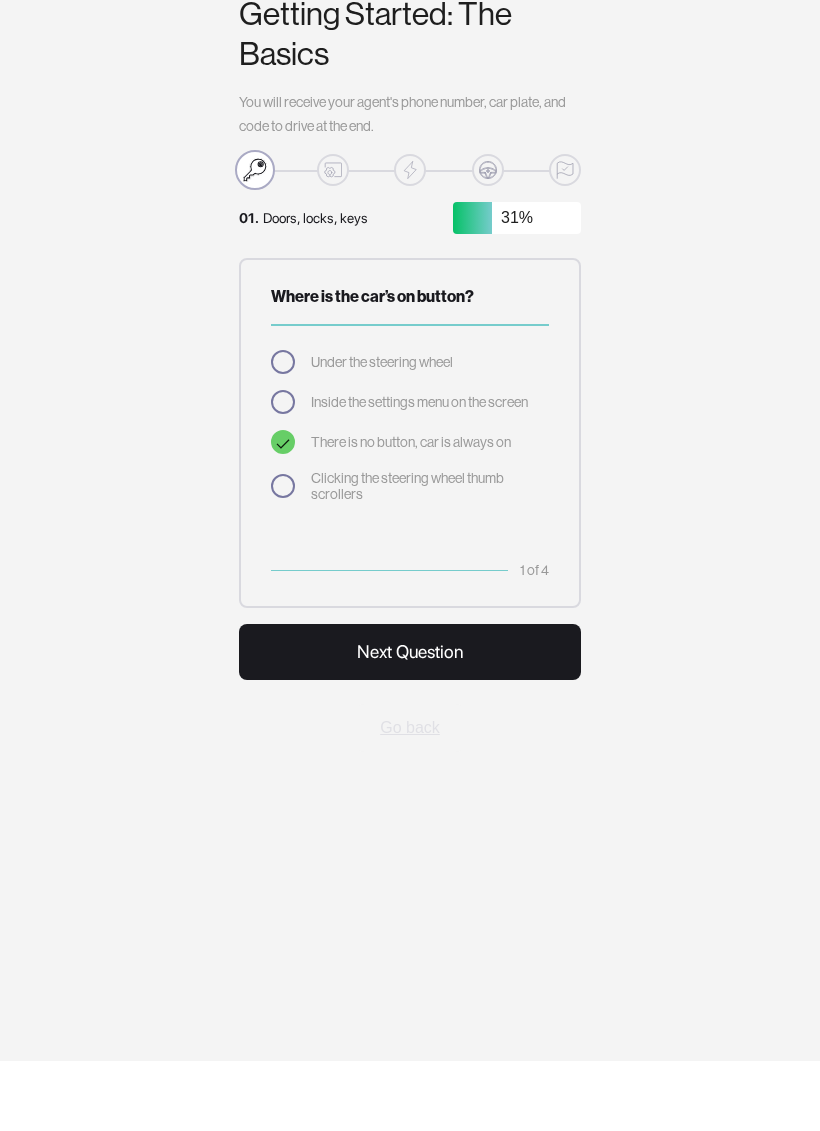 click on "Next Question" at bounding box center (410, 722) 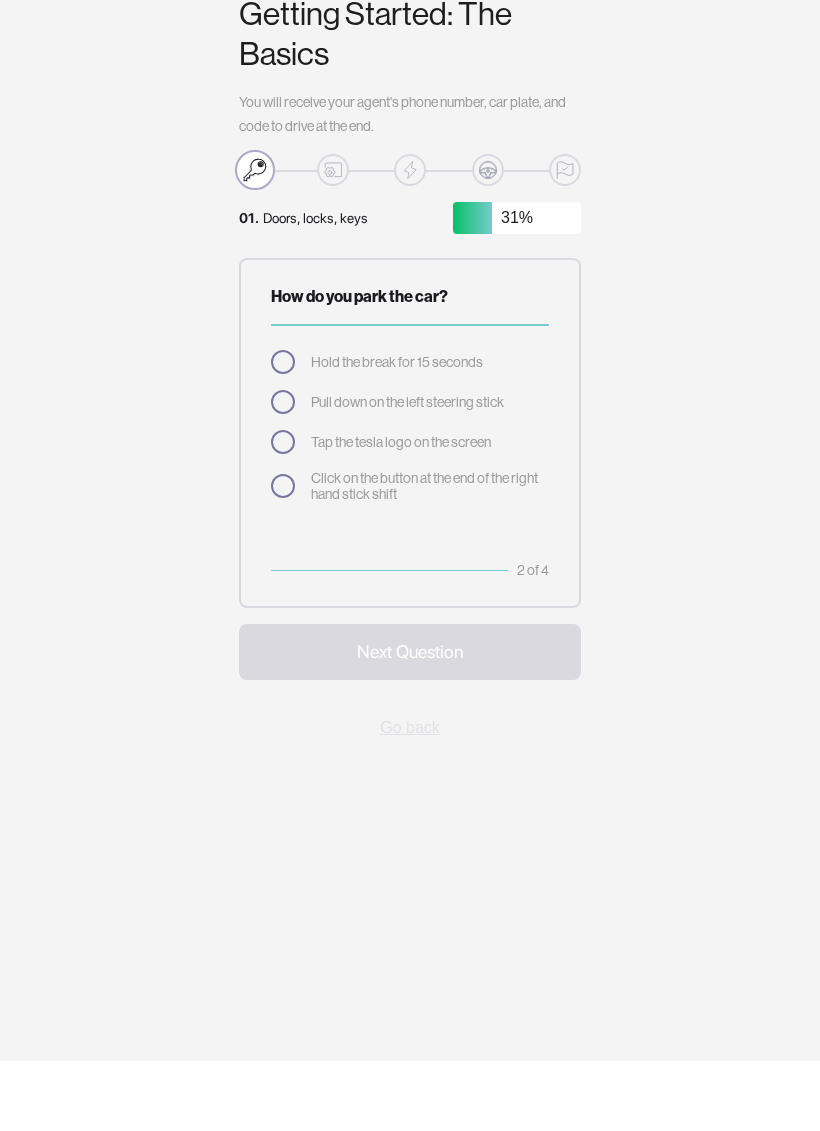 click at bounding box center [283, 472] 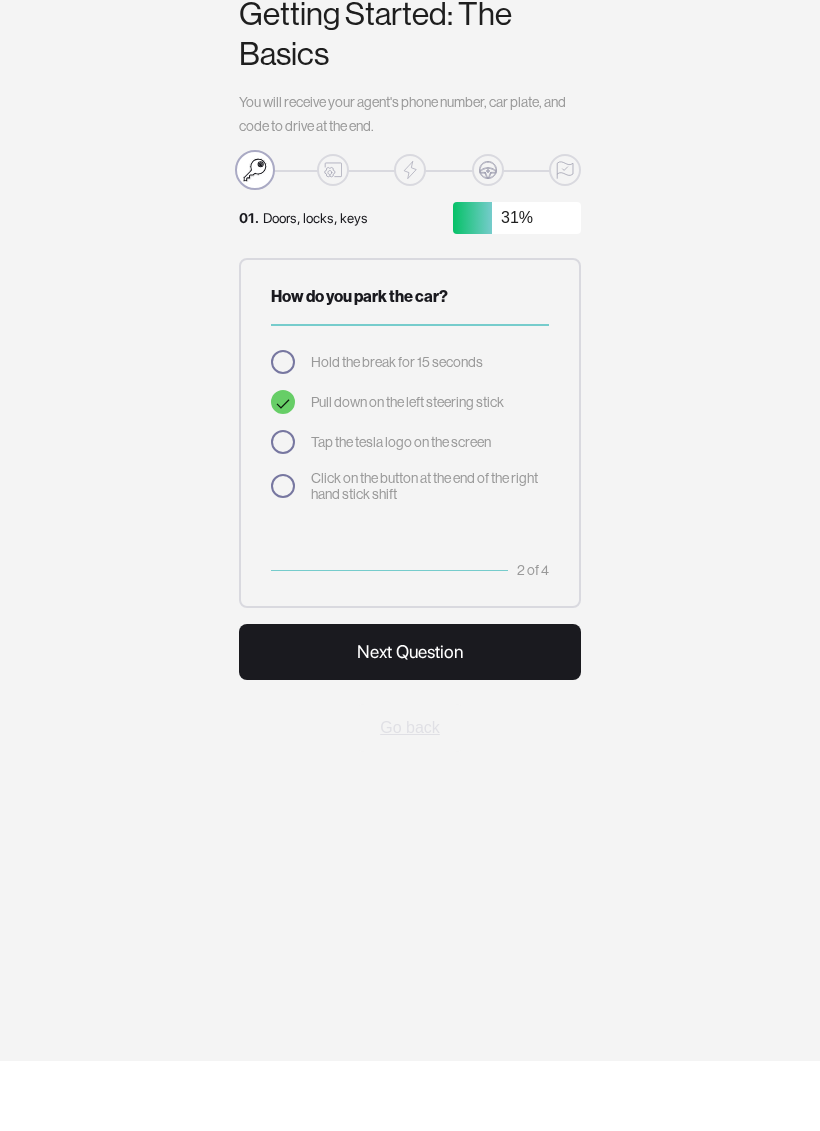 click on "Click on the button at the end of the right hand stick shift" at bounding box center [410, 556] 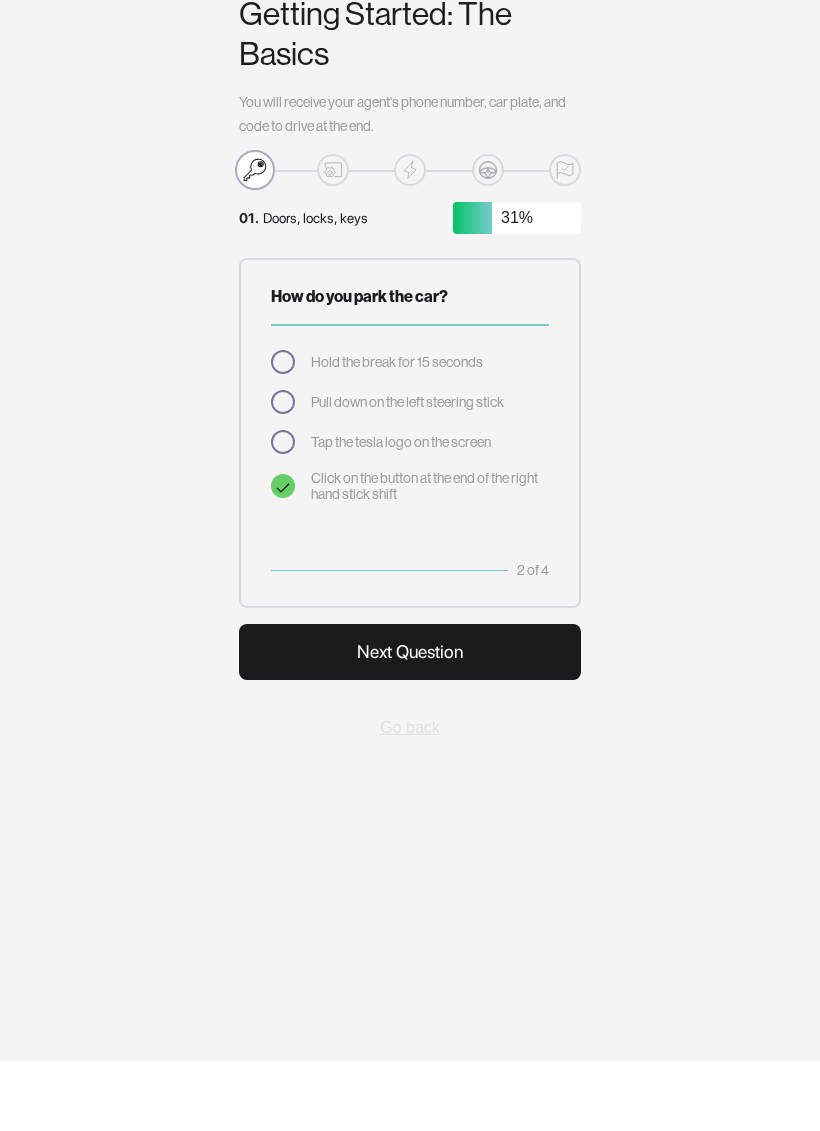 click at bounding box center (283, 472) 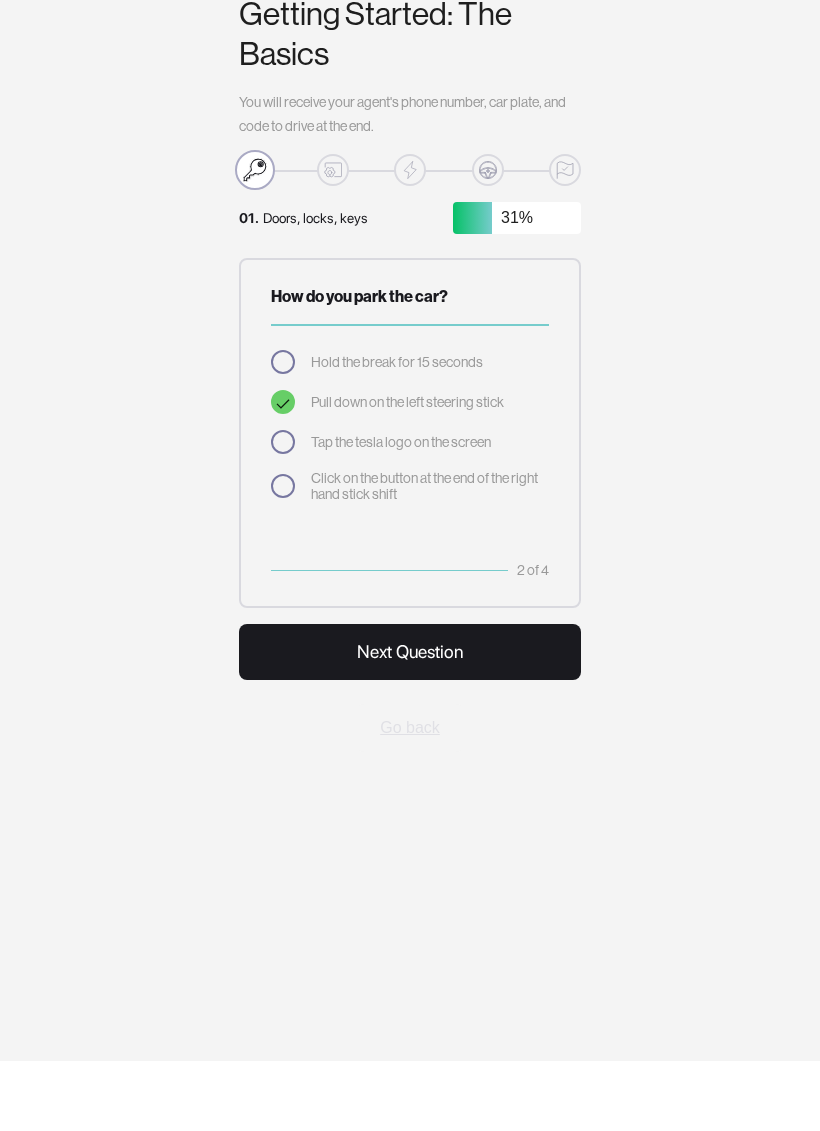click at bounding box center [283, 556] 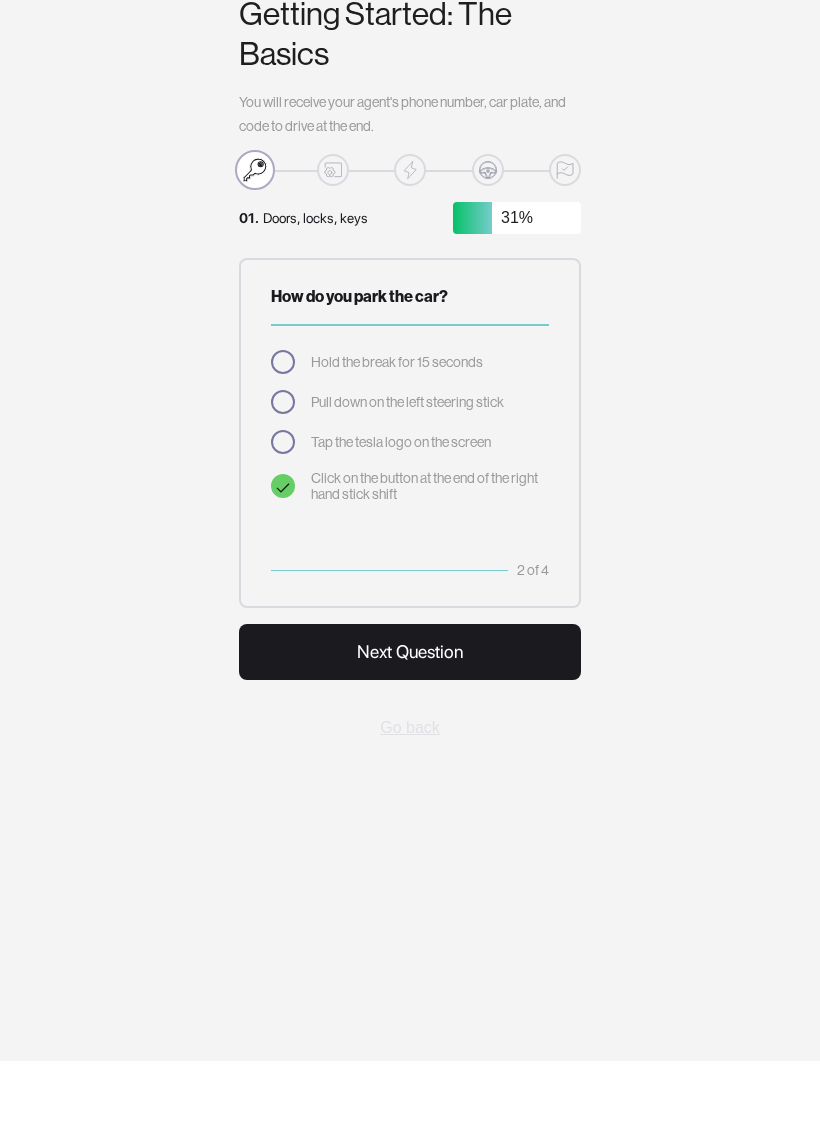 click at bounding box center [283, 472] 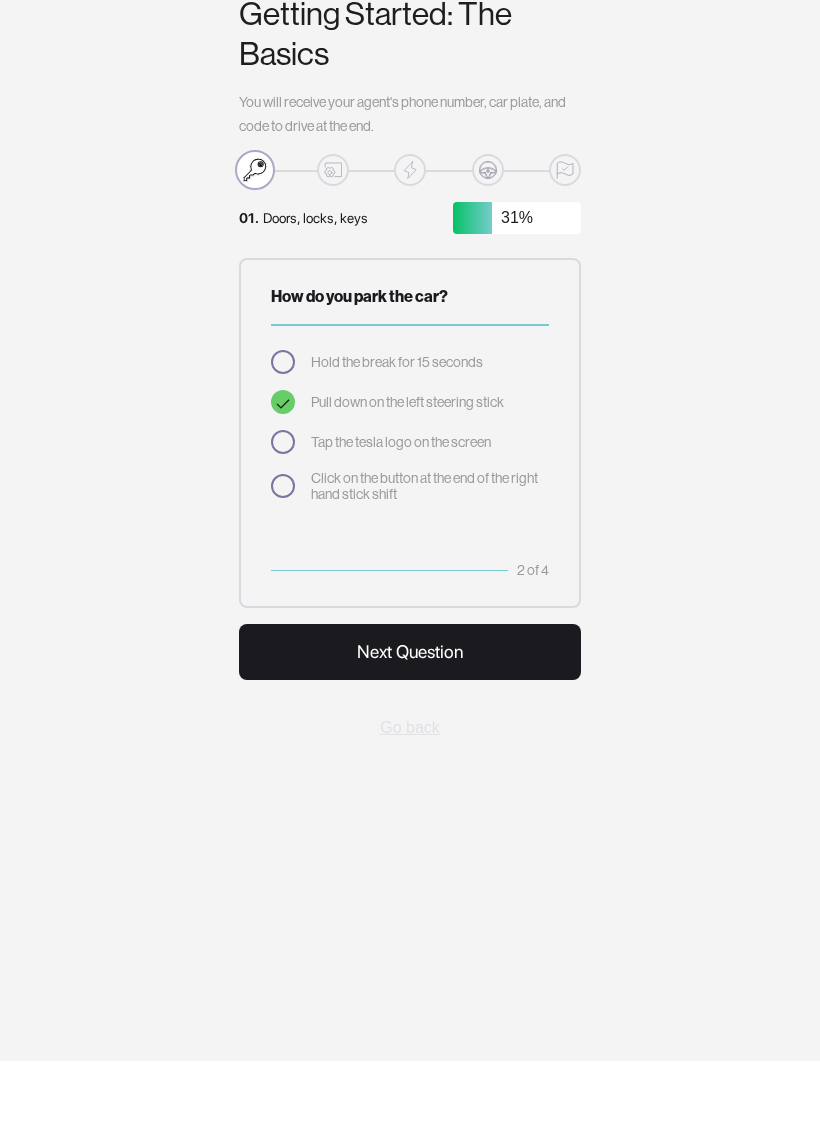 click on "How do you park the car? Hold the break for 15 seconds Pull down on the left steering stick Tap the tesla logo on the screen Click on the button at the end of the right hand stick shift 2 of 4" at bounding box center [410, 503] 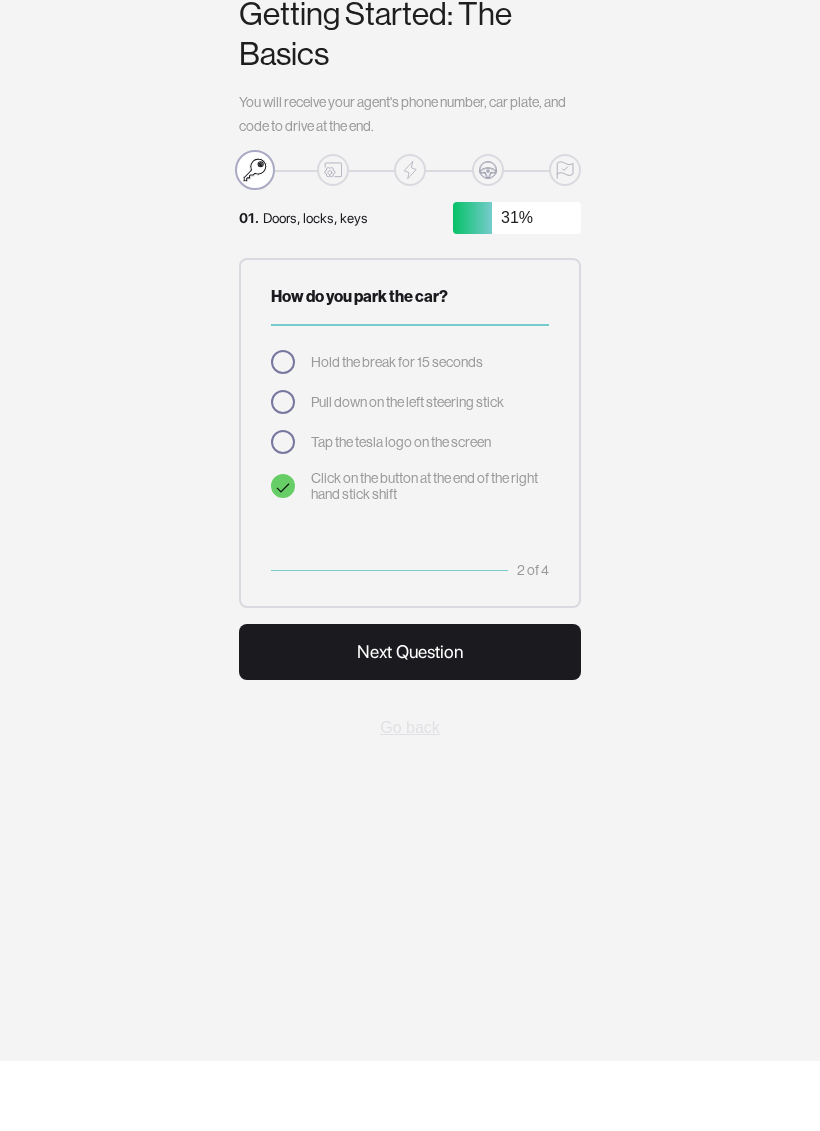 click on "Next Question" at bounding box center [410, 722] 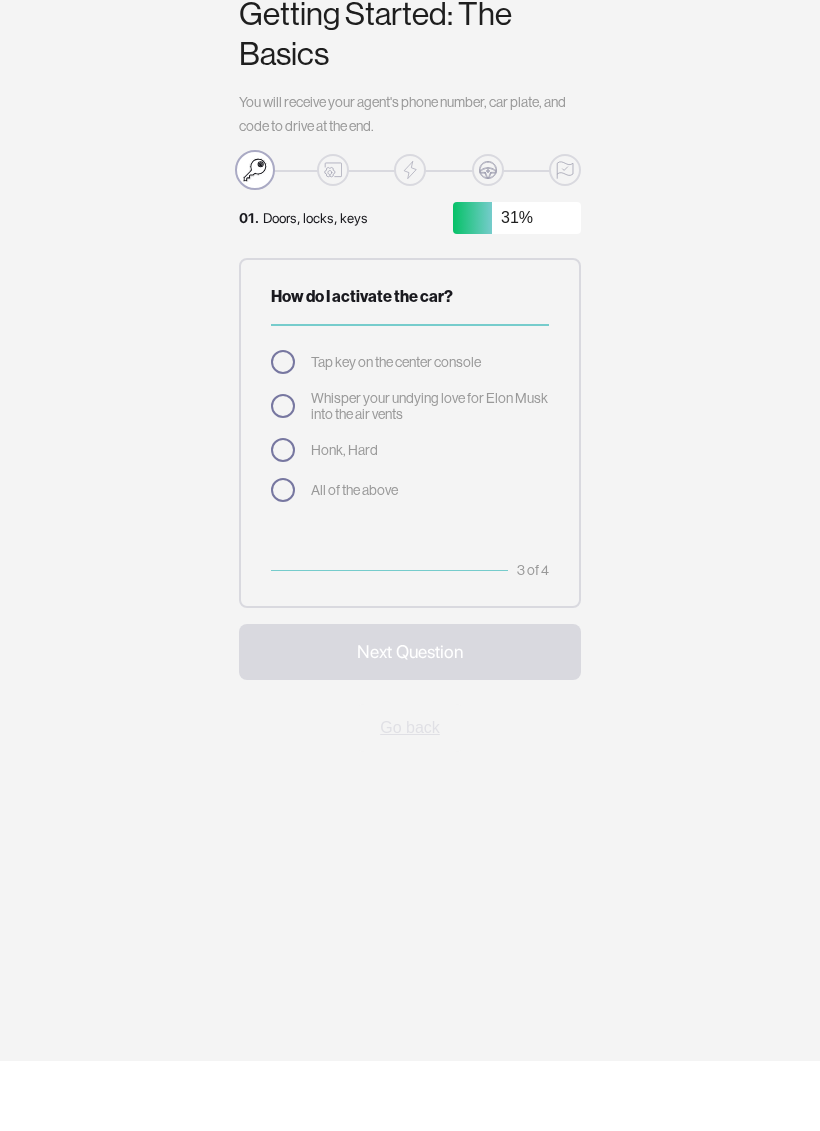 click at bounding box center [283, 432] 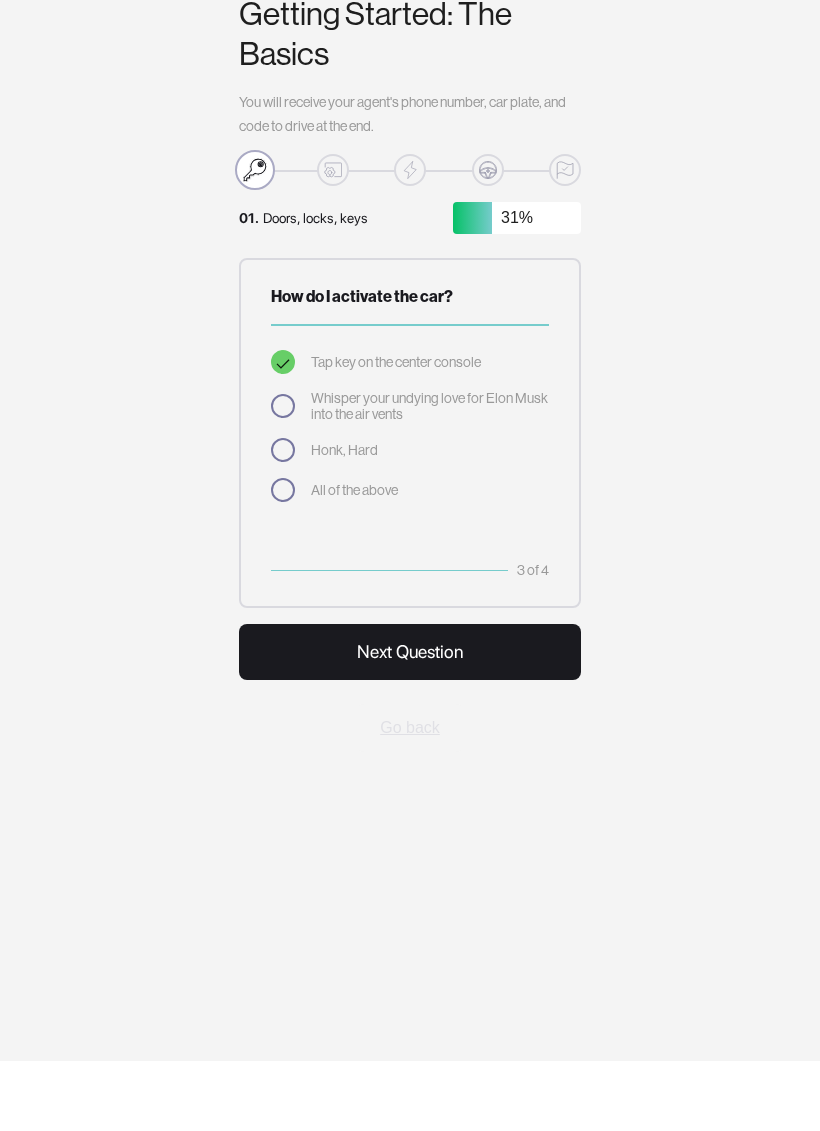 click on "Next Question" at bounding box center (410, 722) 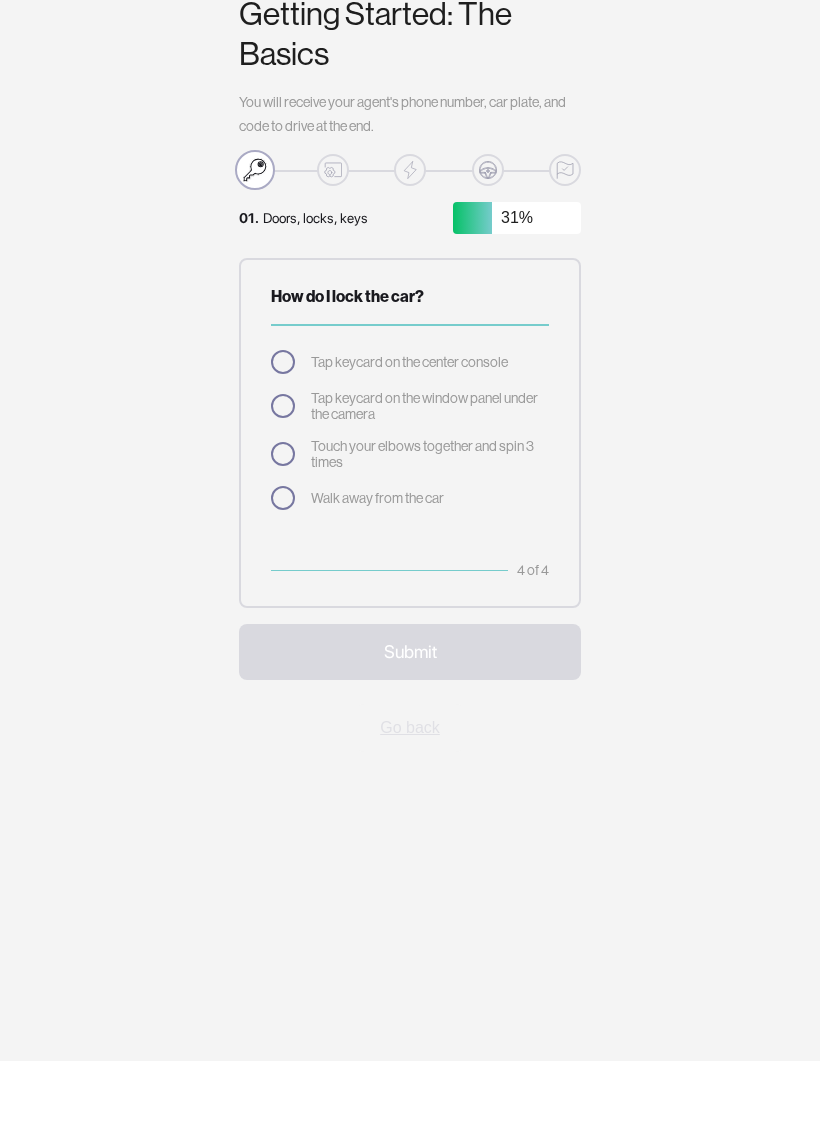 click on "Walk away from the car" at bounding box center (410, 568) 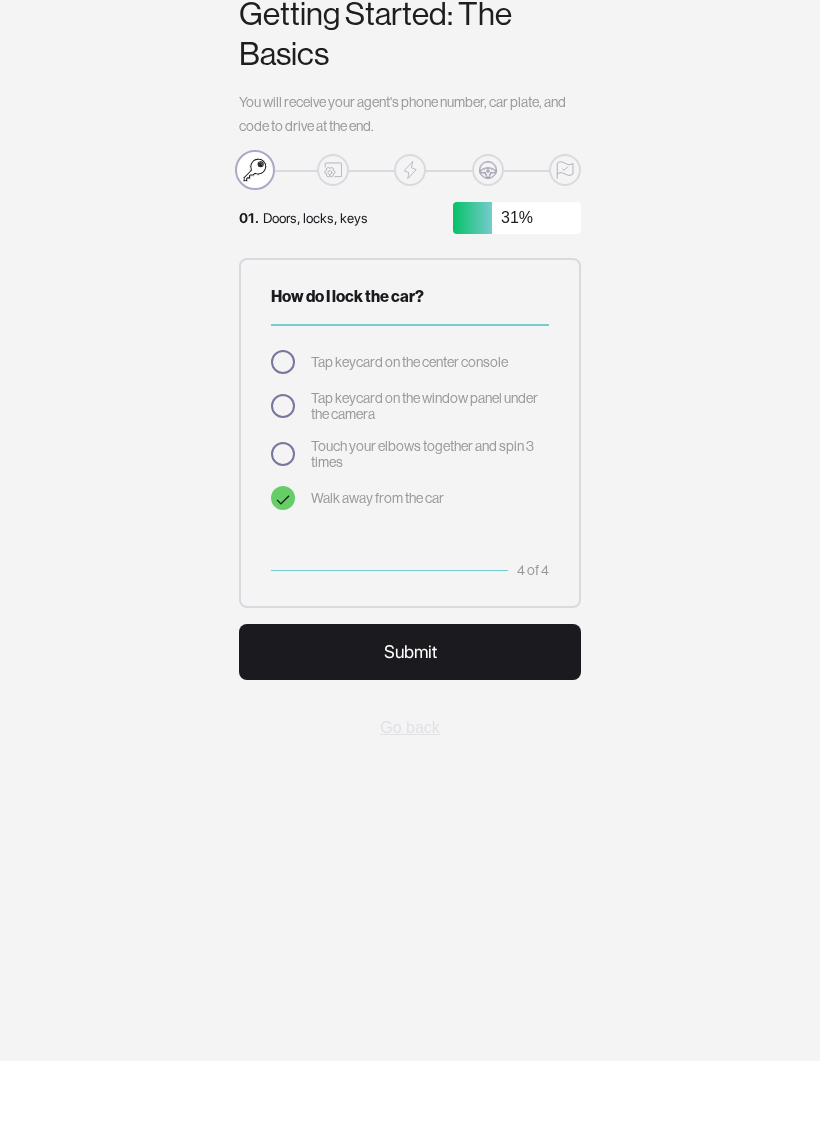click on "Submit" at bounding box center [410, 722] 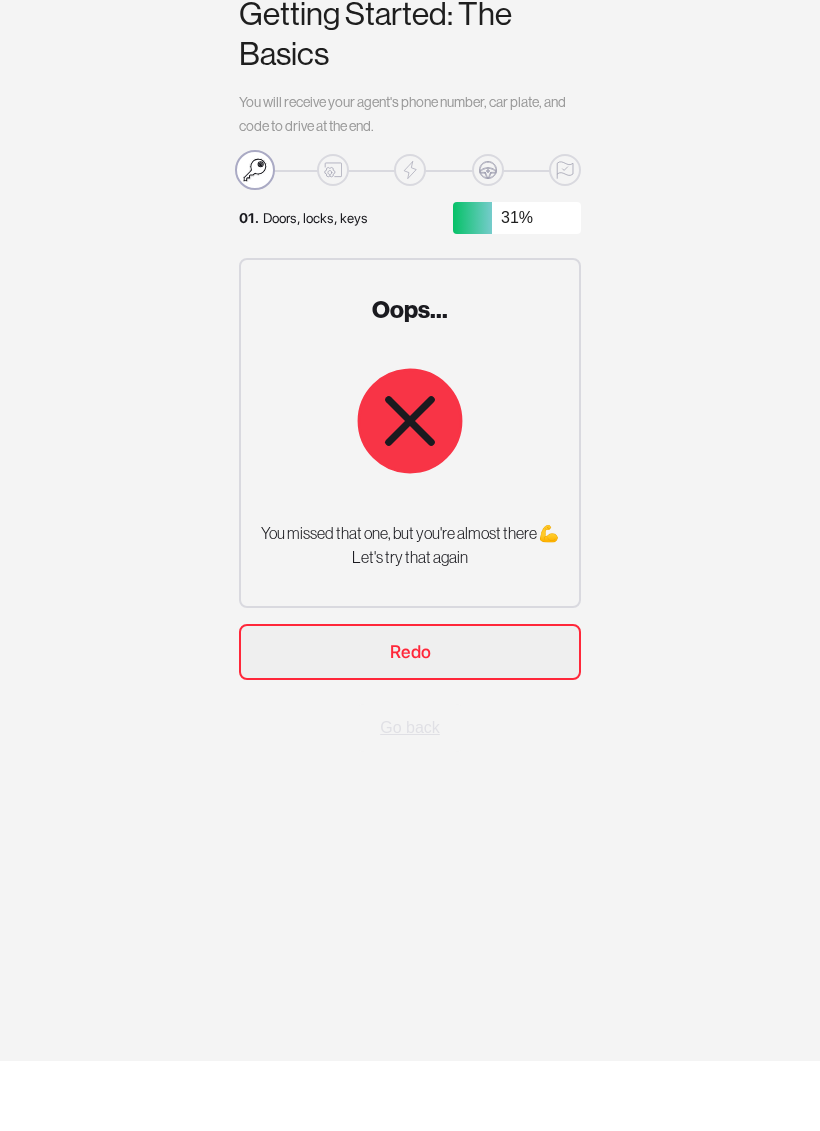 click on "Redo" at bounding box center (410, 722) 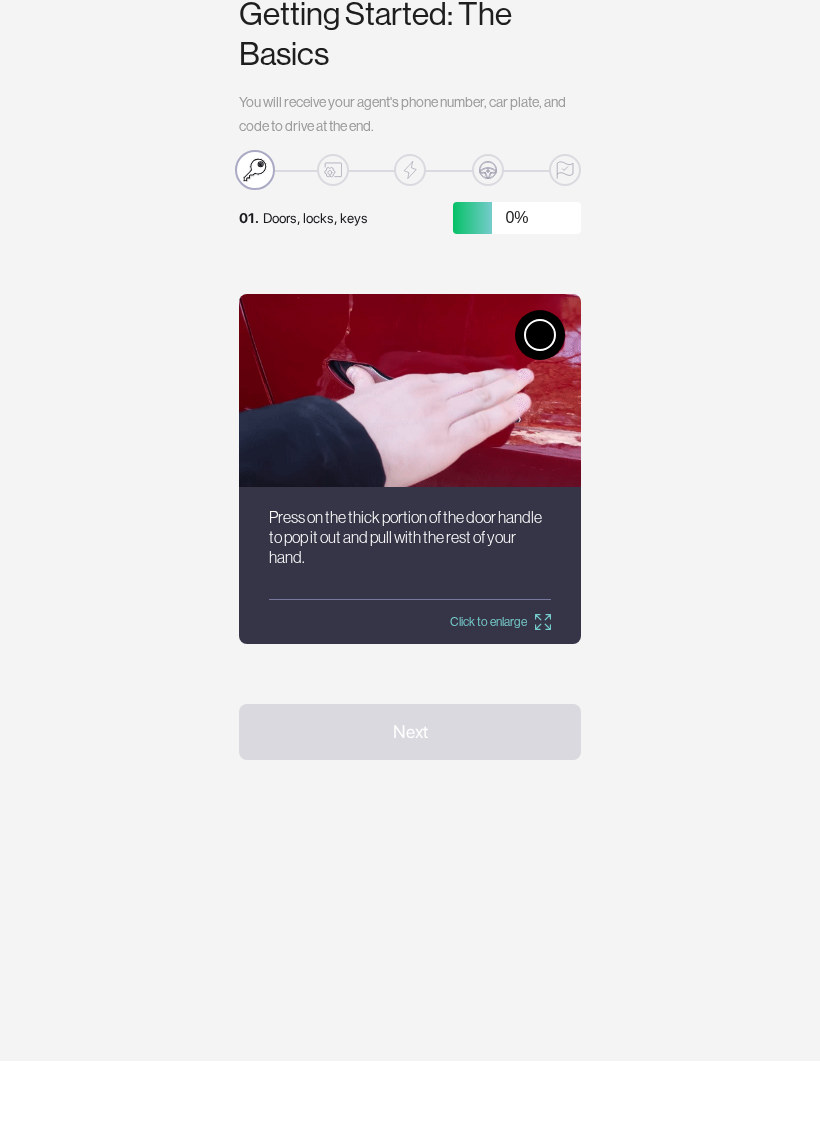 click at bounding box center (540, 405) 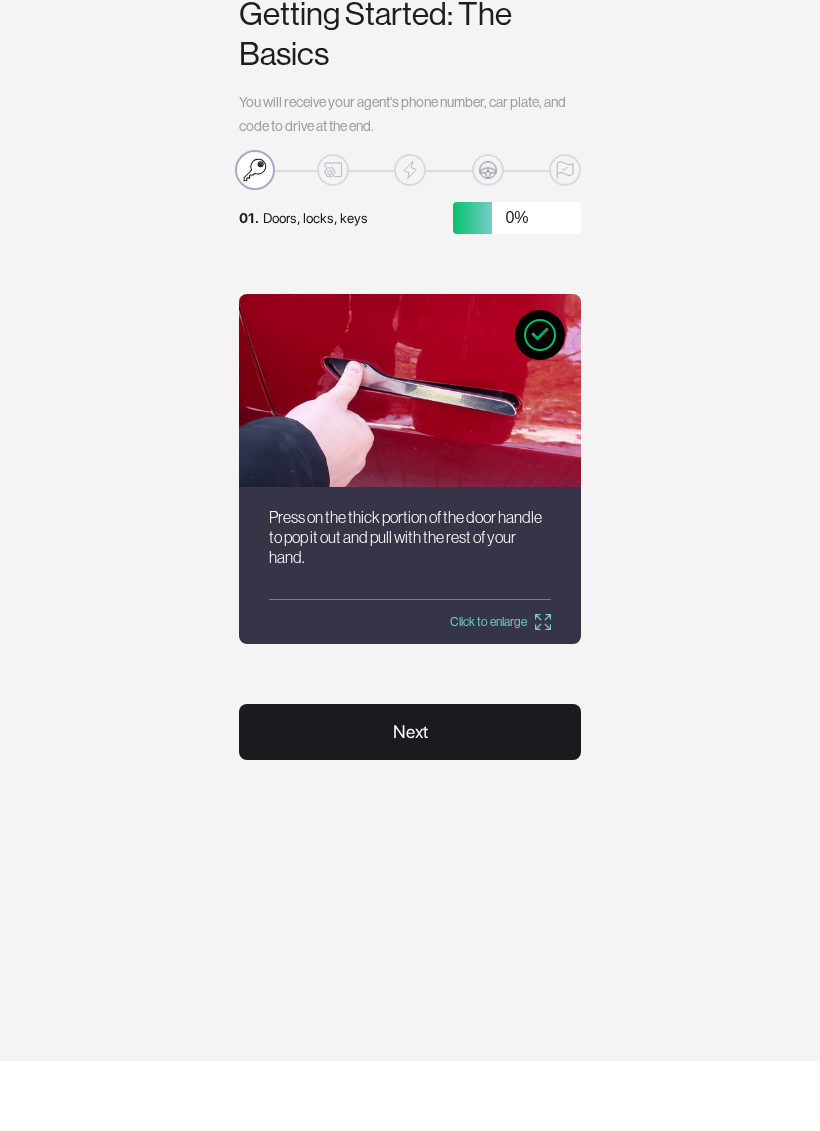 click on "Next" at bounding box center [410, 802] 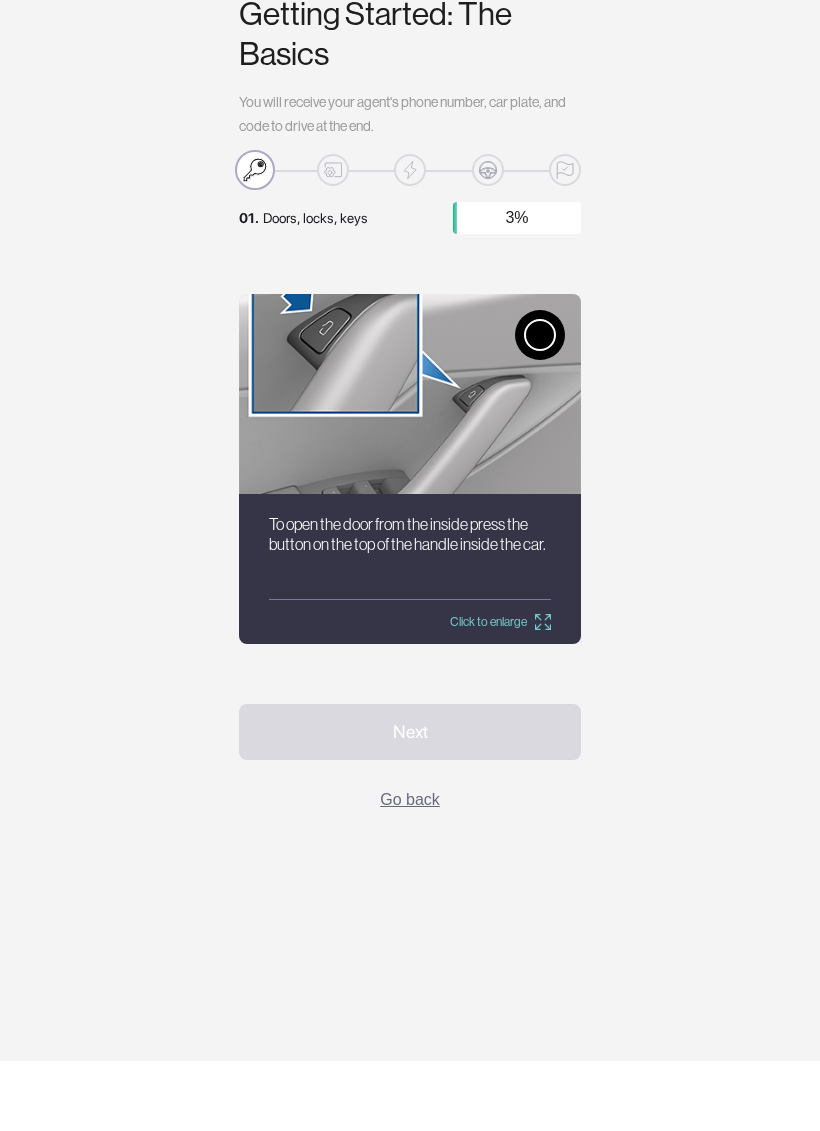 click at bounding box center (540, 405) 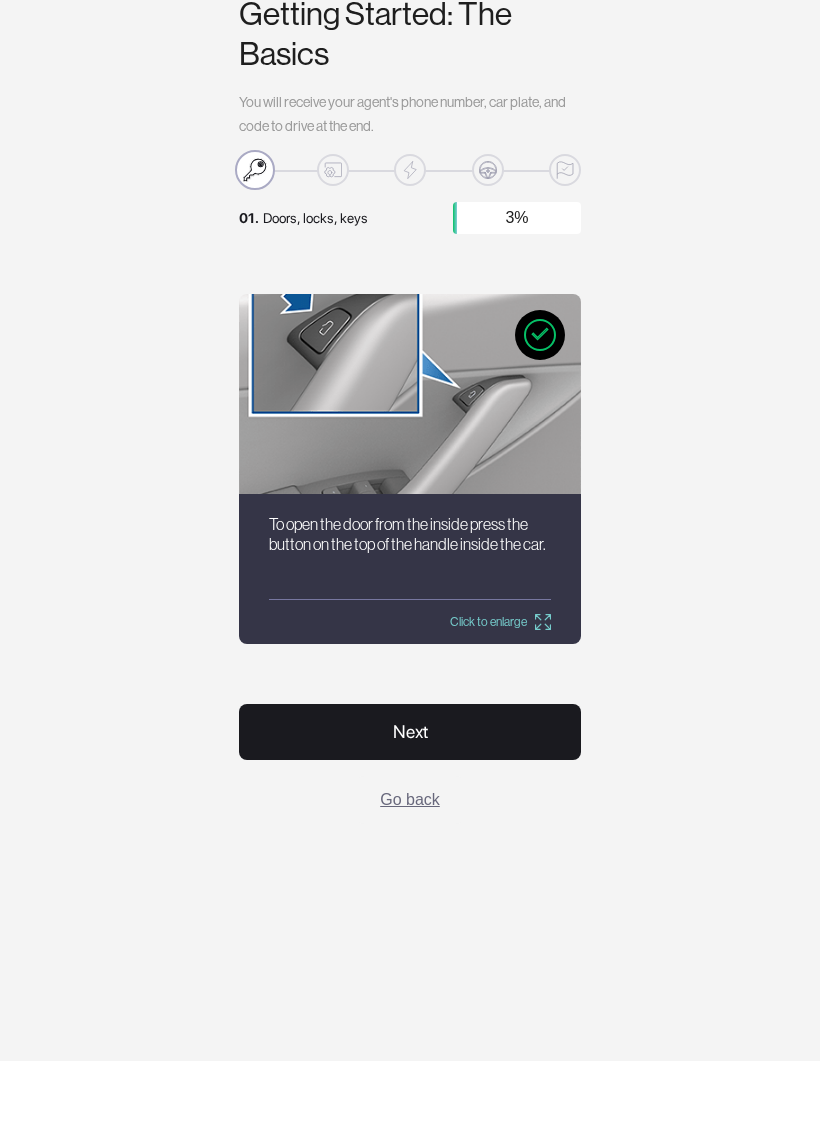 click at bounding box center (410, 464) 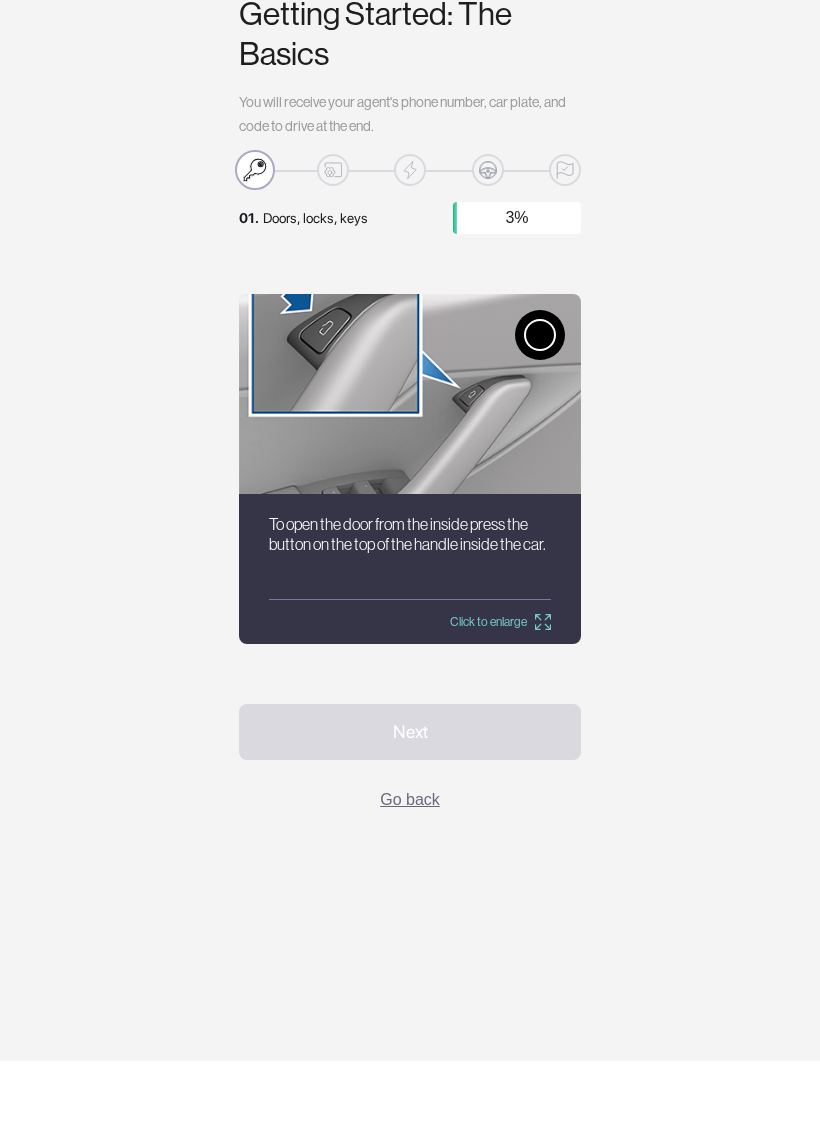 click on "Next Go back" at bounding box center [410, 834] 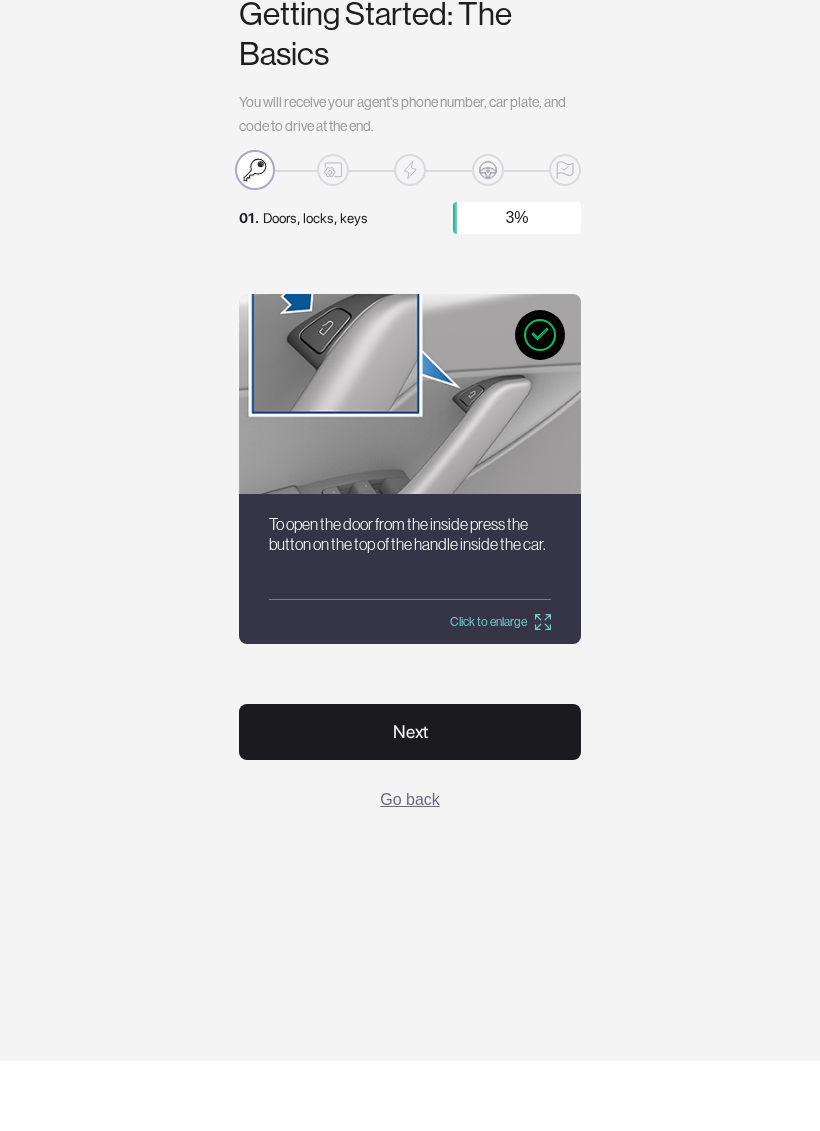 click on "Next" at bounding box center (410, 802) 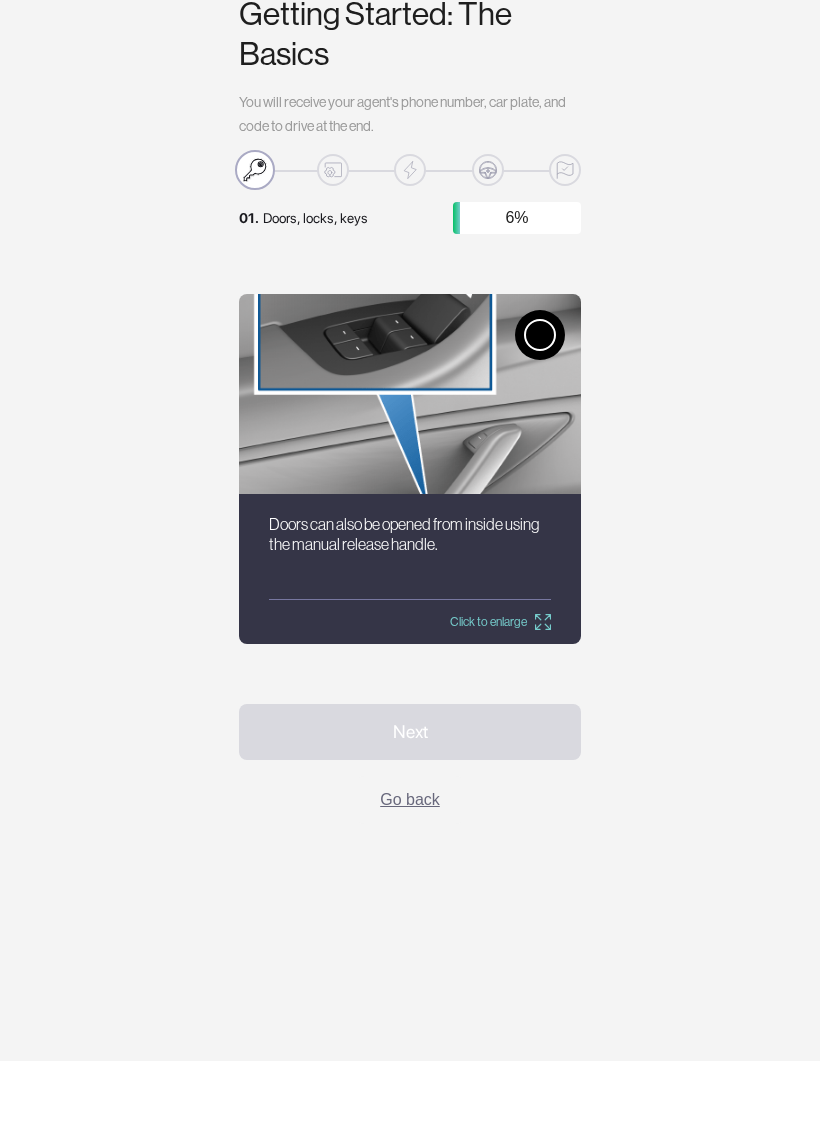 click at bounding box center (410, 464) 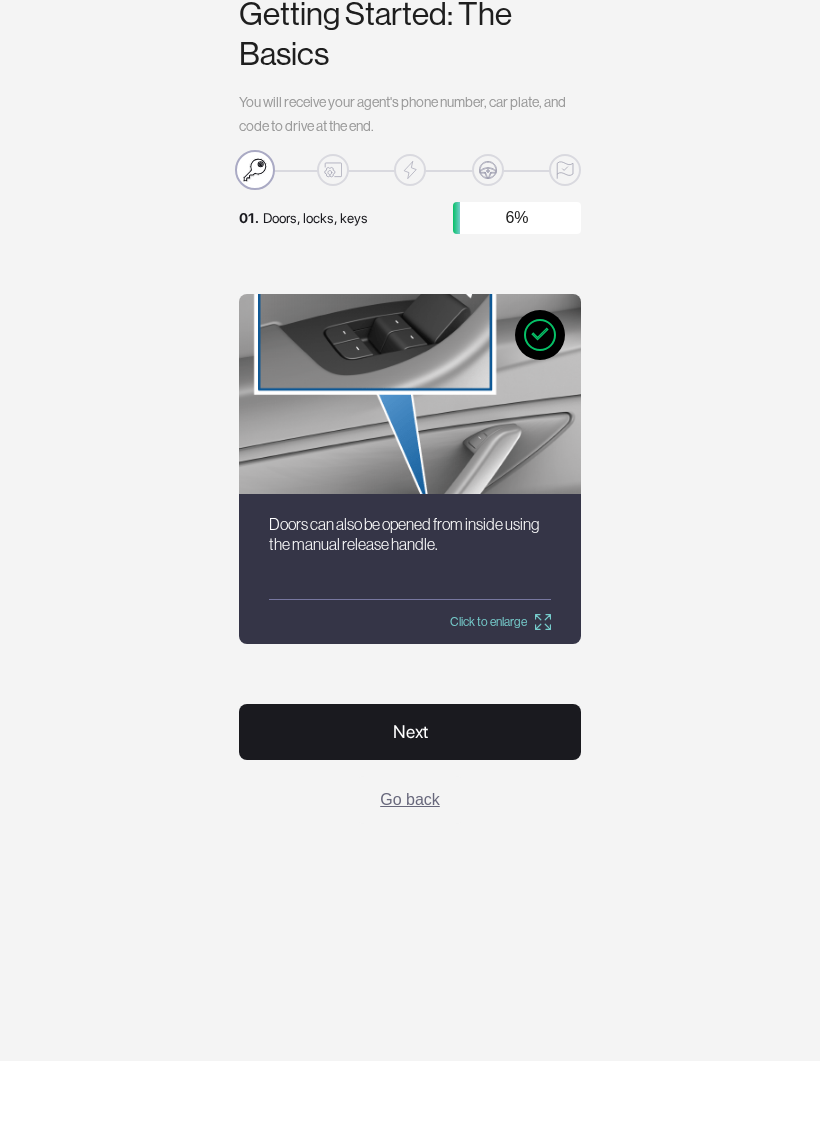 click on "Next" at bounding box center [410, 802] 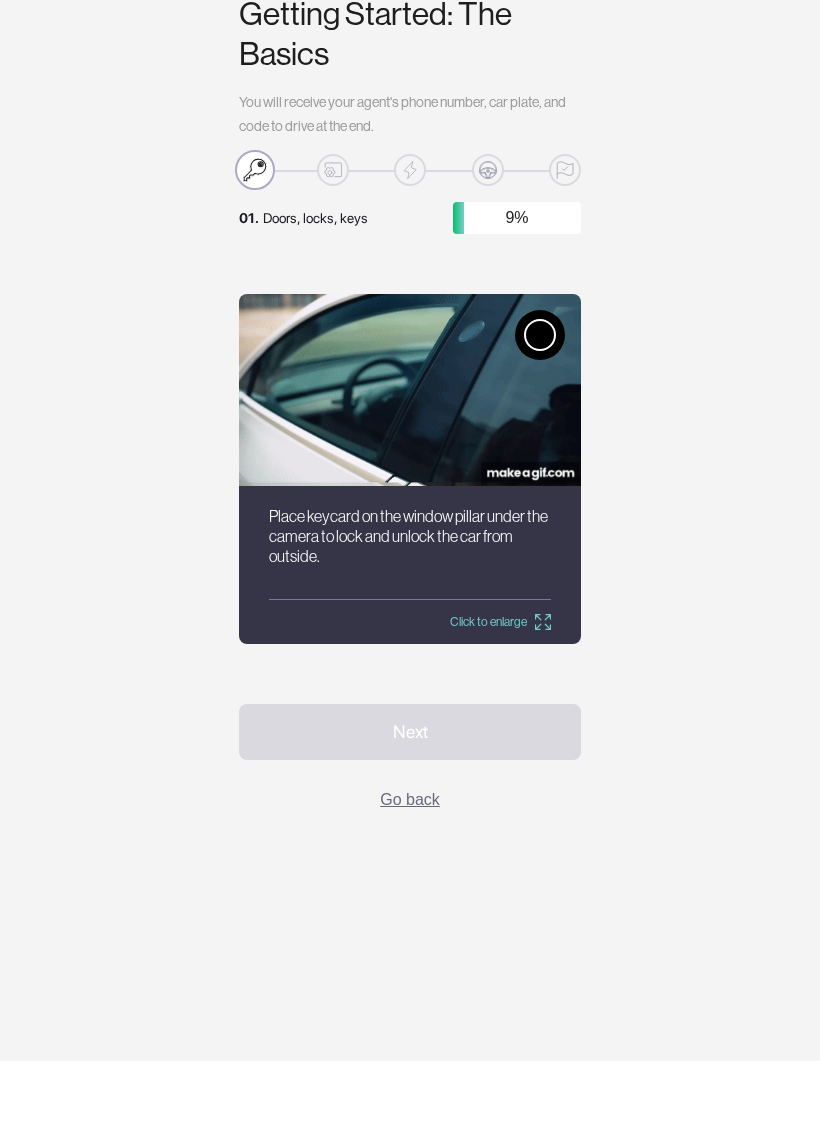 click at bounding box center [410, 460] 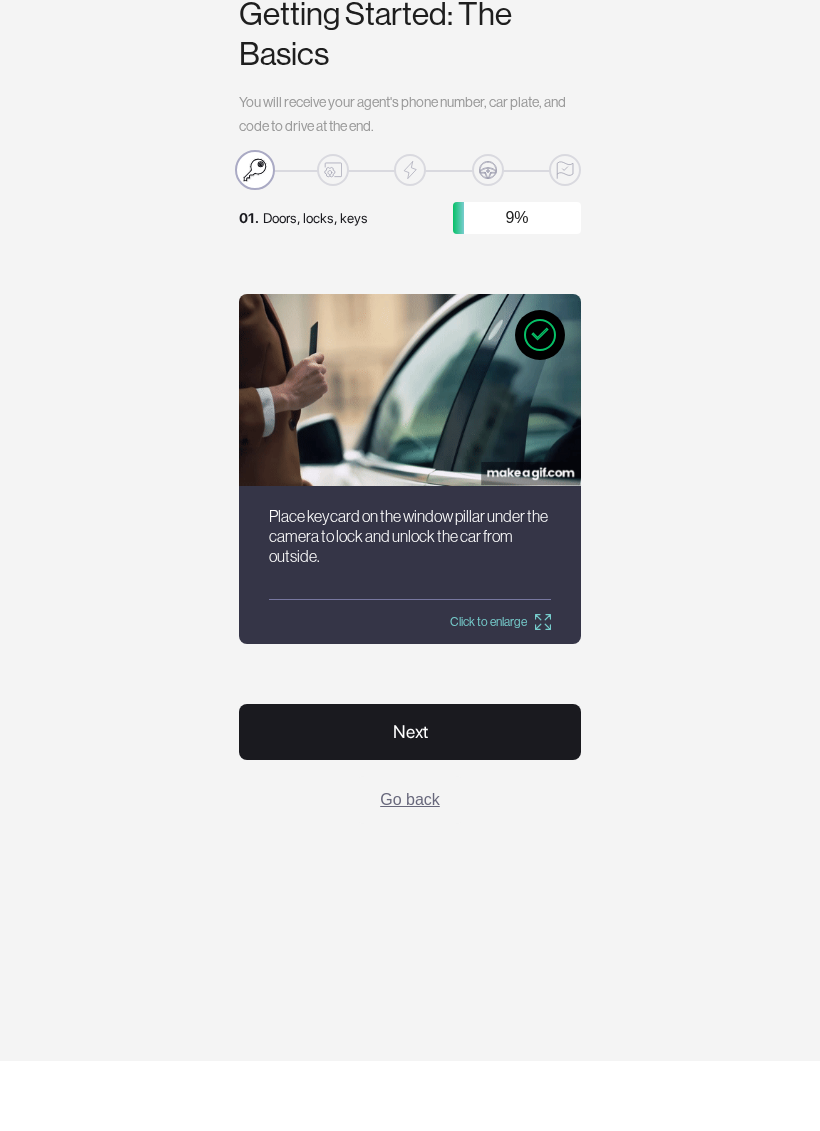 click on "Next" at bounding box center (410, 802) 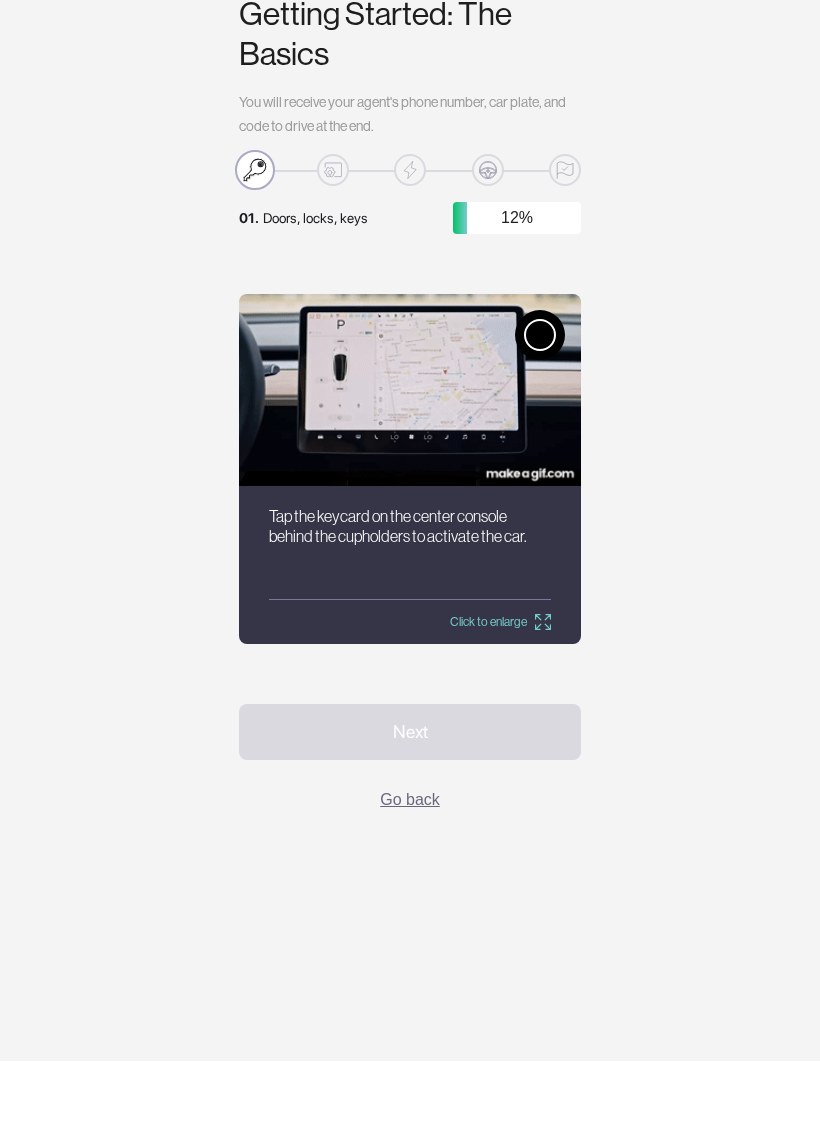 click at bounding box center (410, 460) 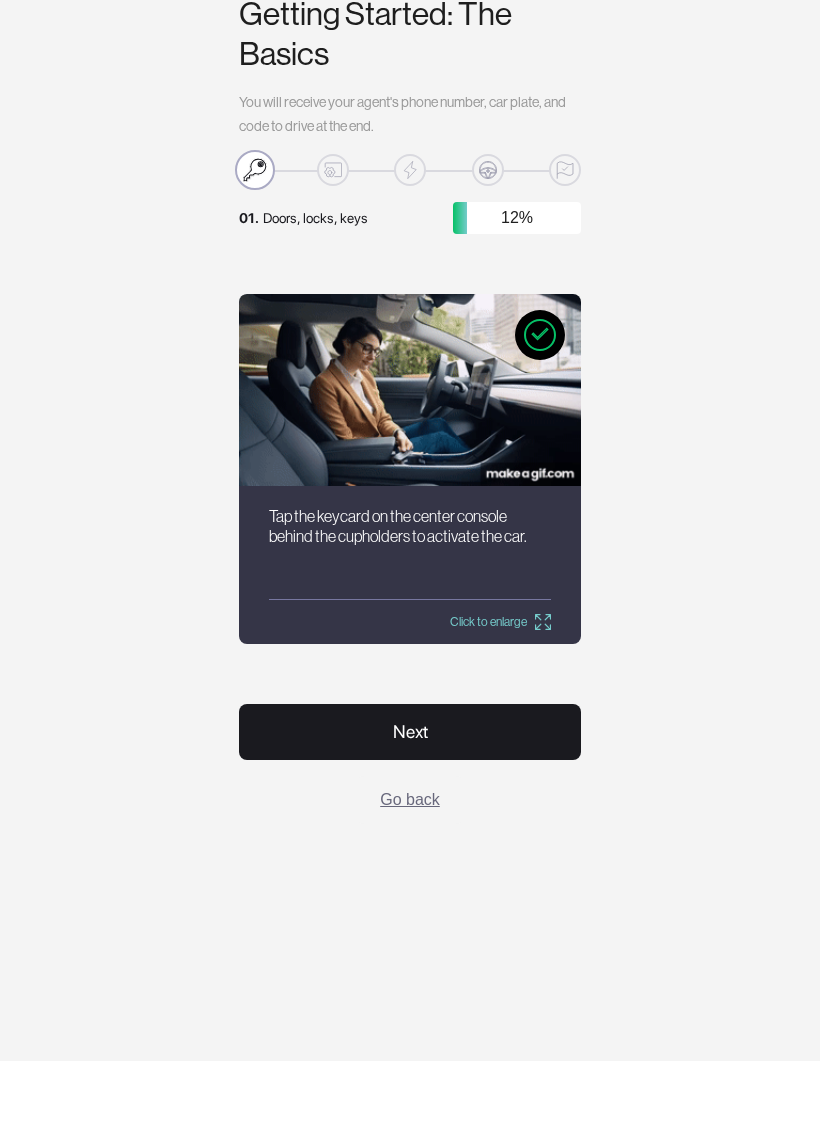 click on "Next" at bounding box center (410, 802) 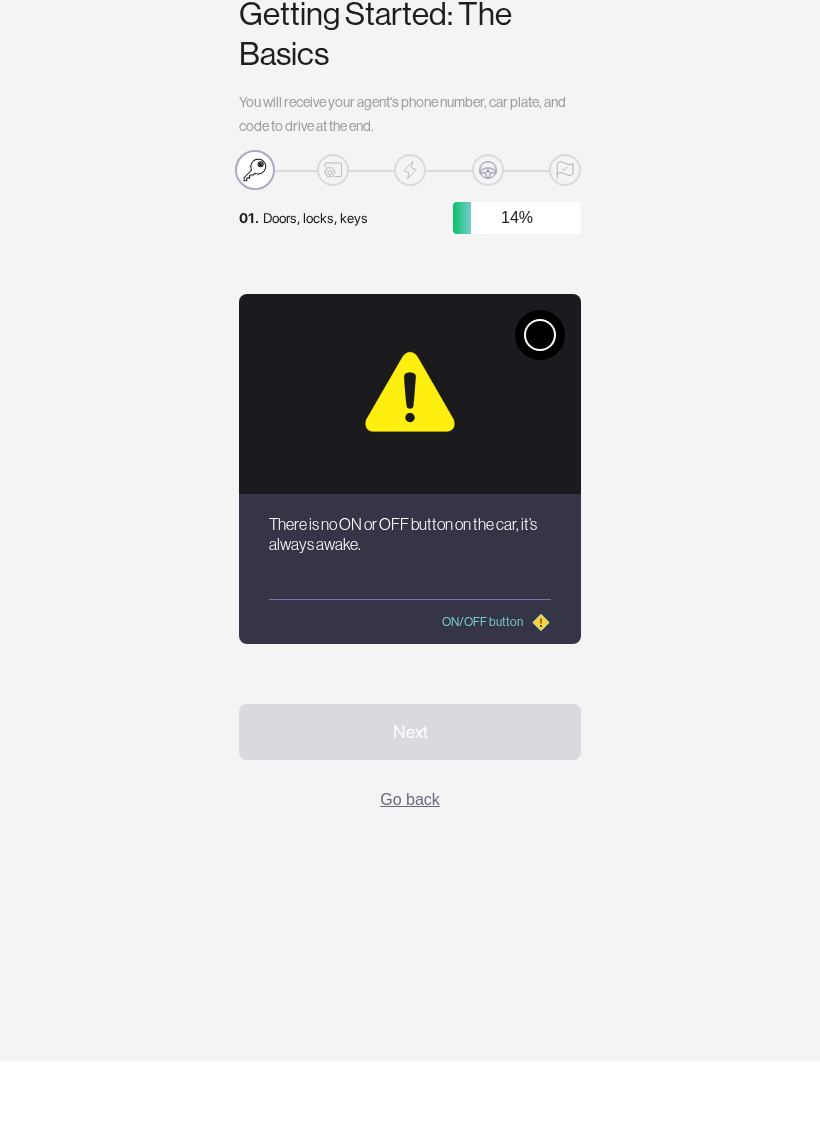 click at bounding box center (540, 405) 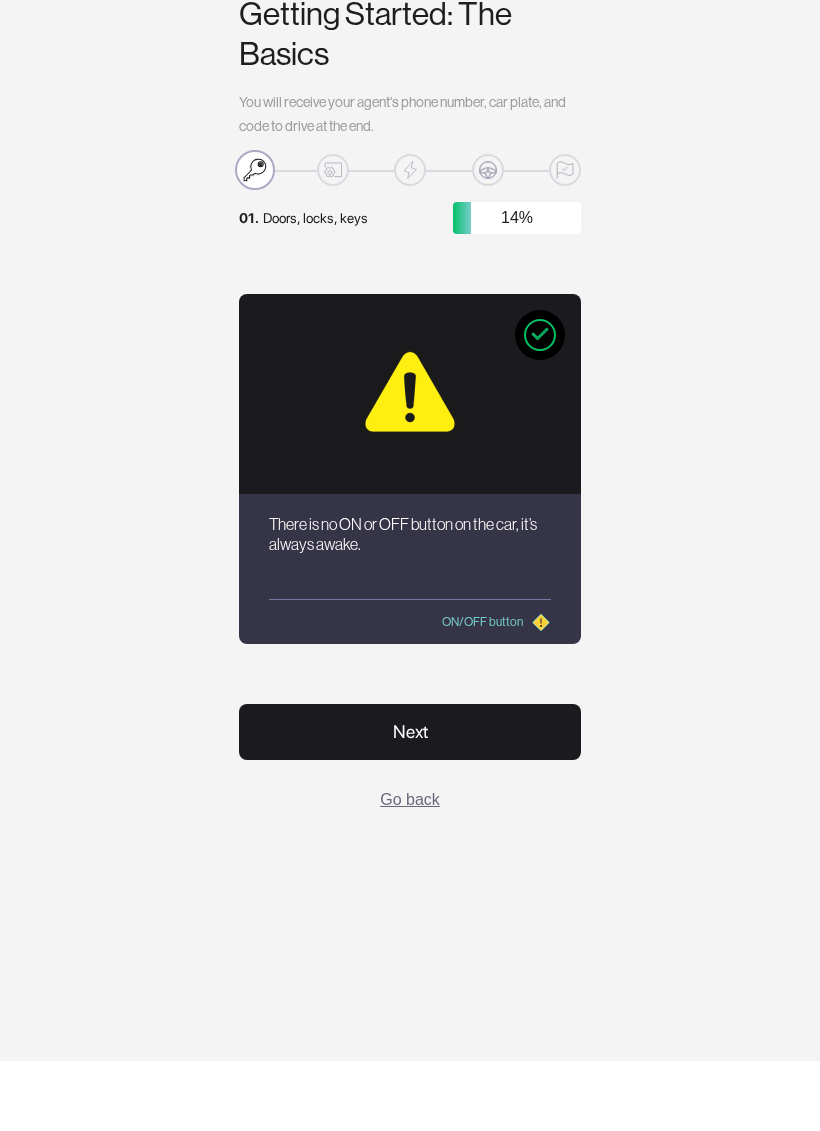 click on "Next" at bounding box center [410, 802] 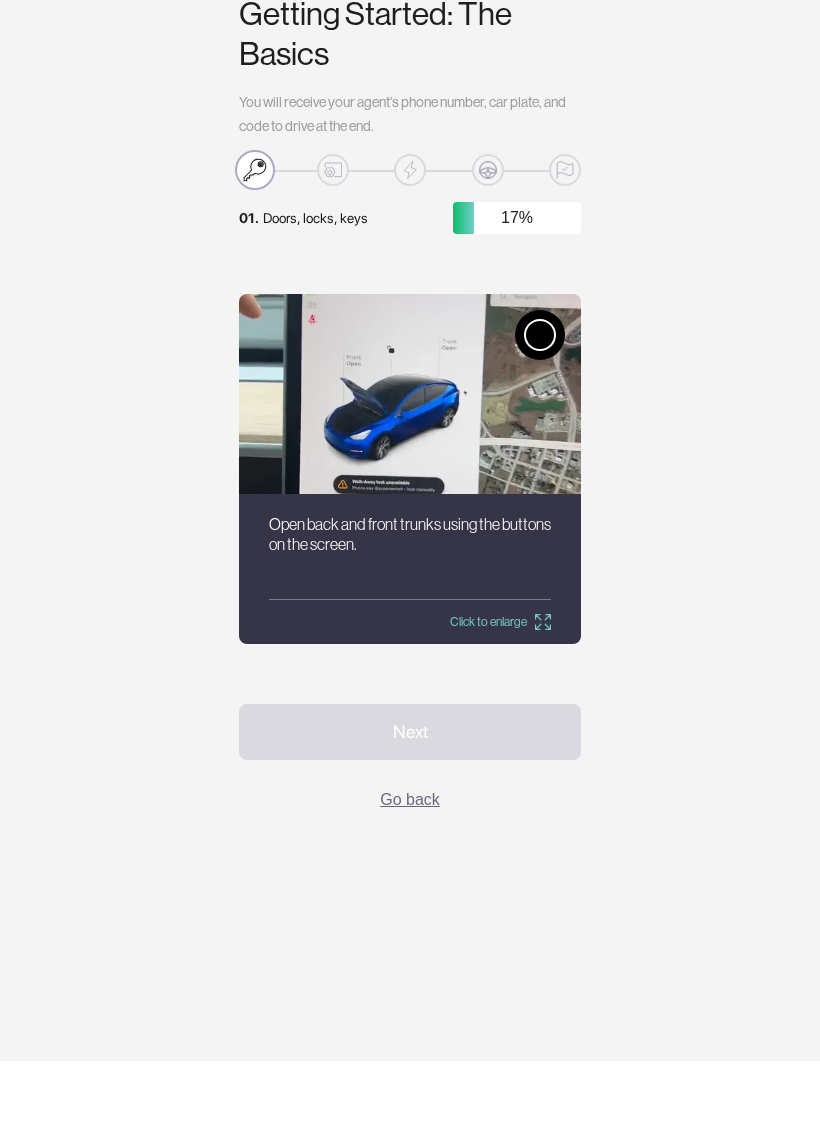click at bounding box center (540, 405) 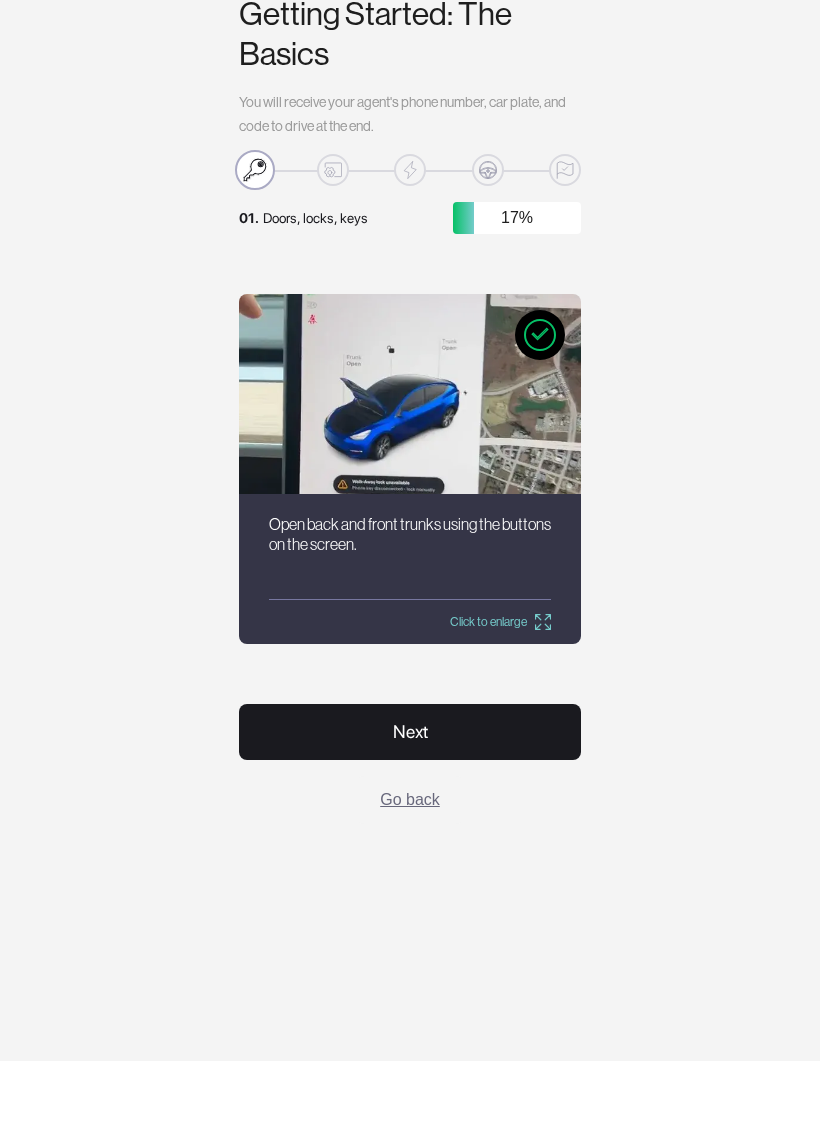 click on "Next" at bounding box center (410, 802) 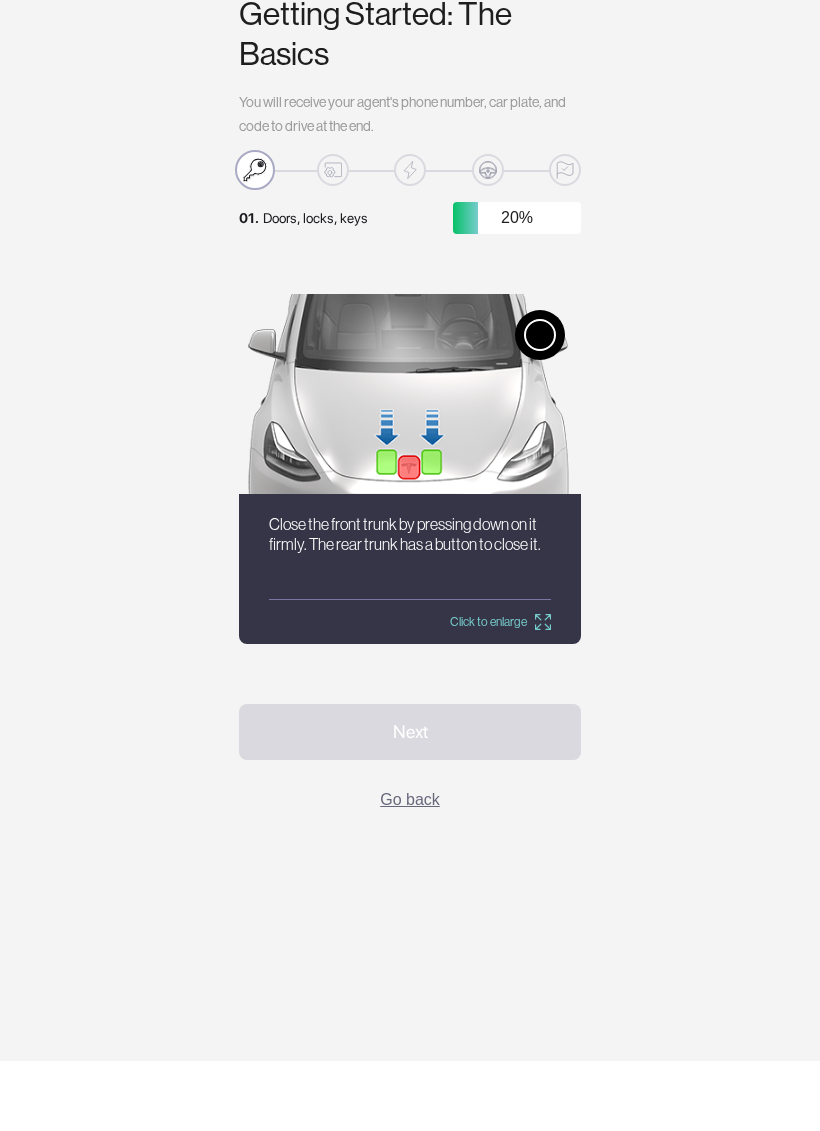 click at bounding box center [410, 464] 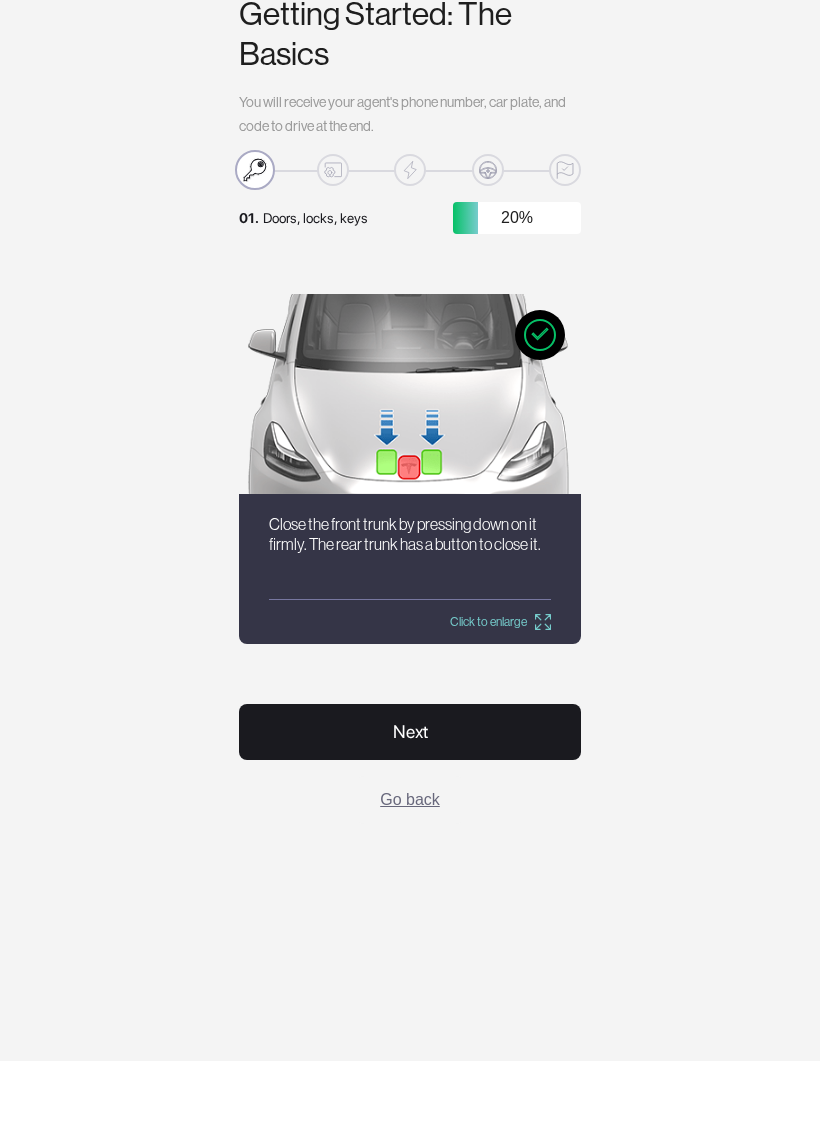 click on "Next" at bounding box center (410, 802) 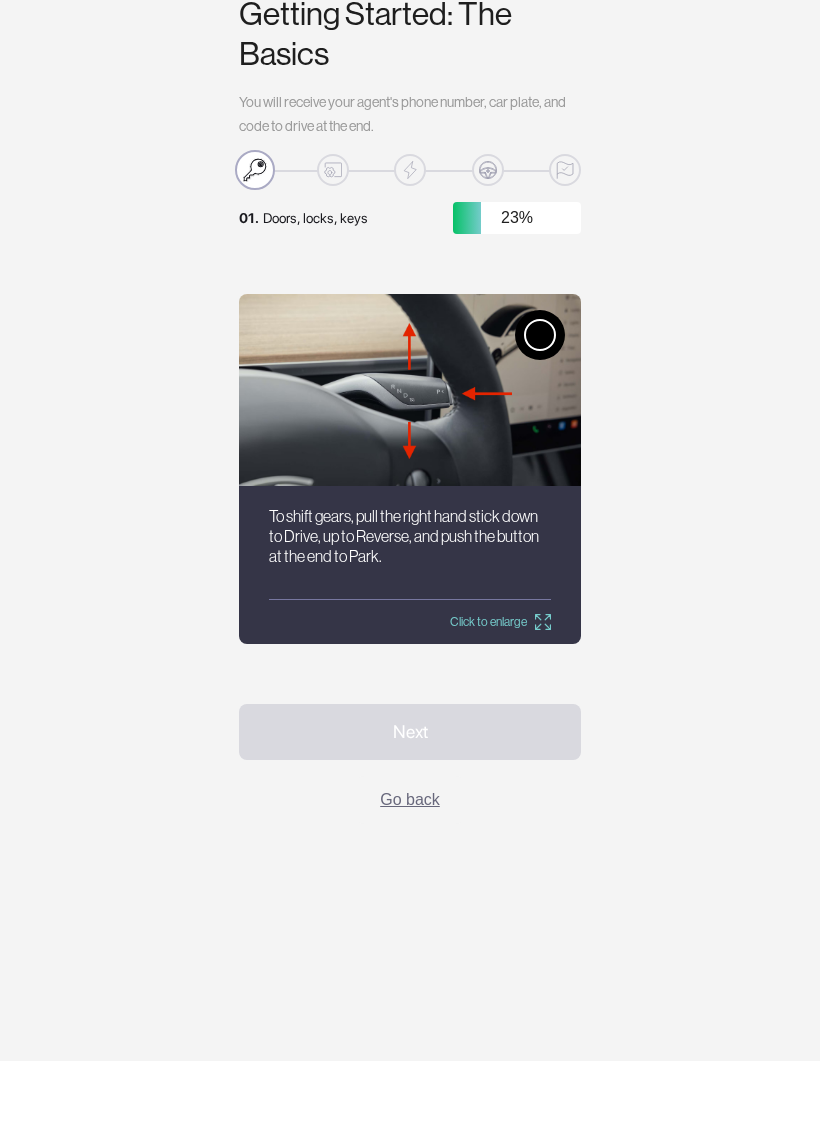 click at bounding box center [410, 460] 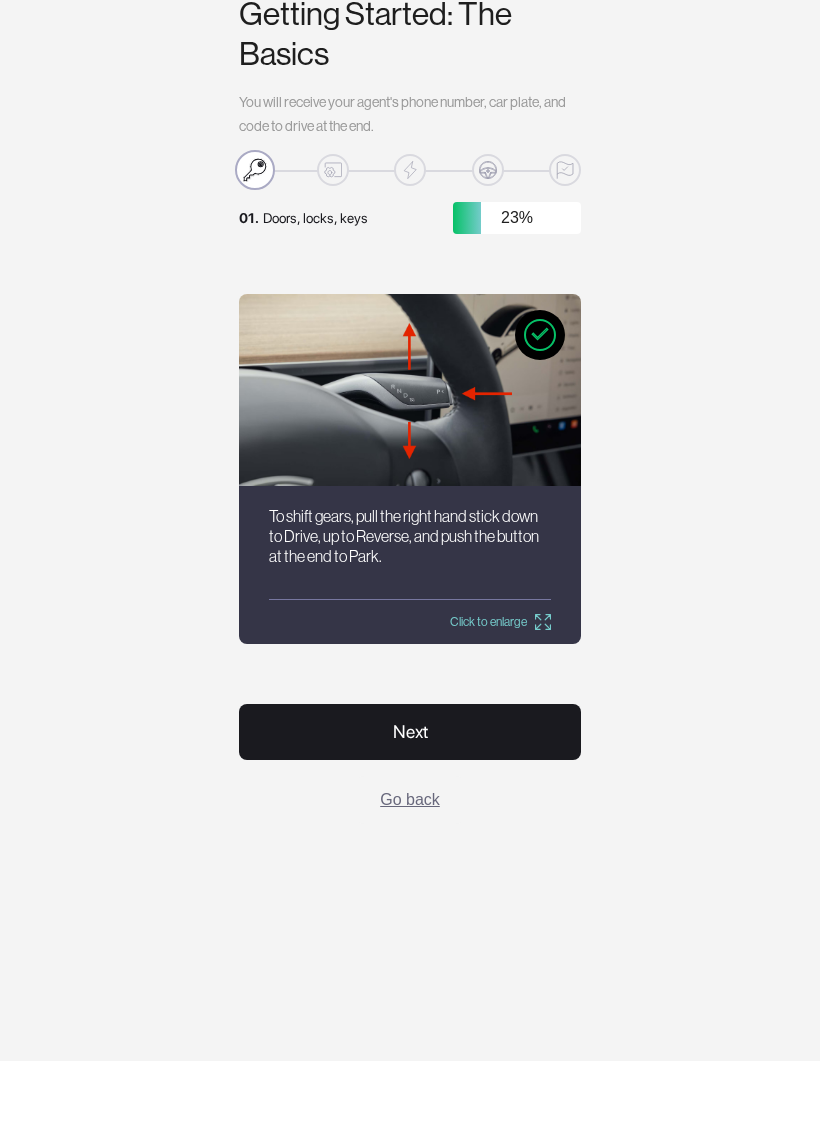 click on "Next" at bounding box center (410, 802) 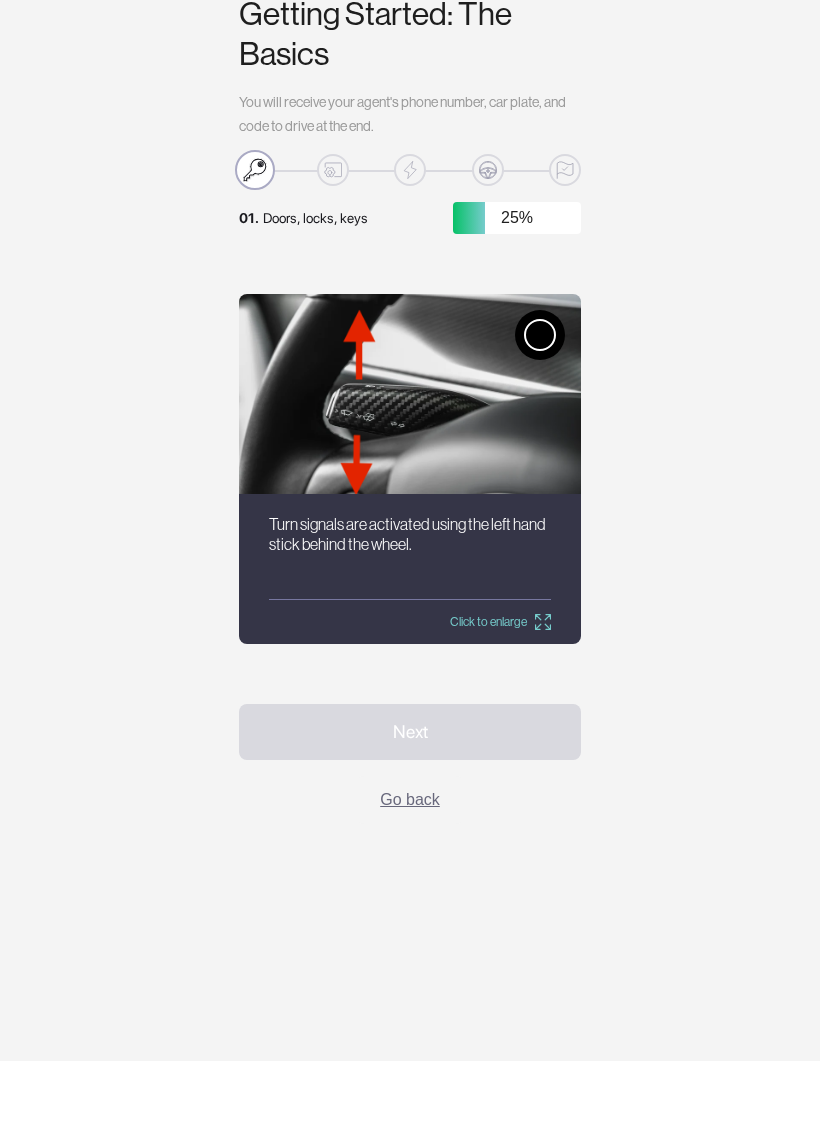 click at bounding box center [410, 464] 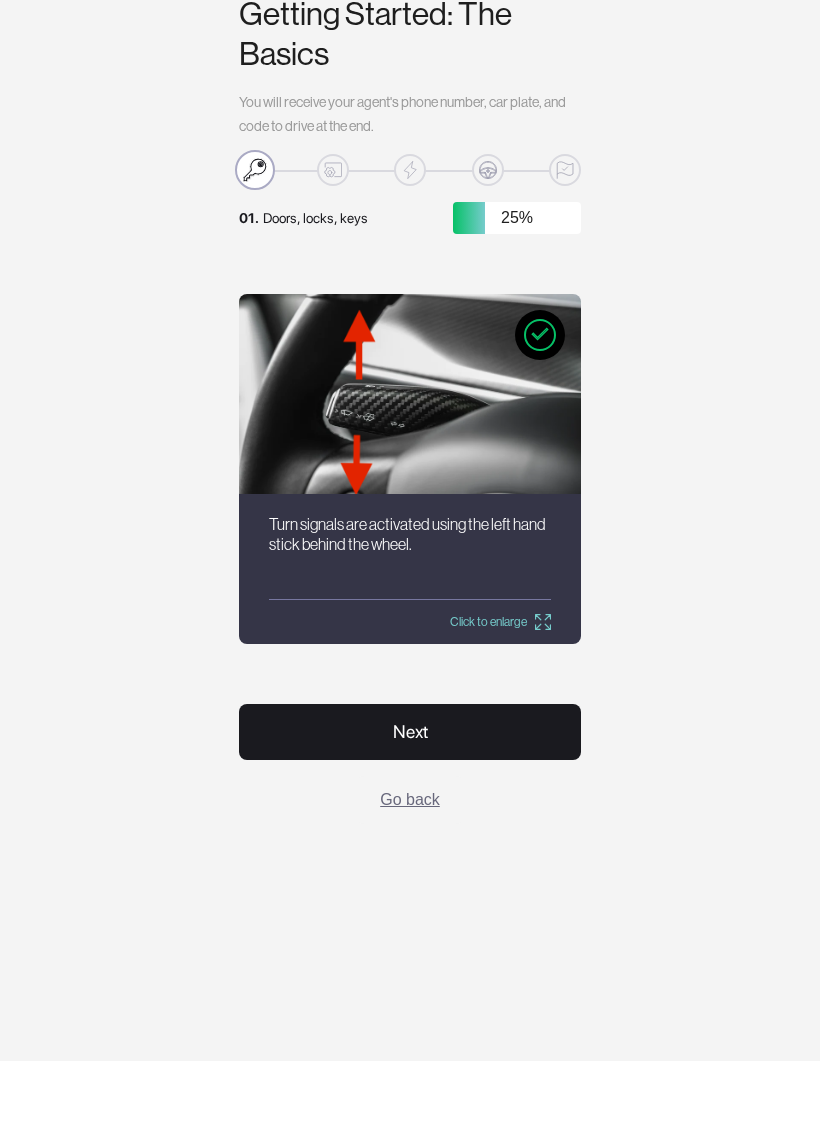click on "Next" at bounding box center [410, 802] 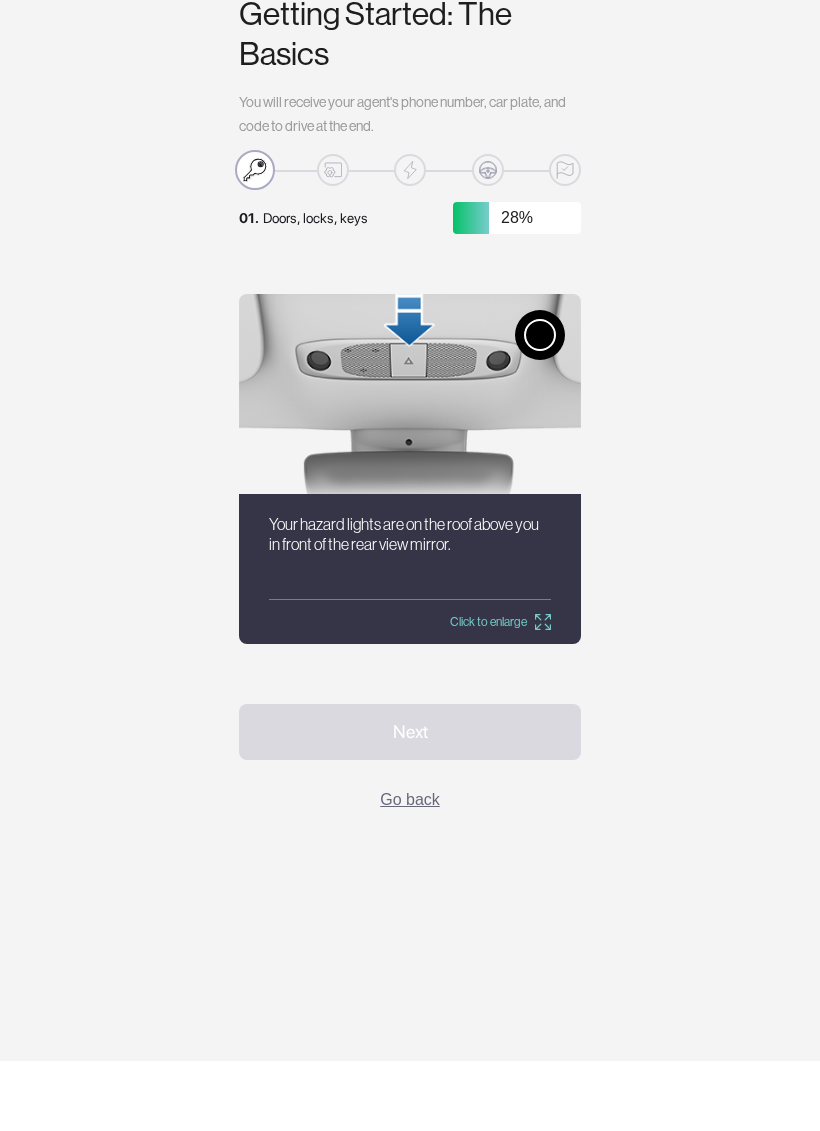 click at bounding box center [540, 405] 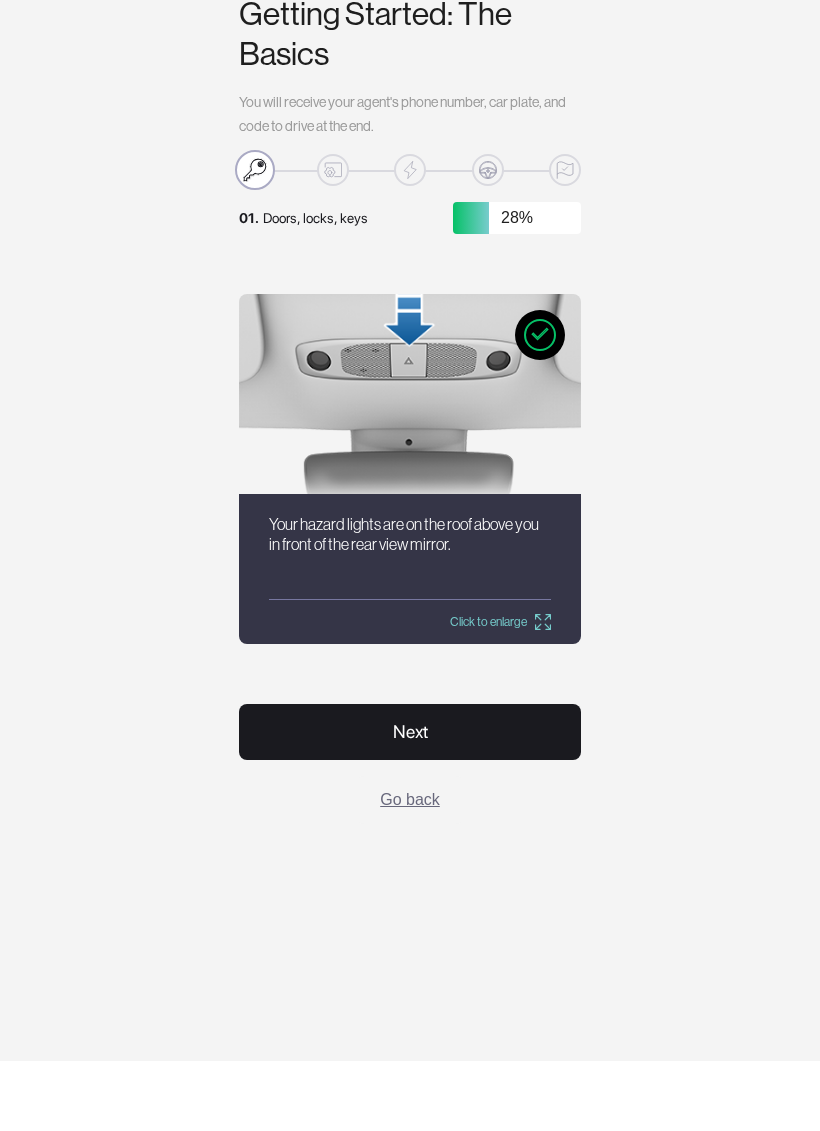 click on "Next" at bounding box center [410, 802] 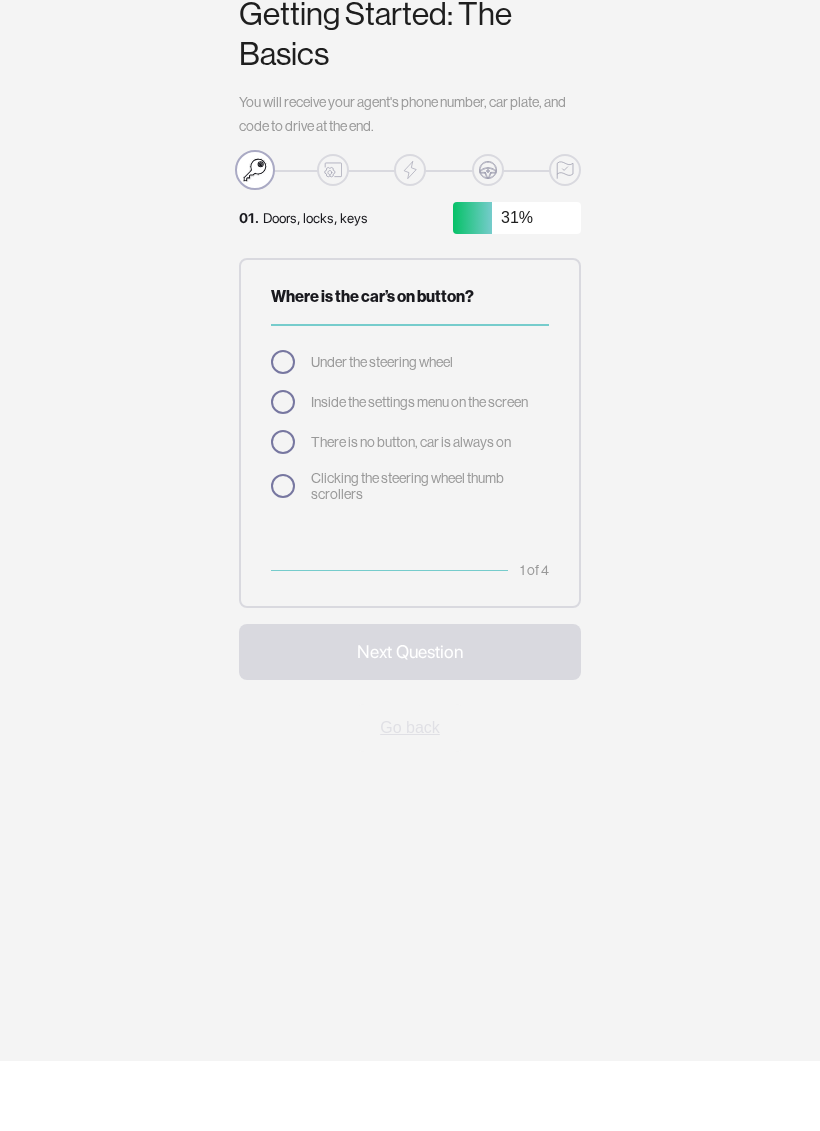 click at bounding box center (283, 512) 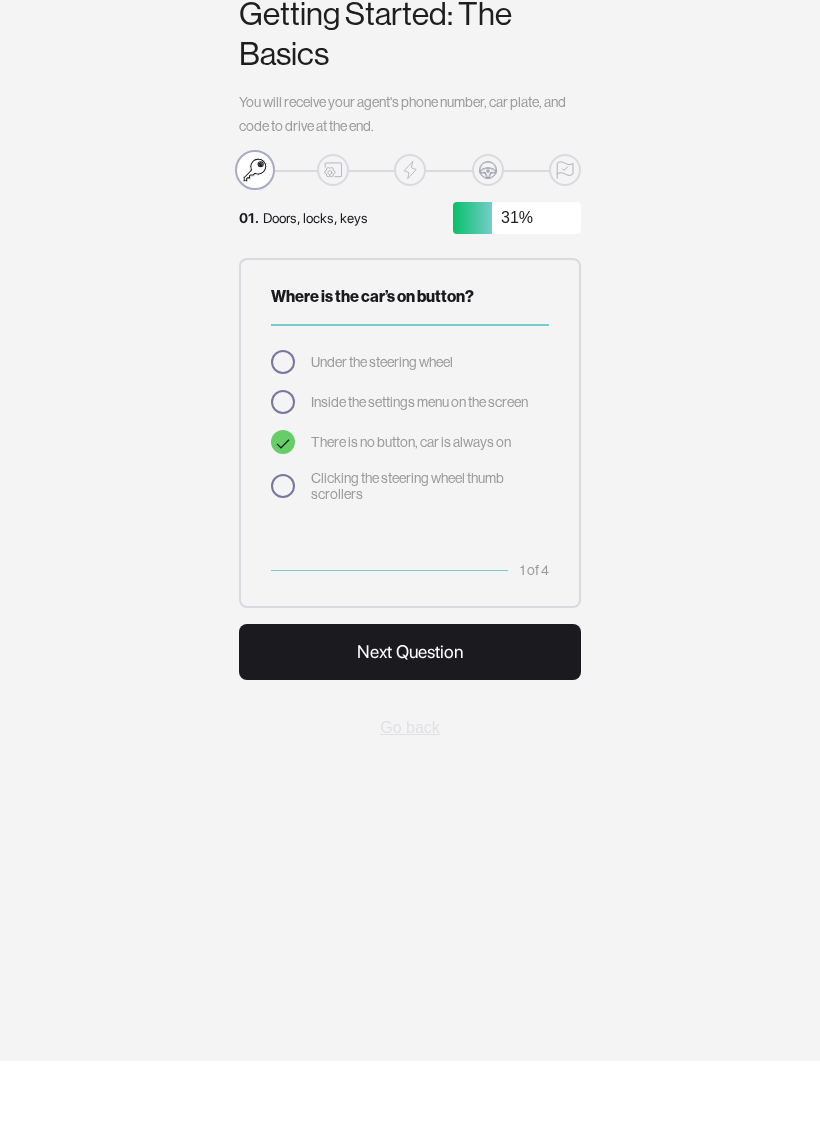 click 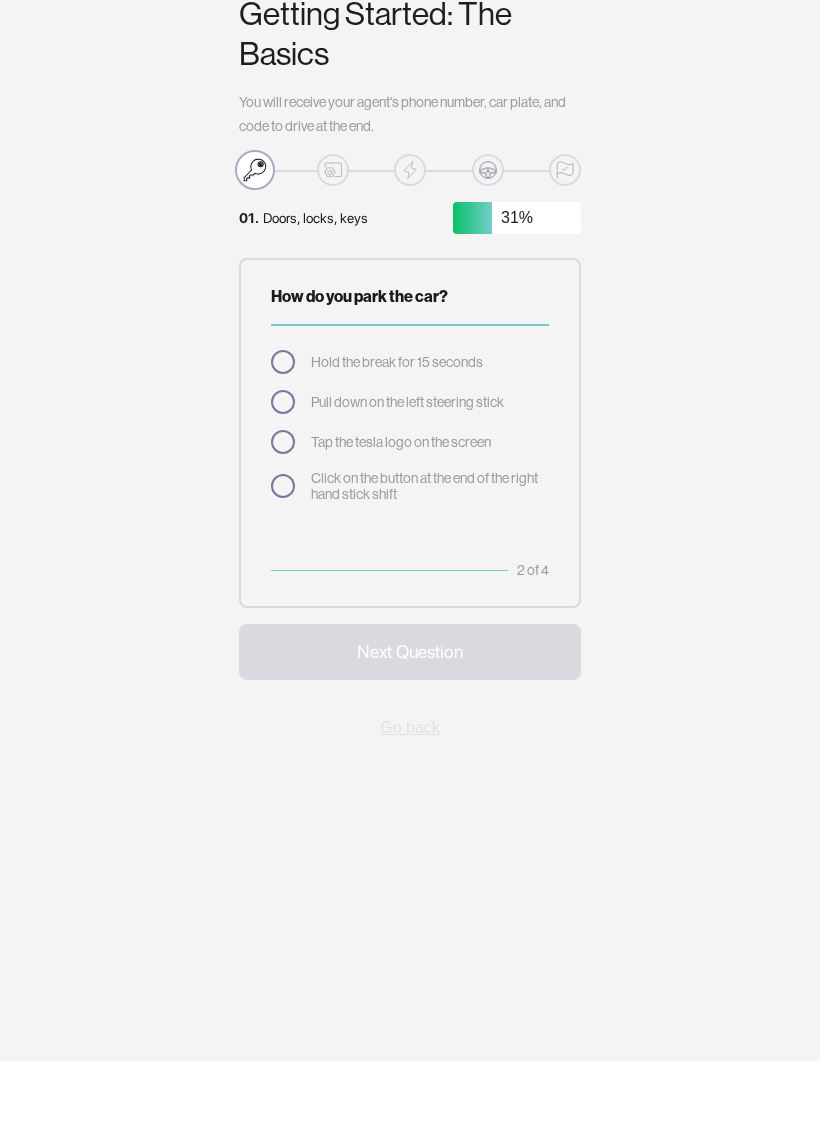 click at bounding box center [283, 556] 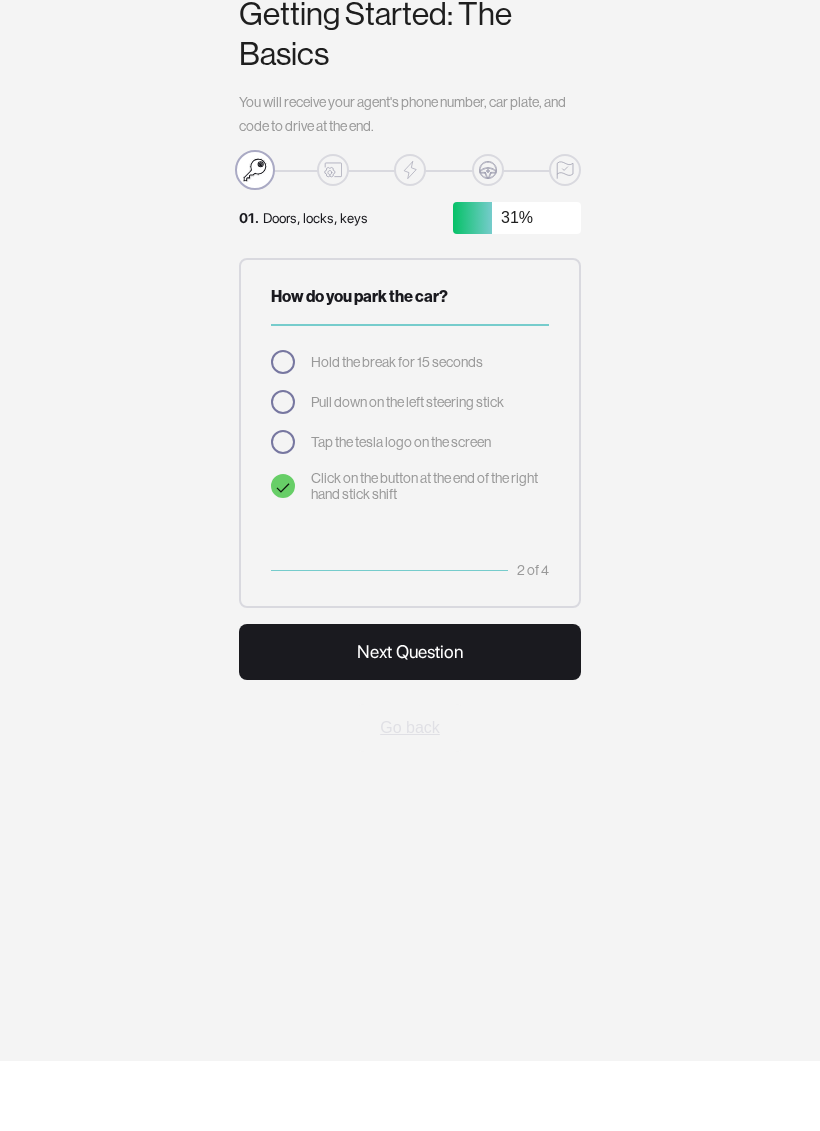 click on "Next Question" at bounding box center [410, 722] 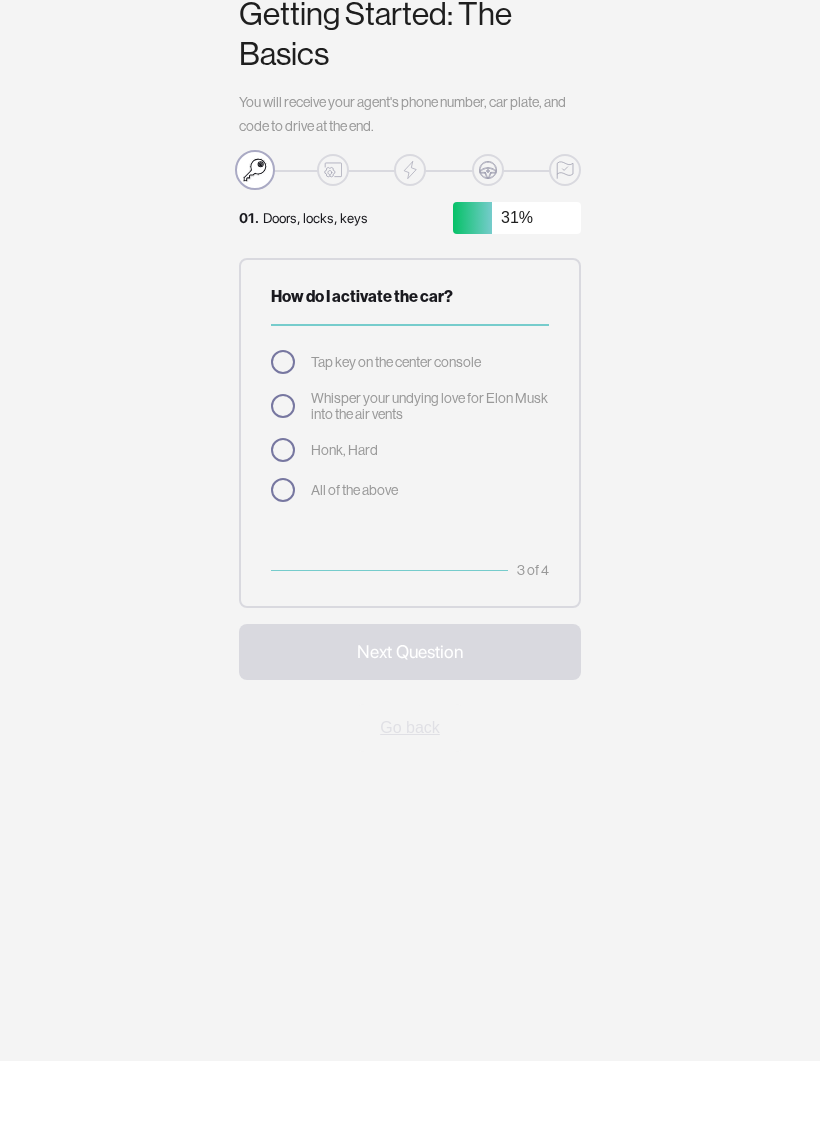 click on "How do I activate the car? Tap key on the center console Whisper your undying love for Elon Musk into the air vents Honk, Hard All of the above 3 of 4" at bounding box center [410, 503] 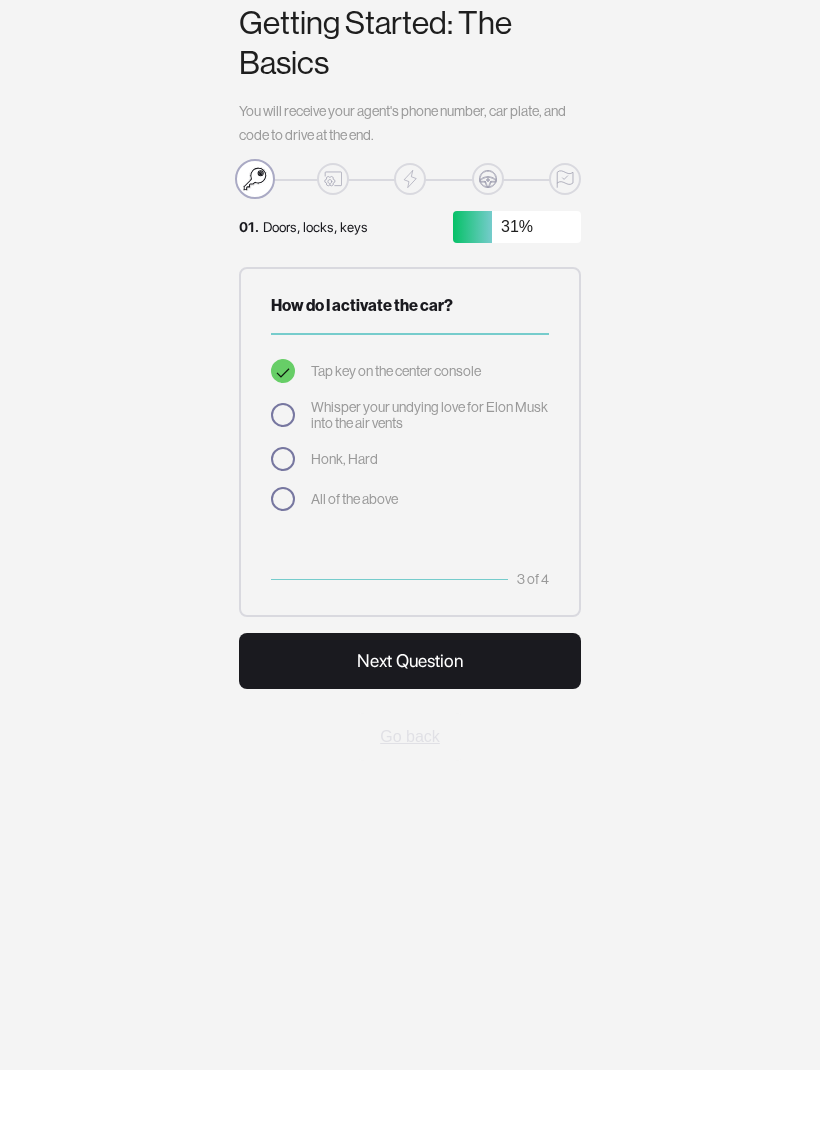 click on "Next Question" at bounding box center [410, 722] 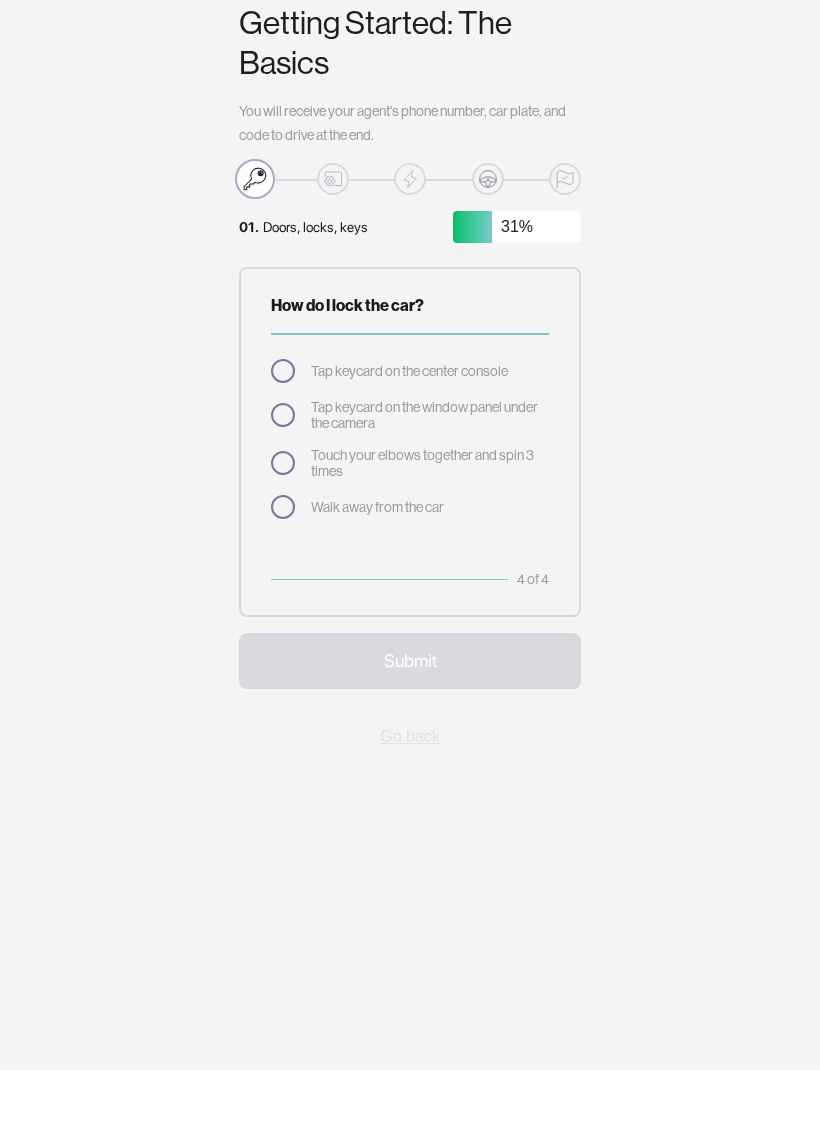click on "Tap keycard on the window panel under the camera" at bounding box center [430, 476] 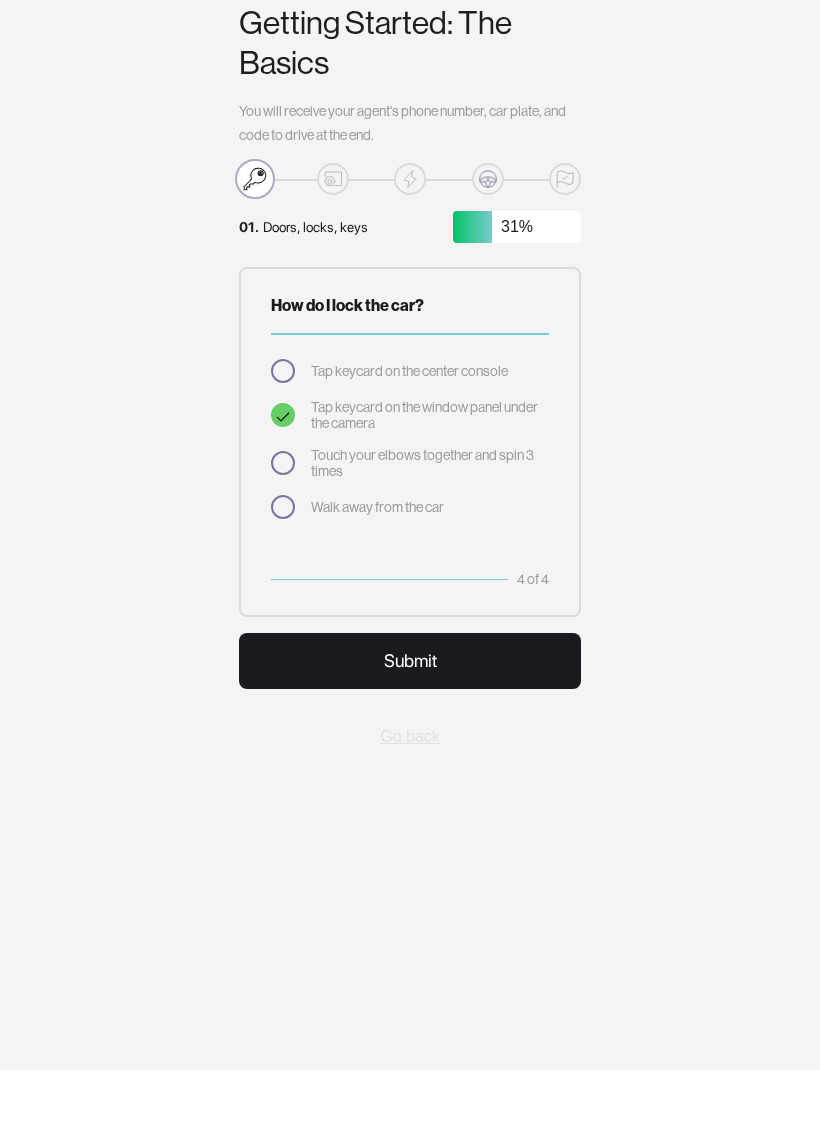 click on "Submit" at bounding box center [410, 722] 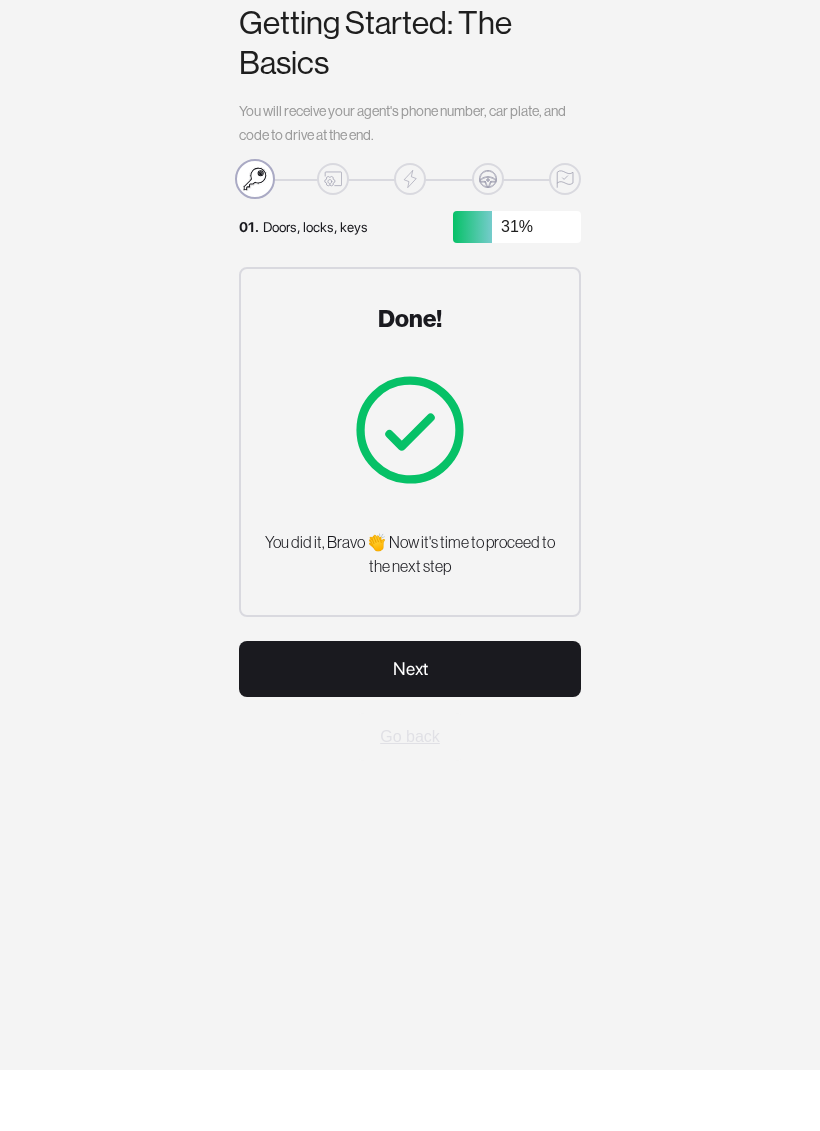 click on "Next" at bounding box center (410, 730) 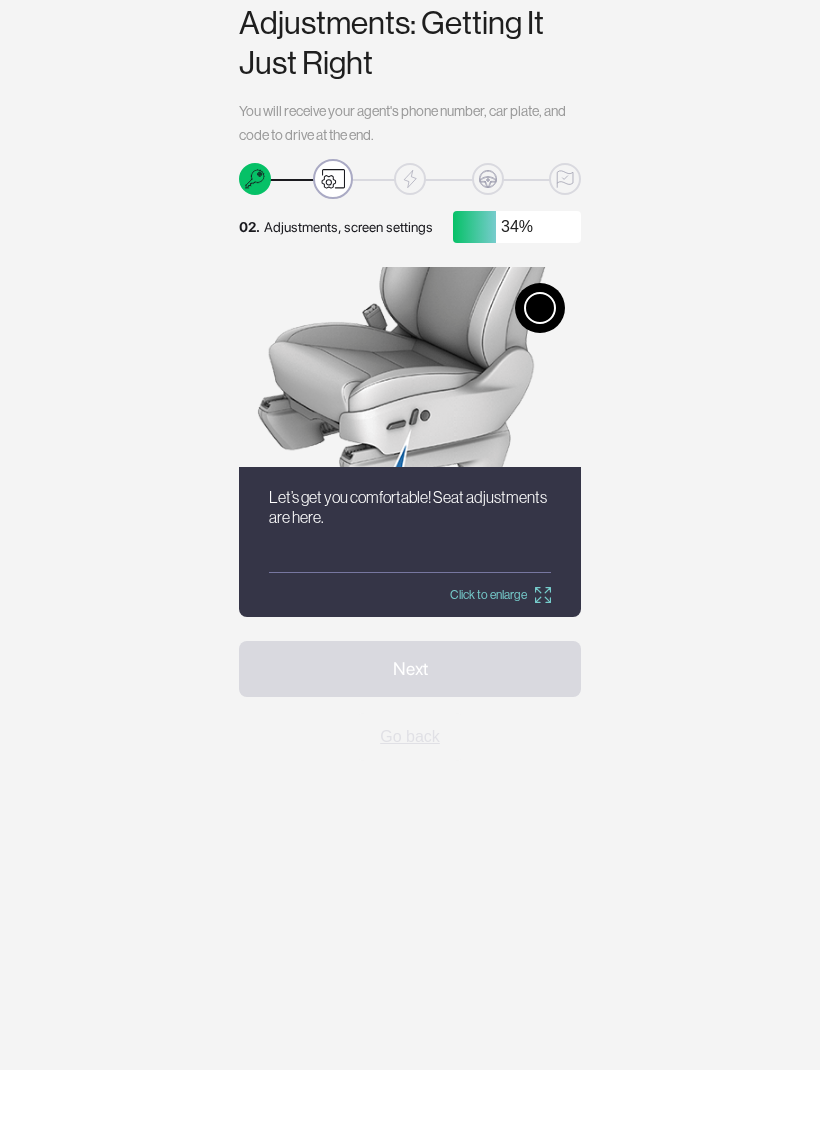 click at bounding box center [540, 369] 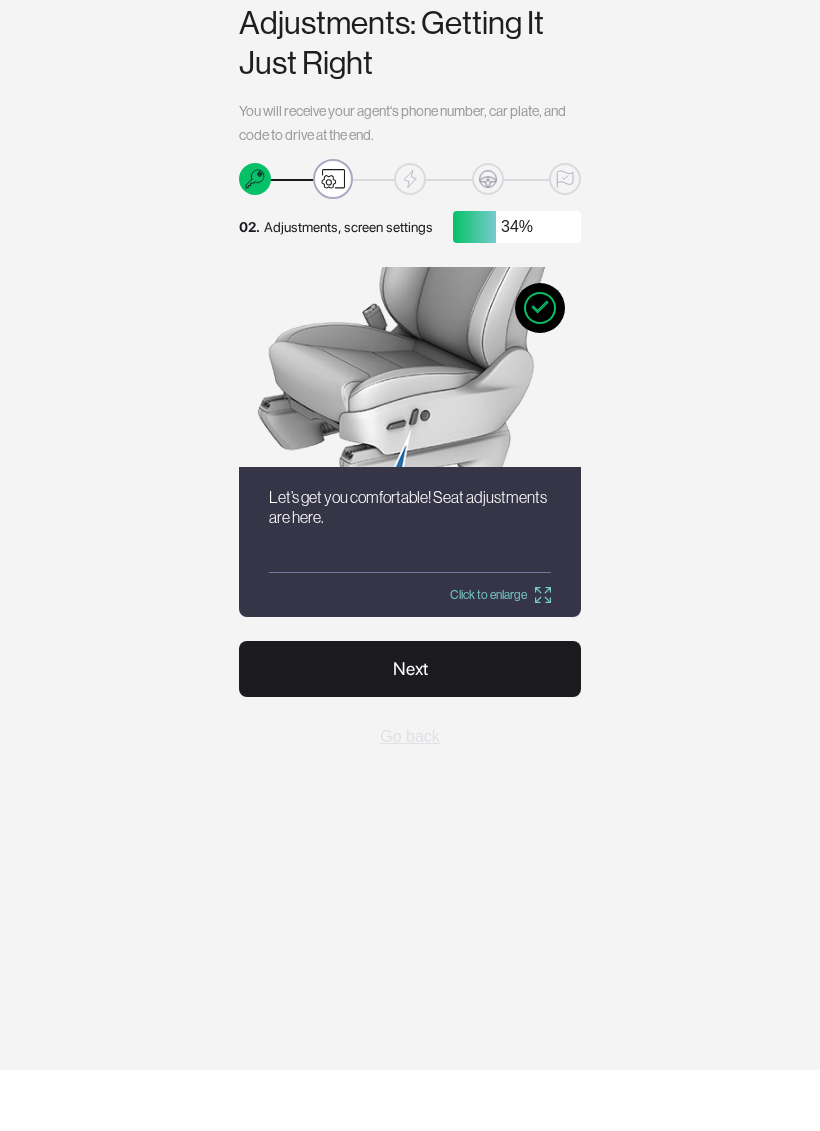 click on "Next" at bounding box center (410, 730) 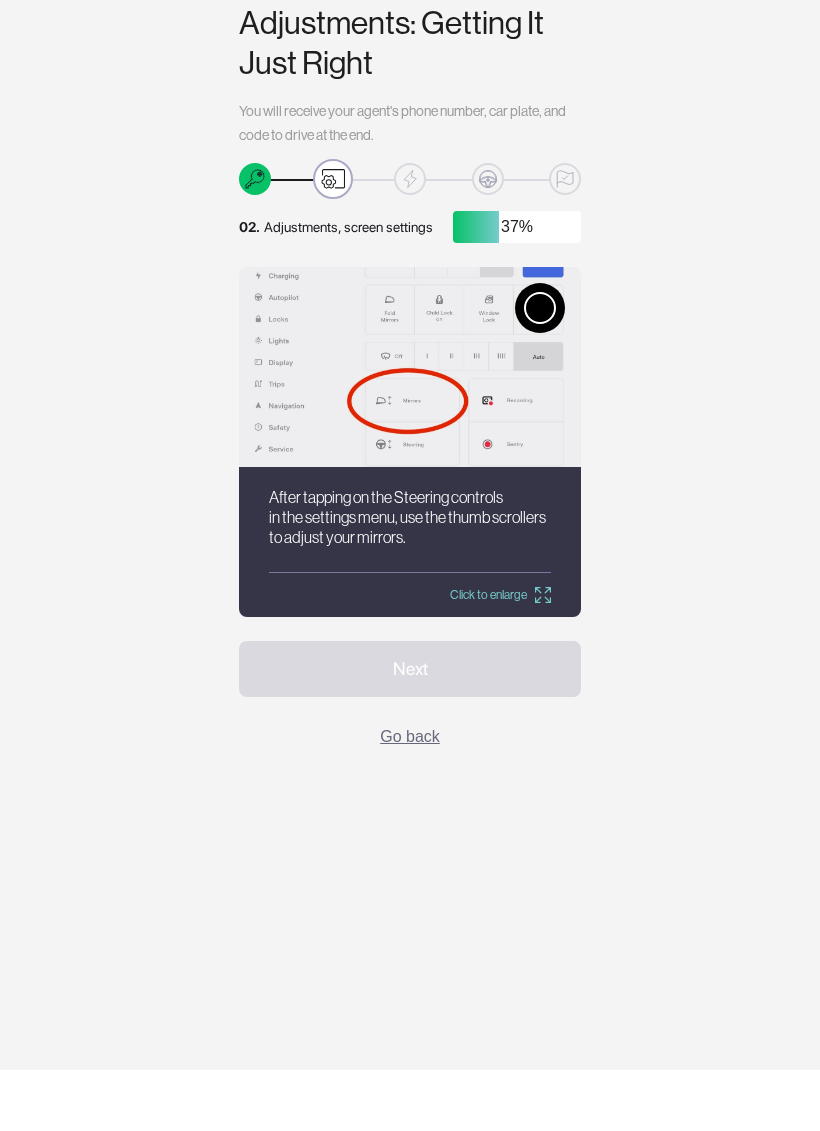click at bounding box center (540, 369) 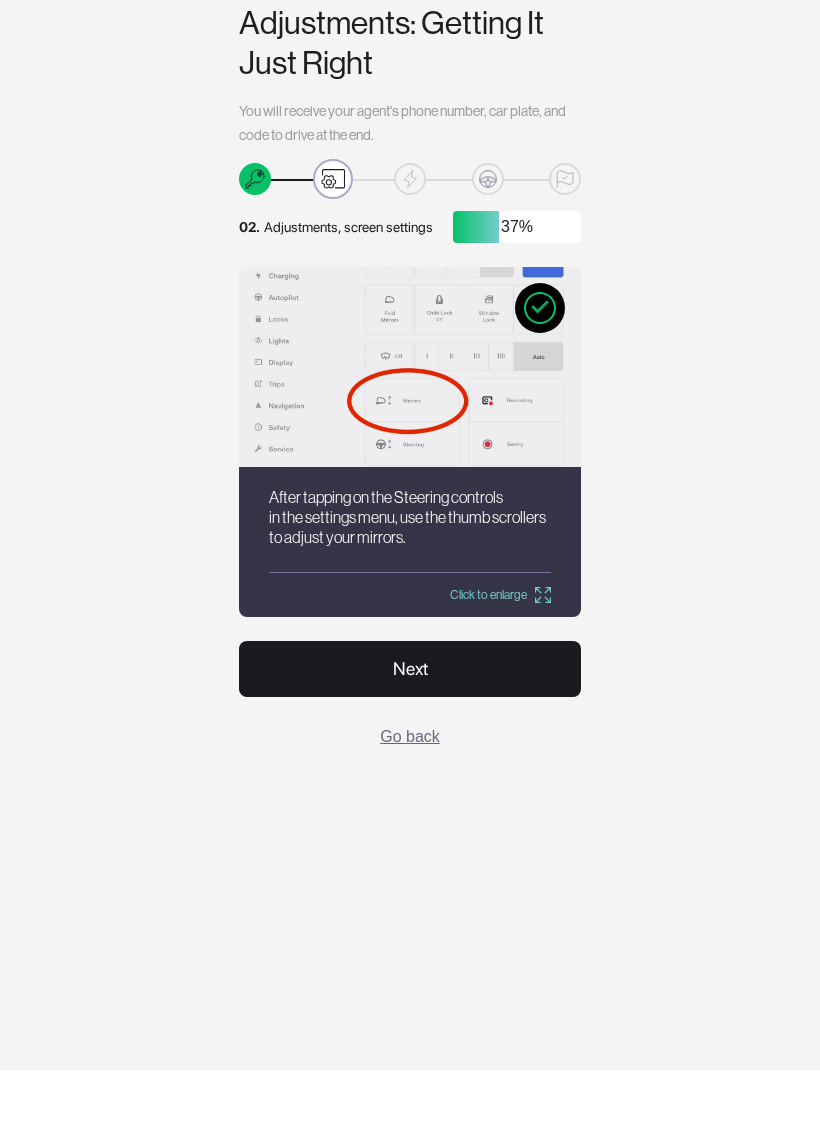 click on "Next" at bounding box center (410, 730) 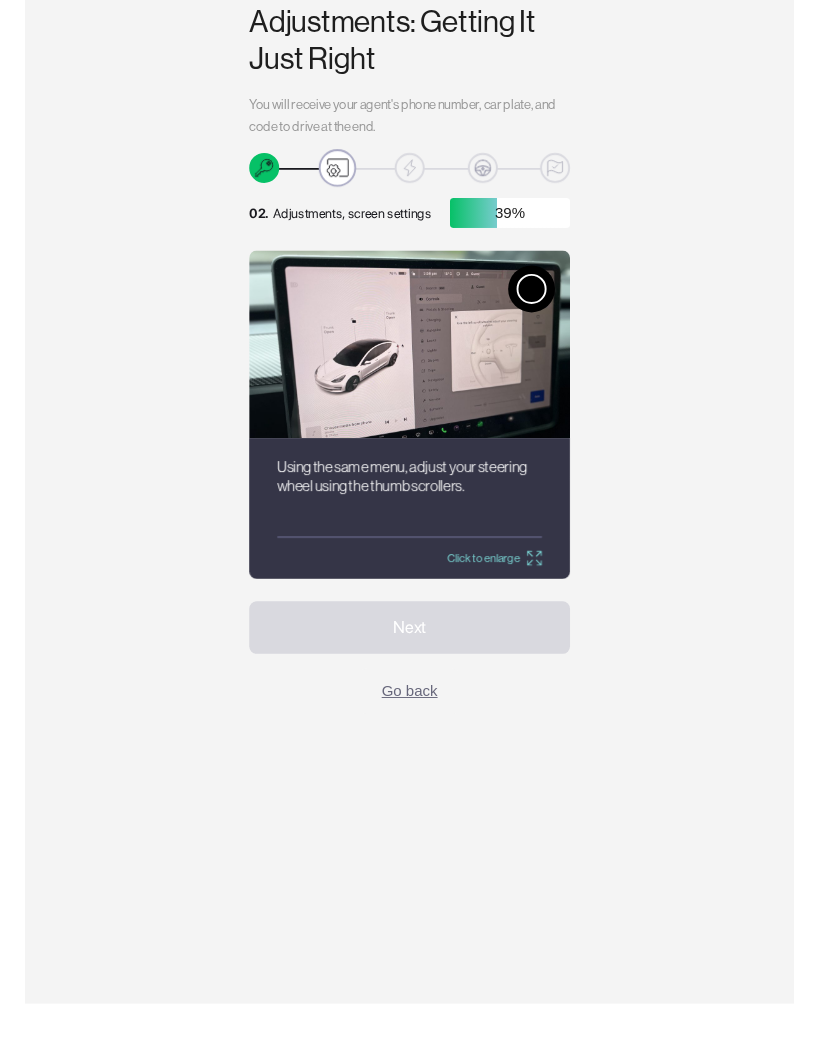 scroll, scrollTop: 75, scrollLeft: 0, axis: vertical 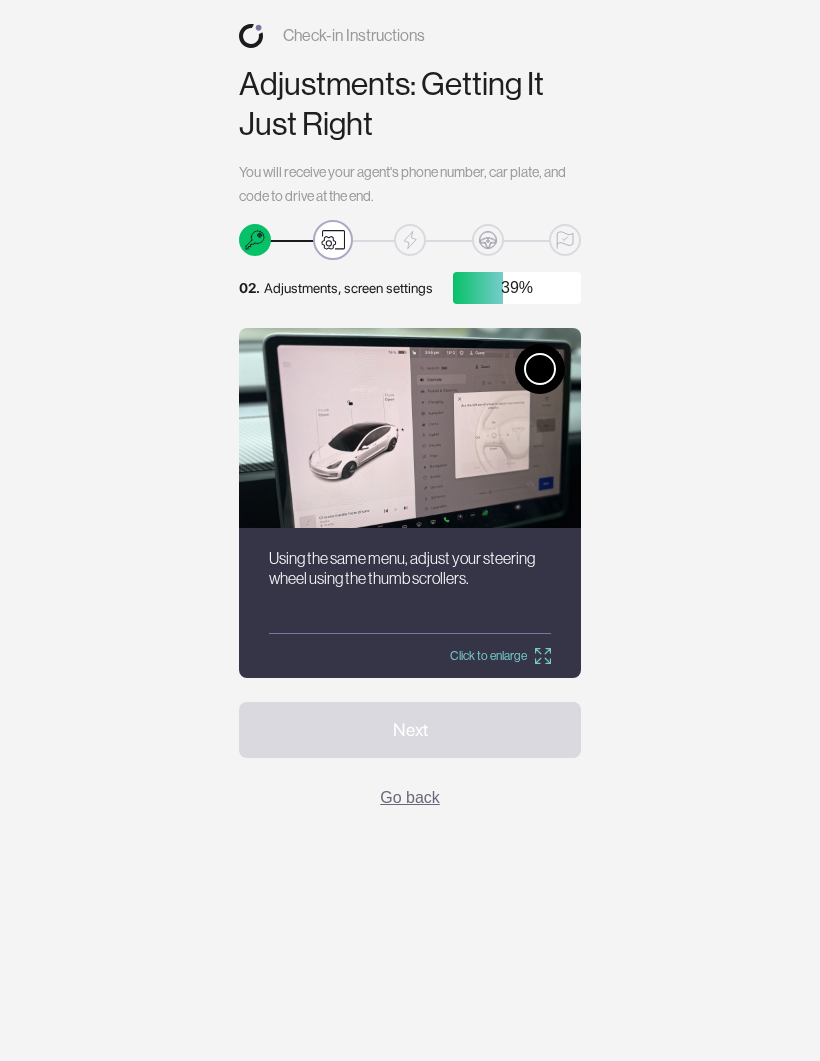 click at bounding box center (540, 369) 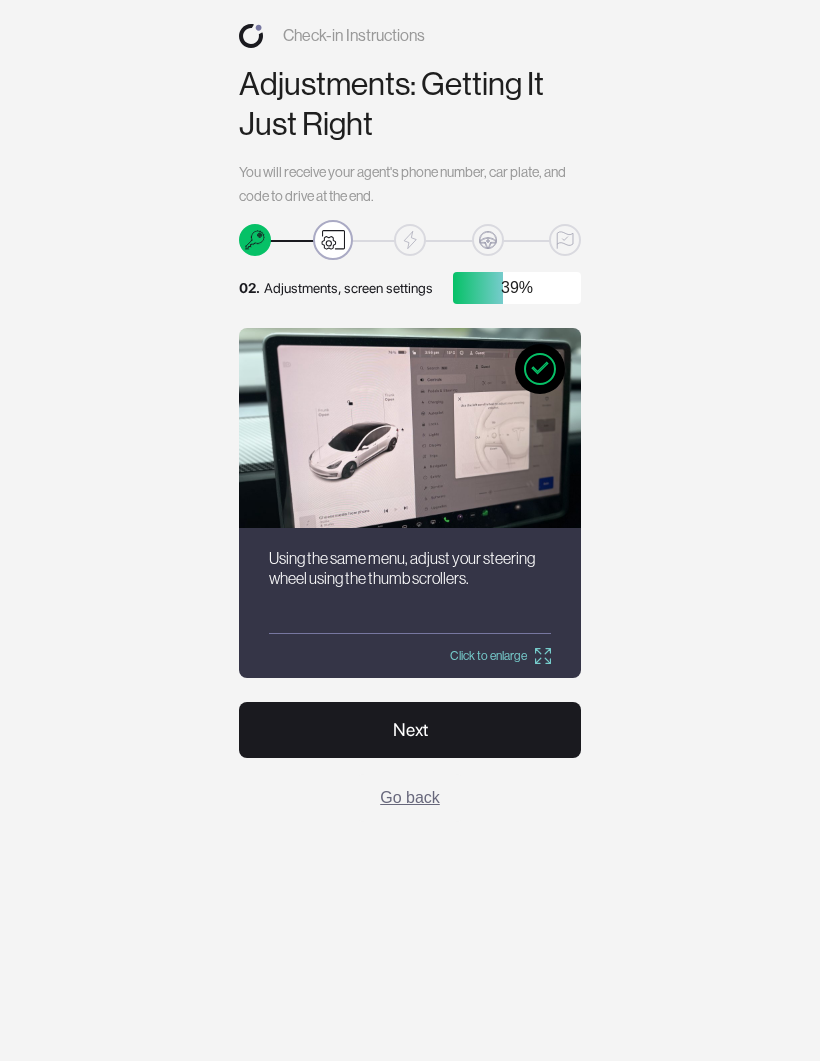 click on "Next" at bounding box center (410, 730) 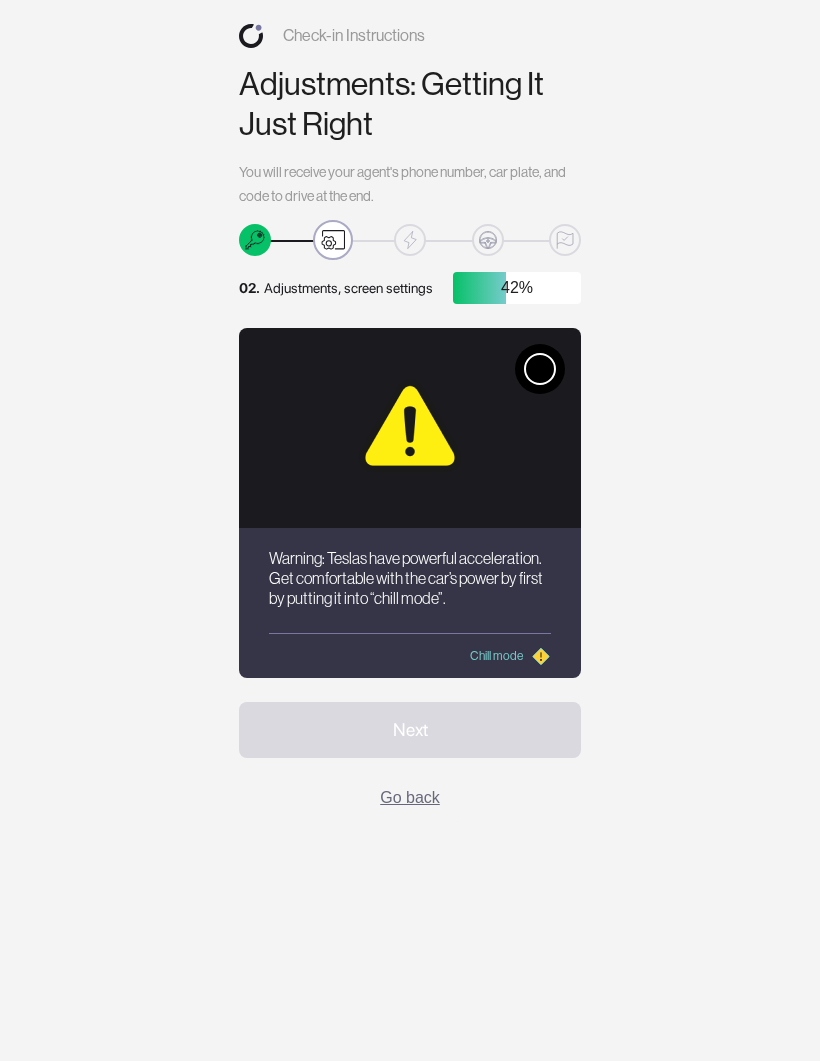click at bounding box center [540, 369] 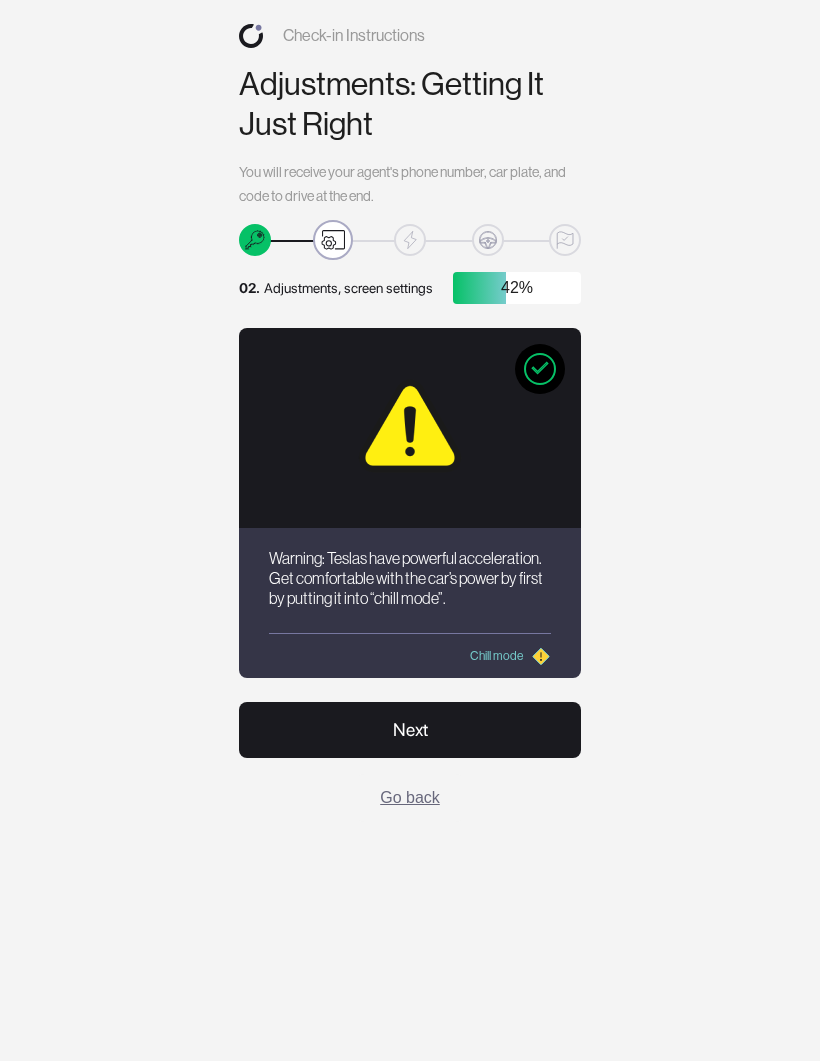 click on "Next" at bounding box center [410, 730] 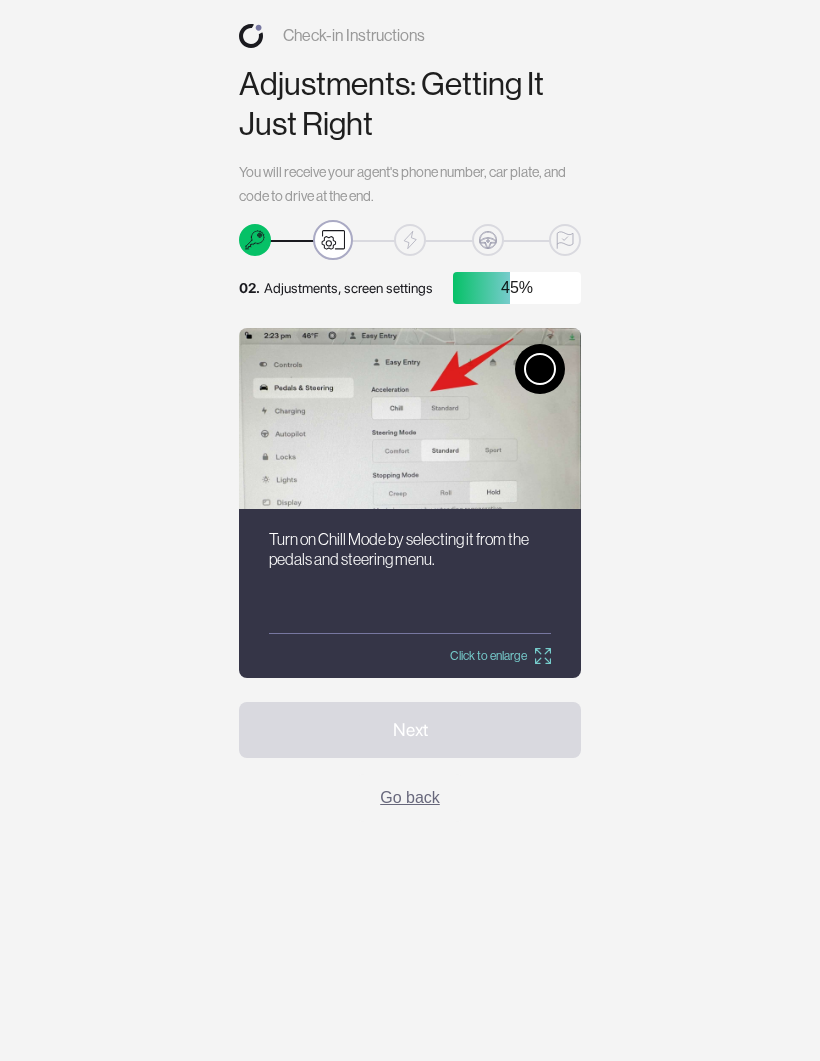 click at bounding box center (410, 418) 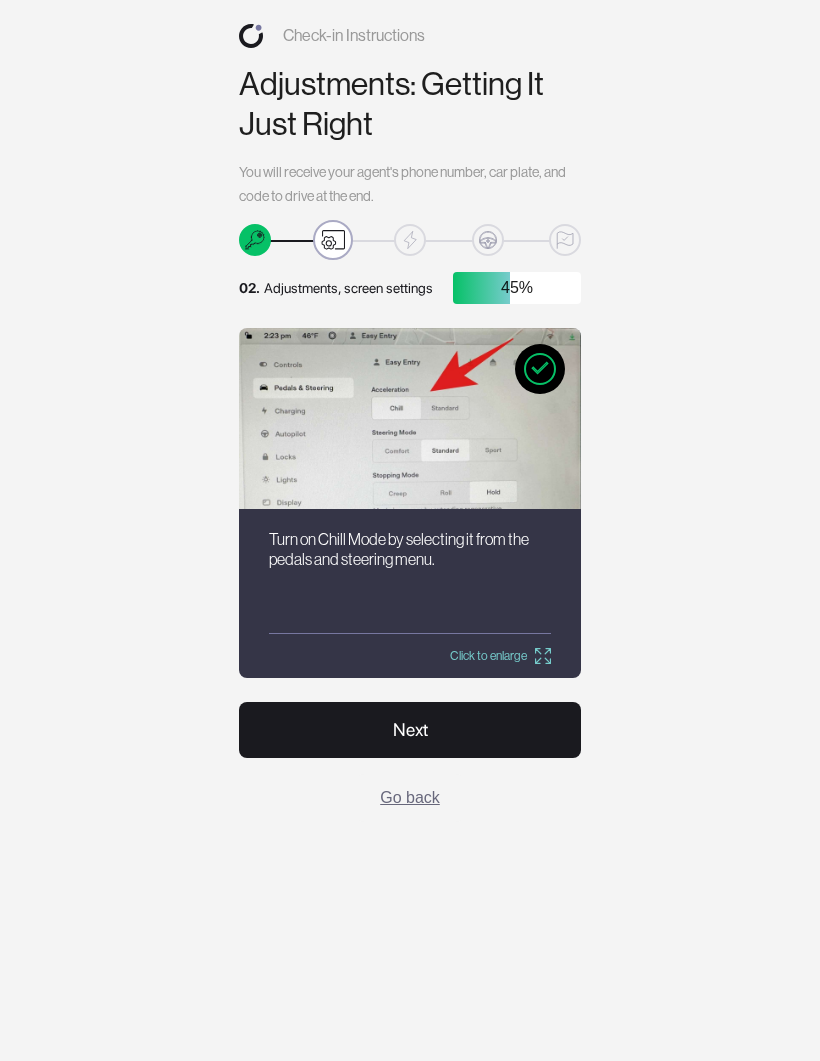 click on "Next" at bounding box center [410, 730] 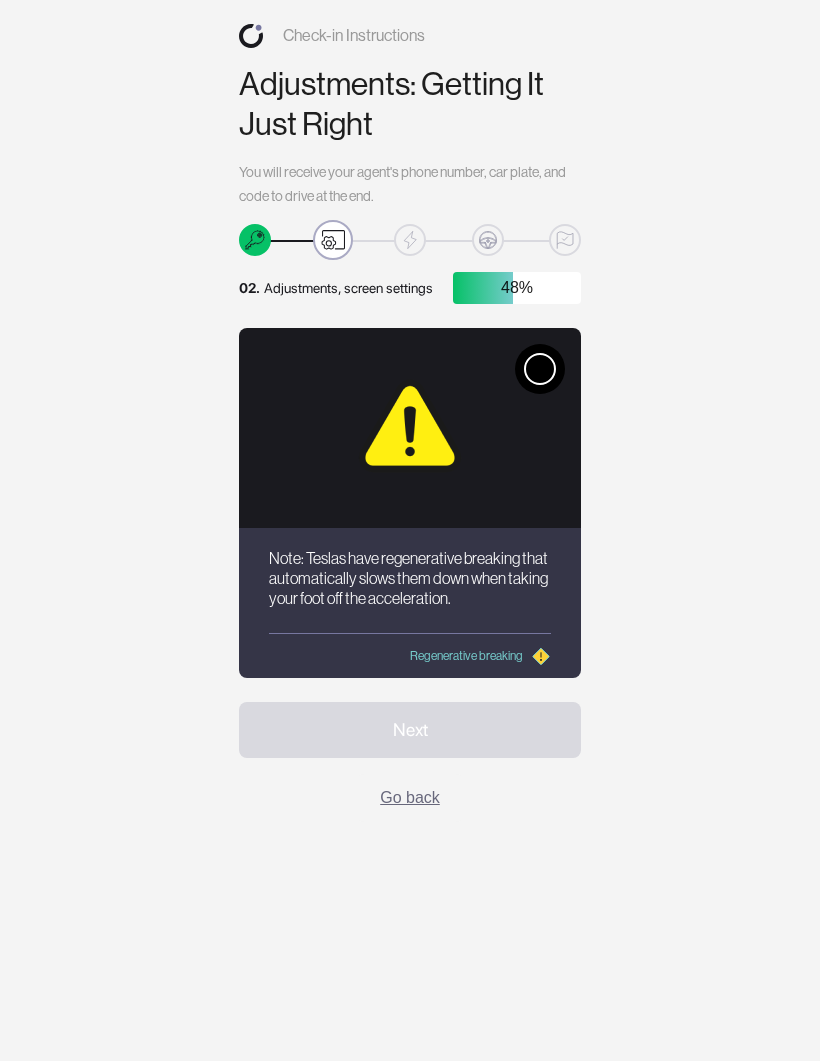 click at bounding box center [540, 369] 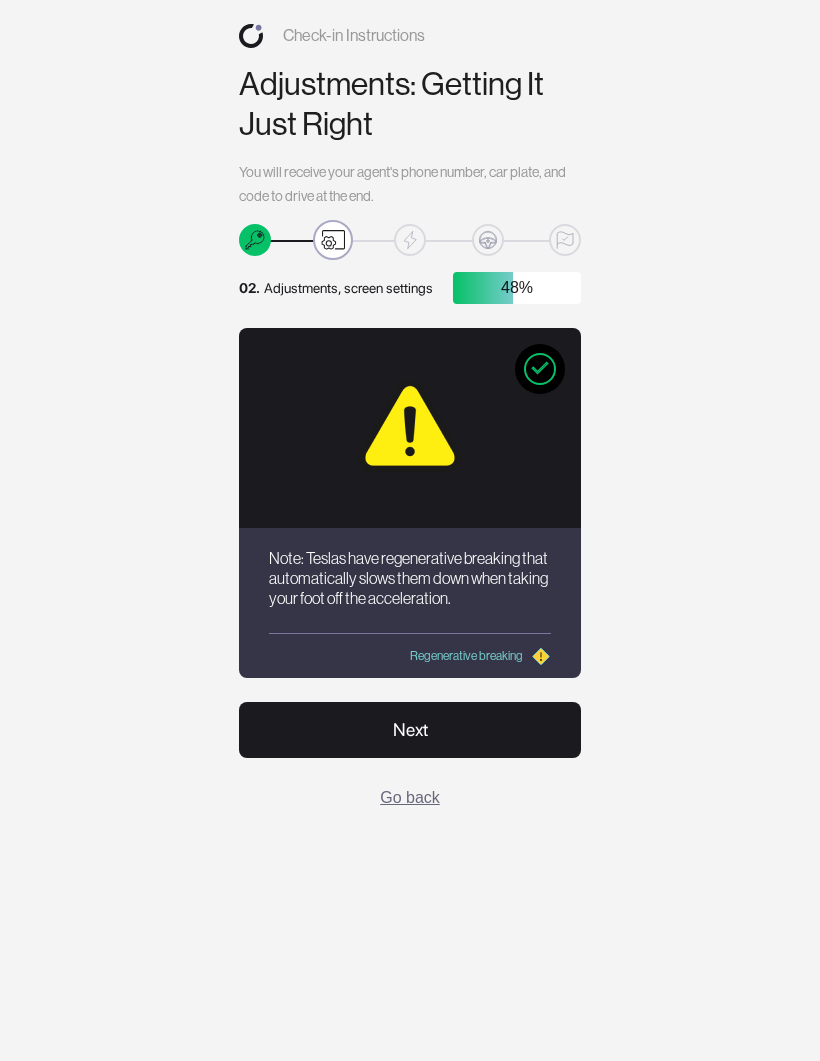 click on "Next" at bounding box center (410, 730) 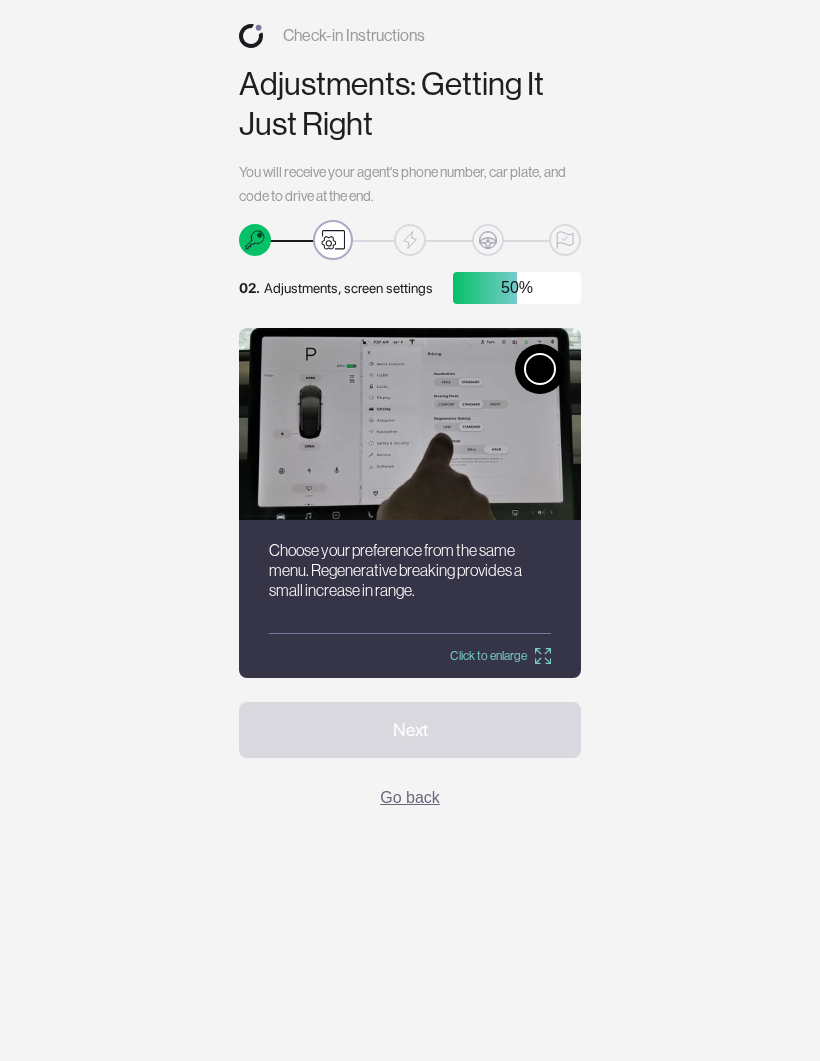 click at bounding box center (540, 369) 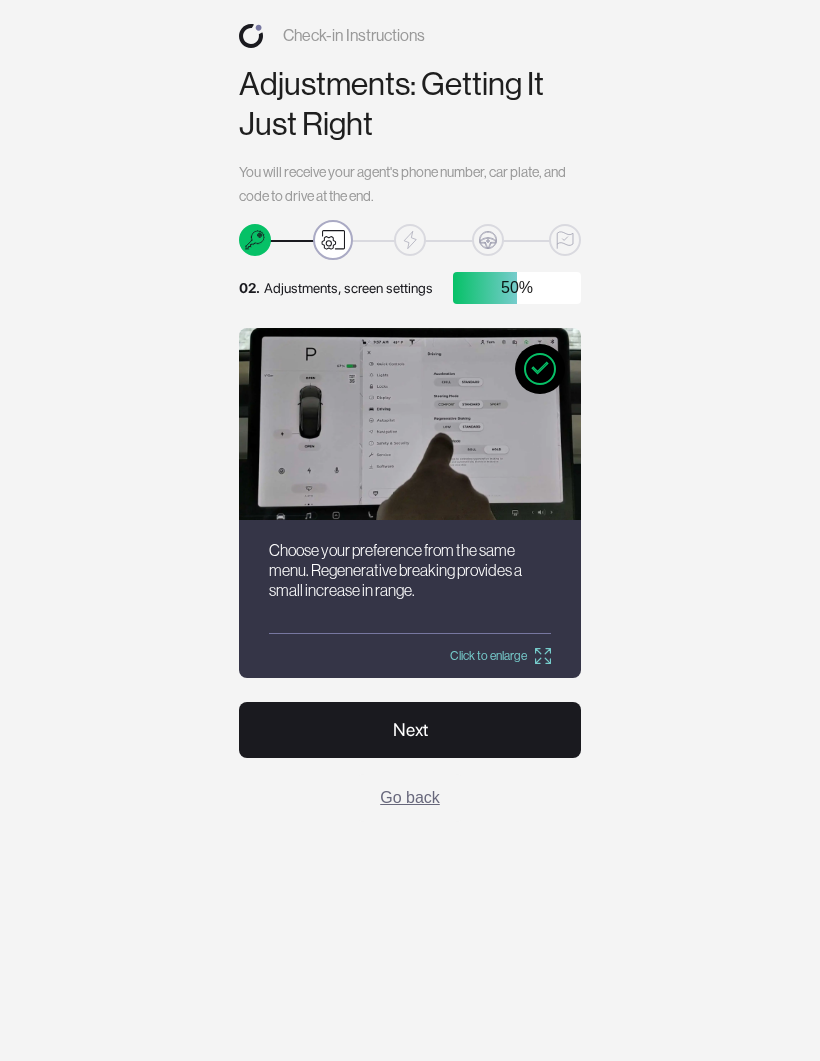 click on "Next" at bounding box center (410, 730) 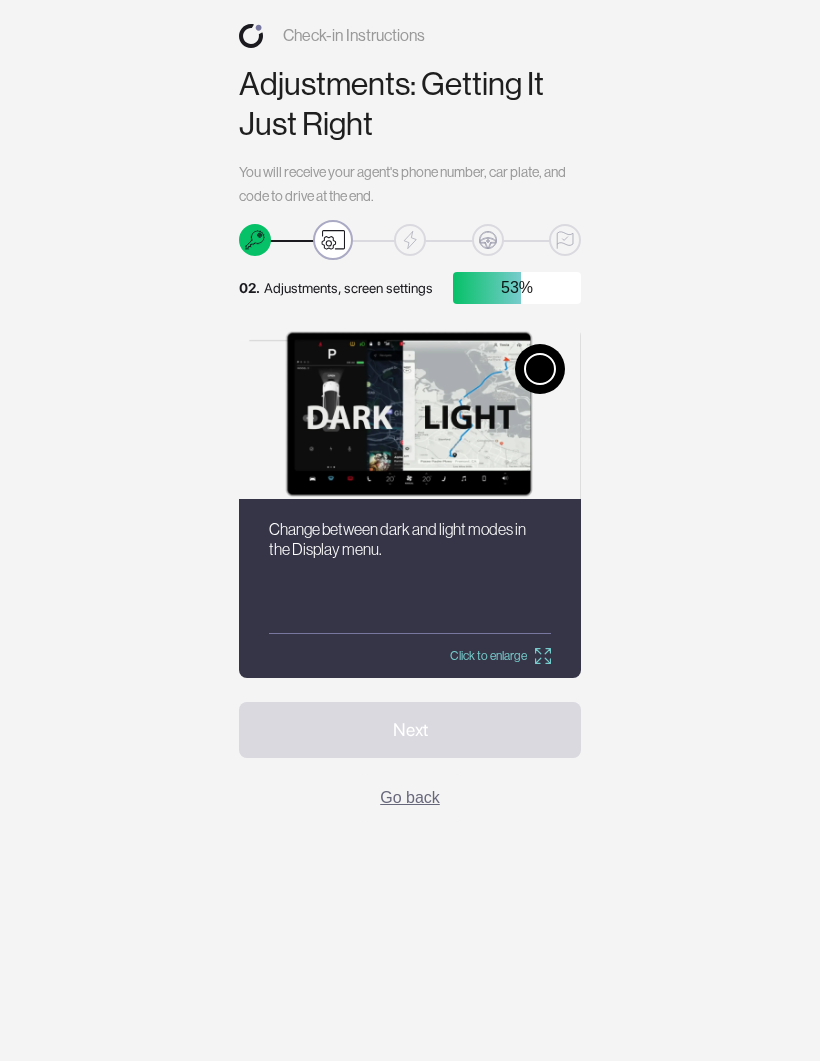 click at bounding box center (540, 369) 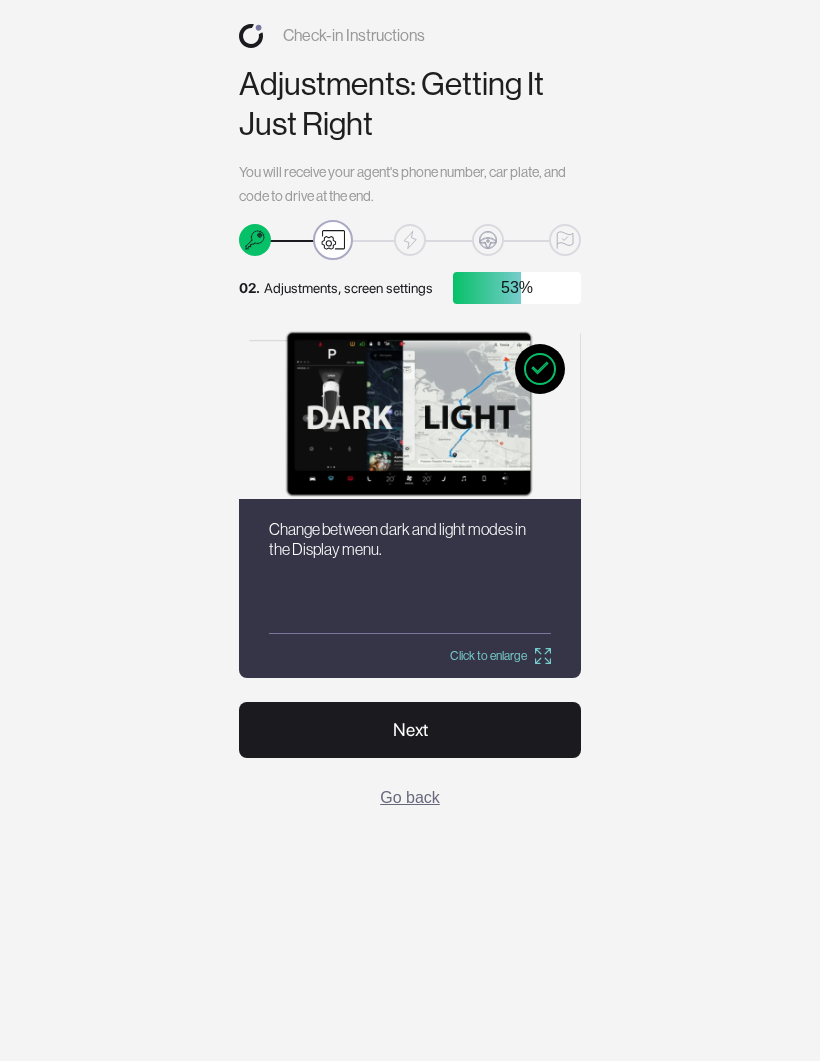 click on "Next" at bounding box center [410, 730] 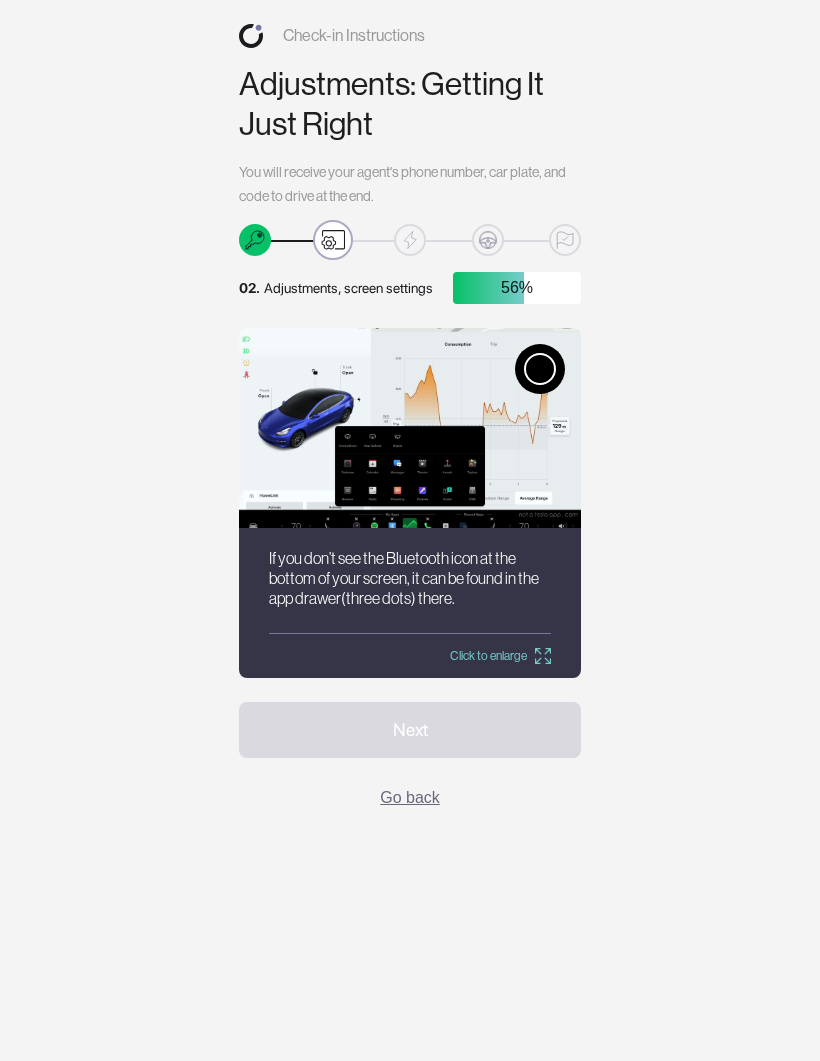 click at bounding box center (540, 369) 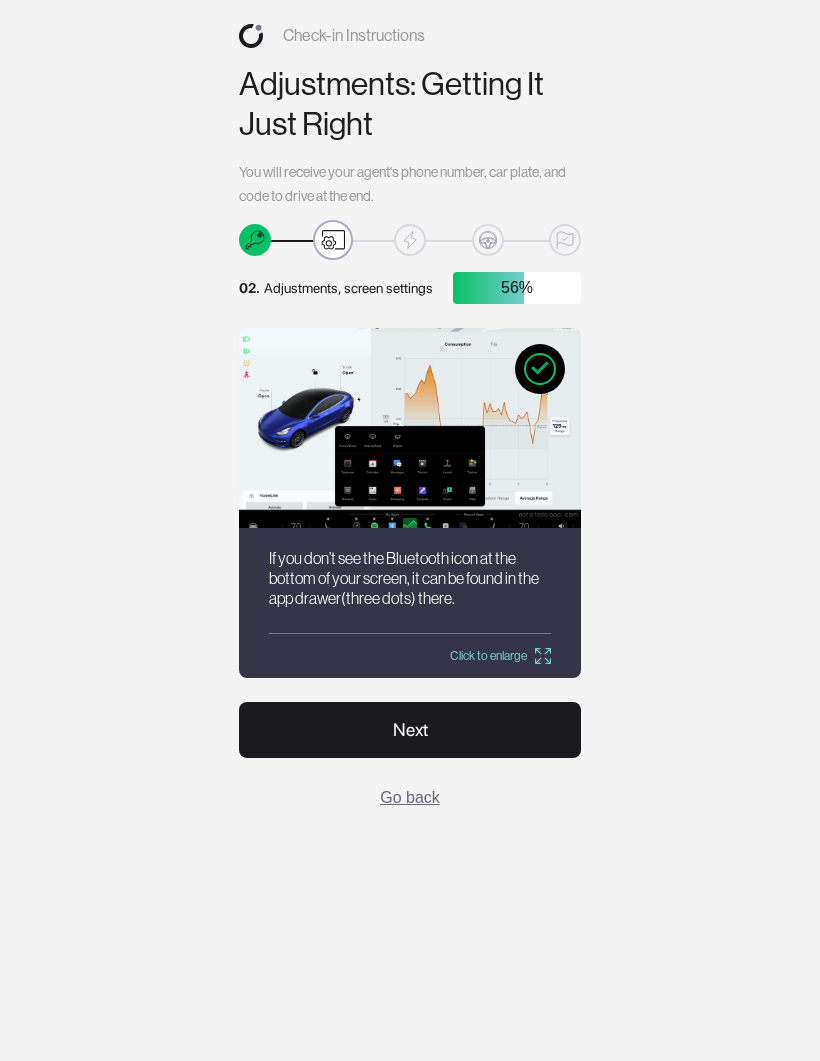 click on "Next" at bounding box center (410, 730) 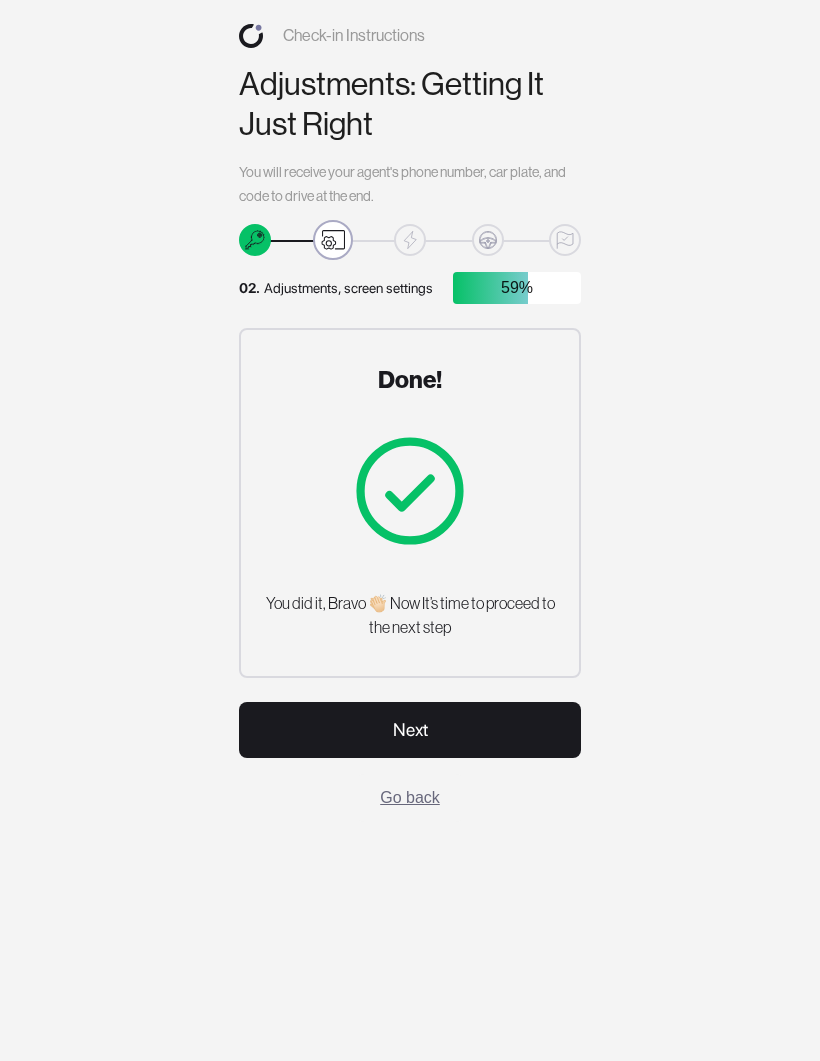 click on "Next" at bounding box center [410, 730] 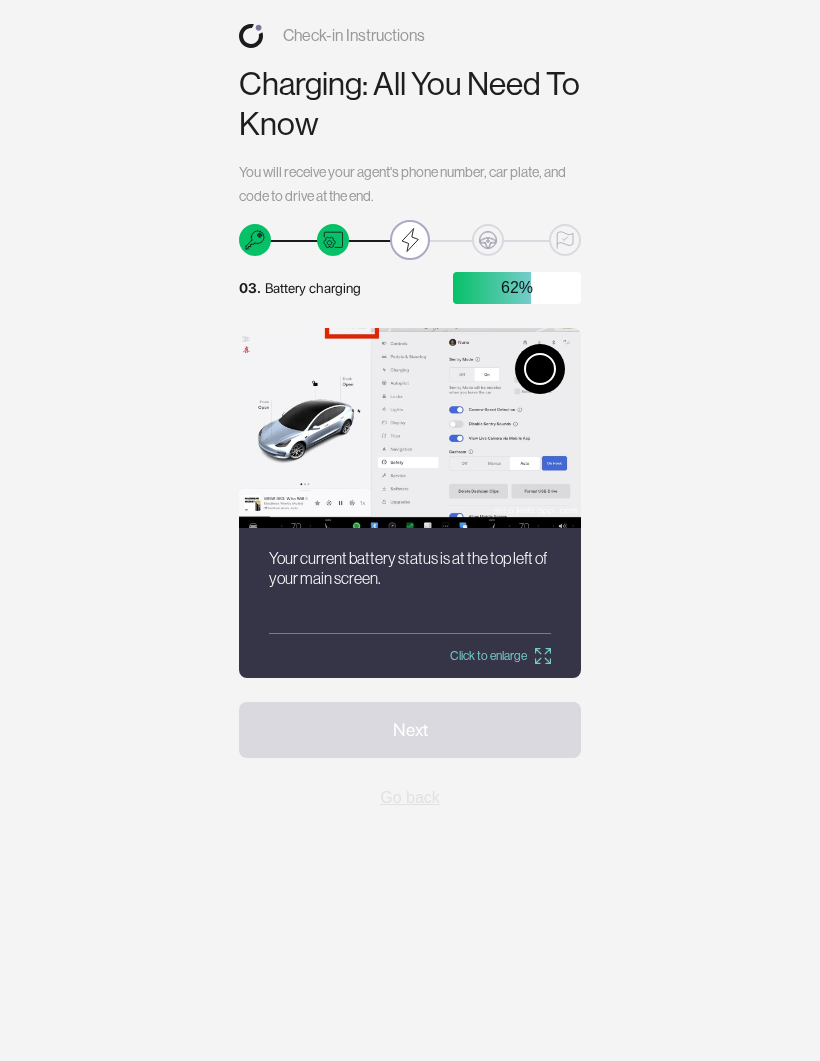 click at bounding box center [540, 369] 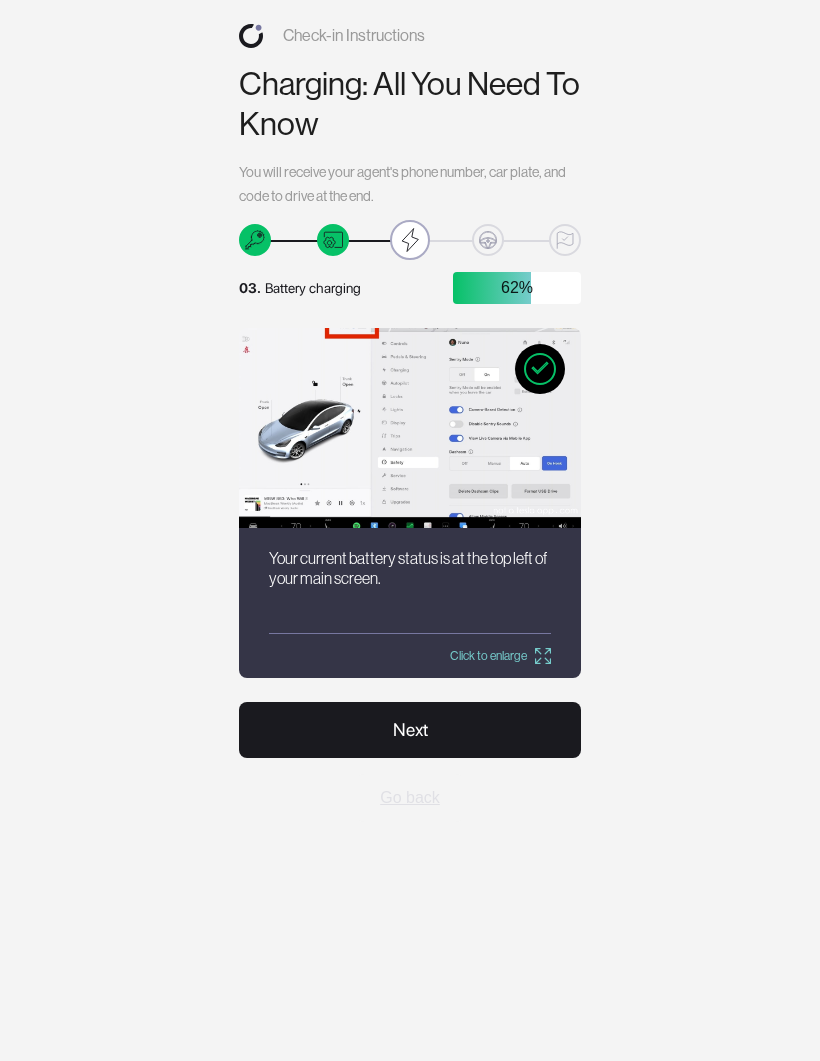 click on "Next" at bounding box center (410, 730) 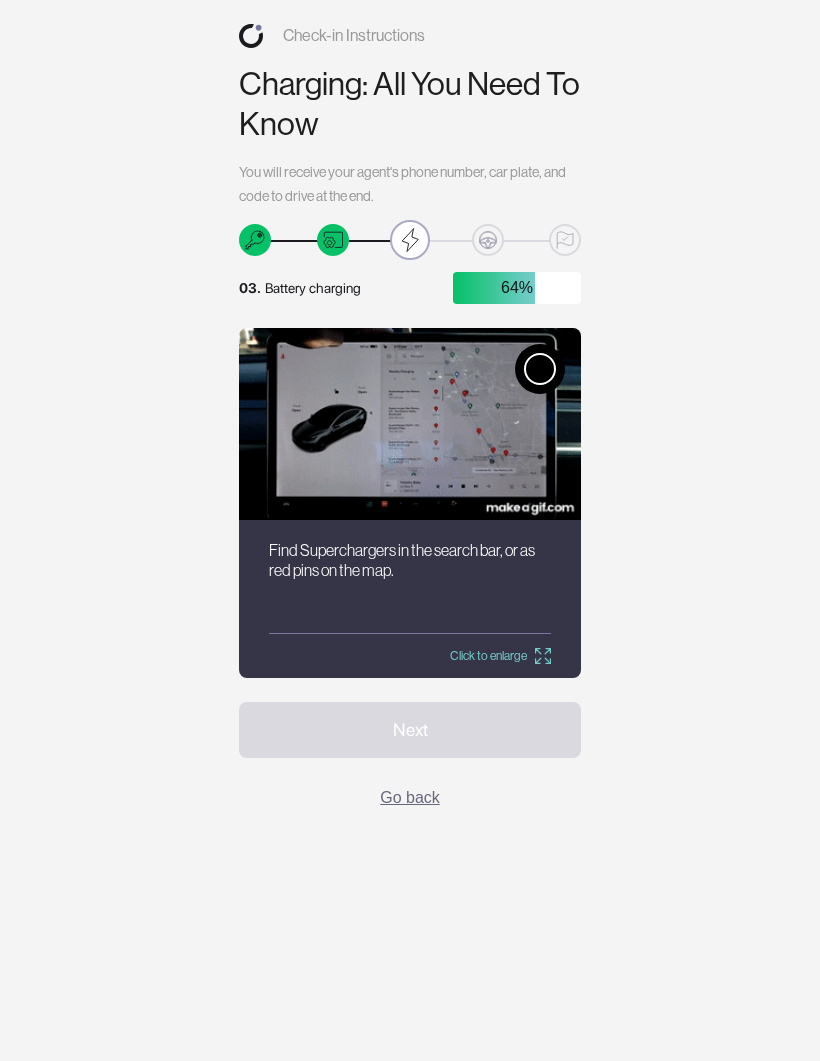click at bounding box center [540, 369] 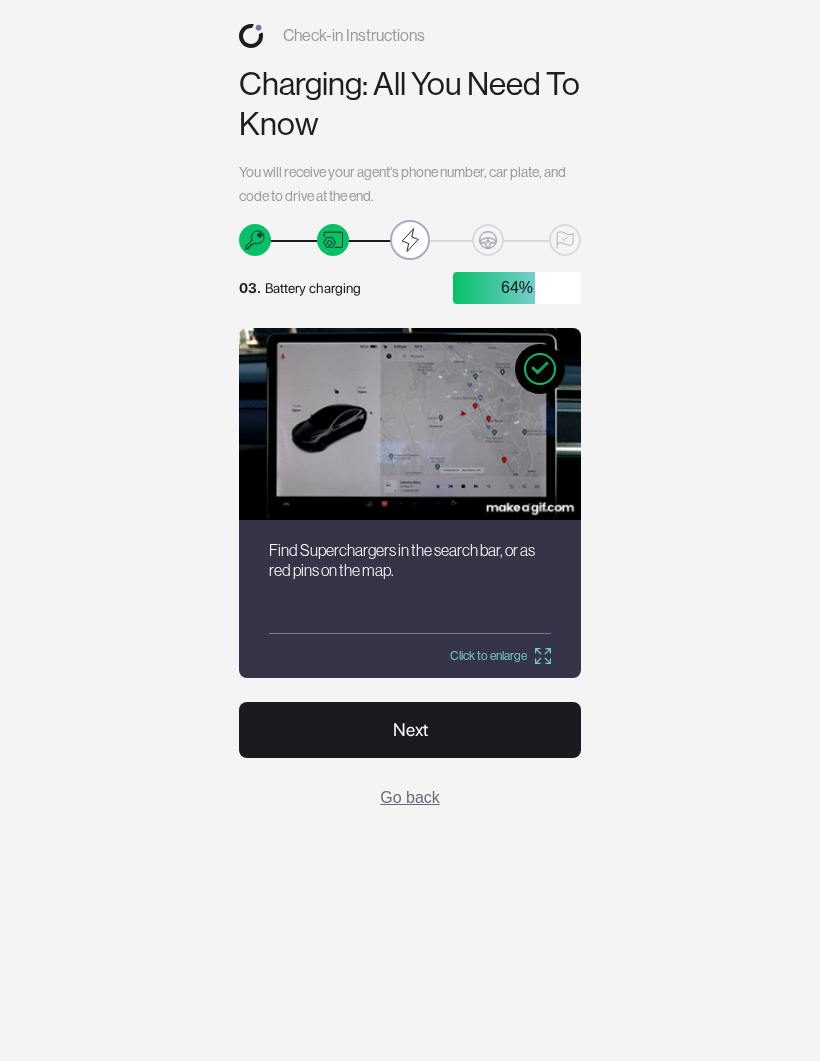 click on "Next" at bounding box center (410, 730) 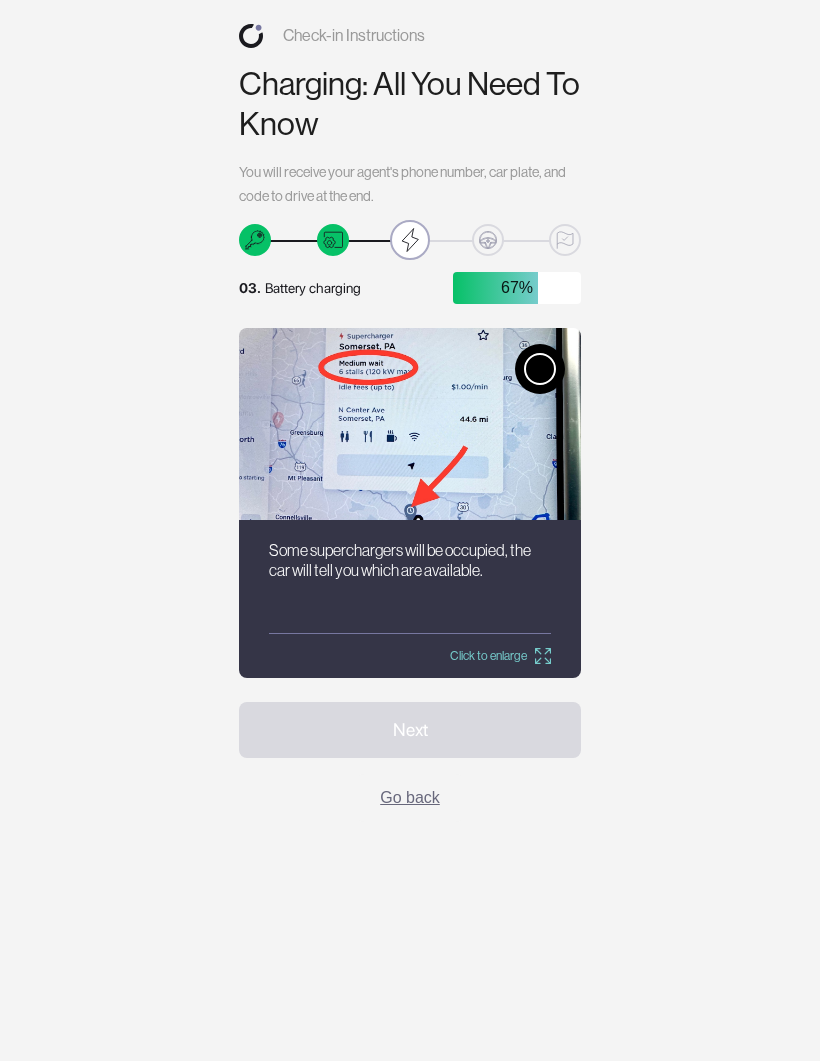 click at bounding box center [410, 424] 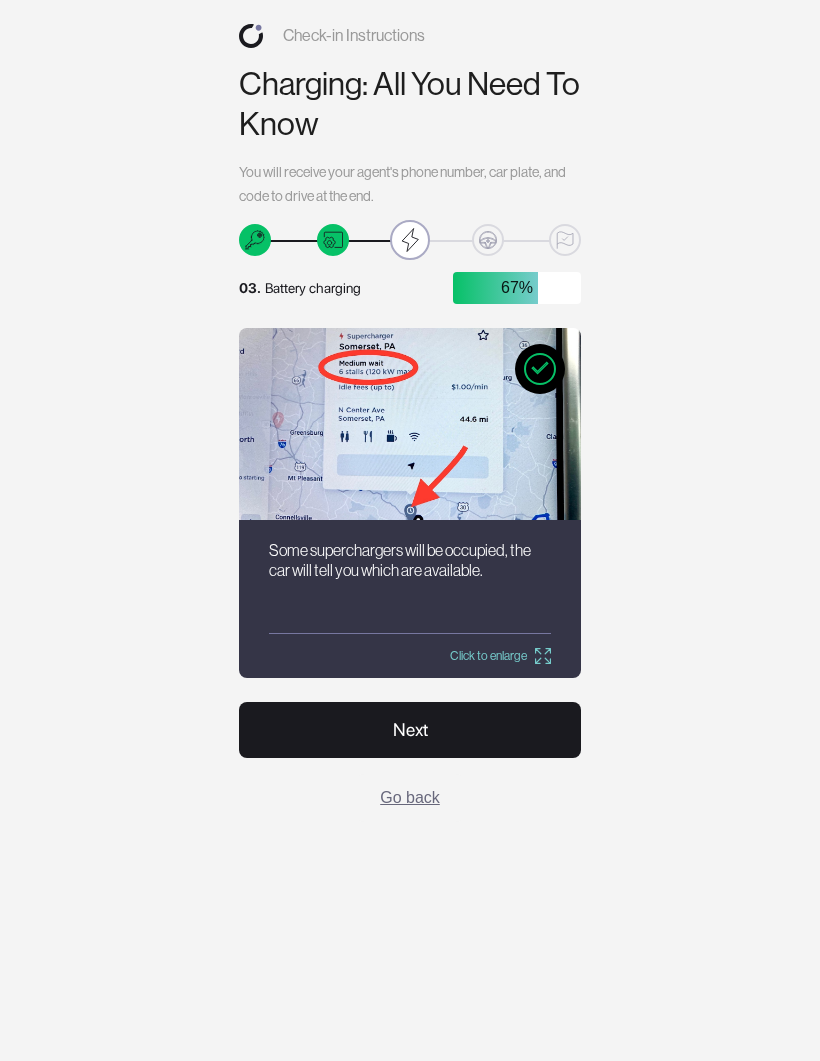 click on "Next" at bounding box center (410, 730) 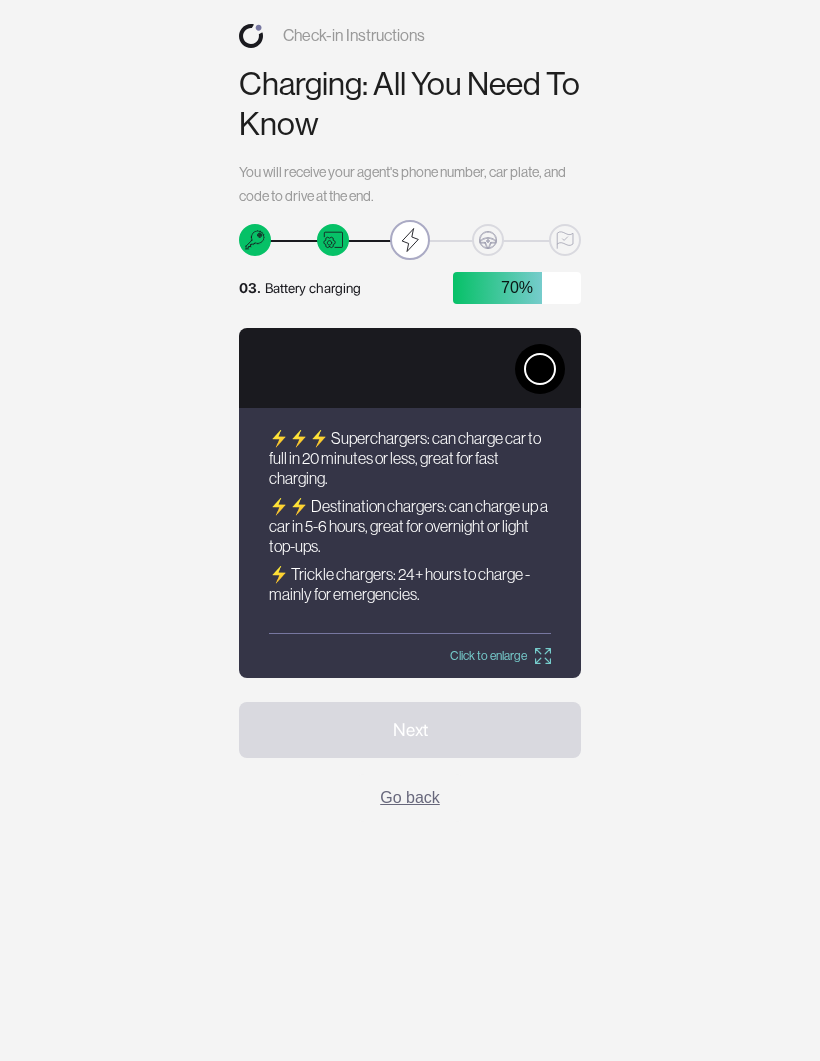 click at bounding box center (540, 369) 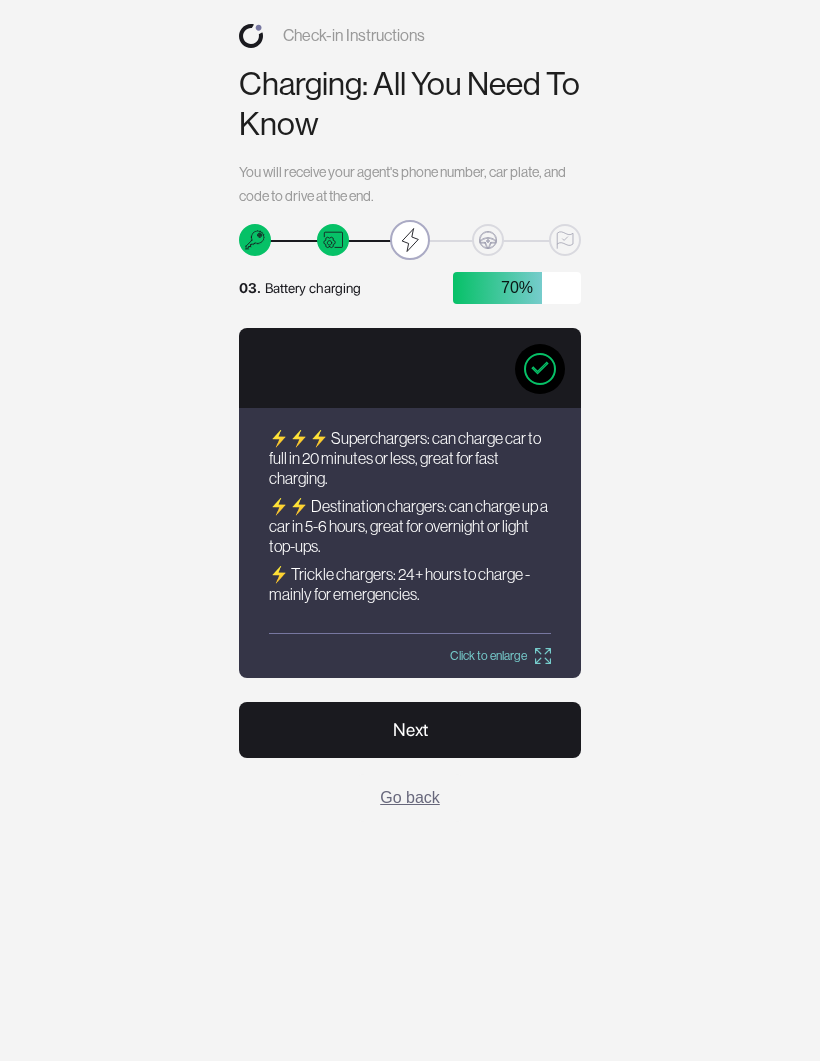 click on "Next" at bounding box center (410, 730) 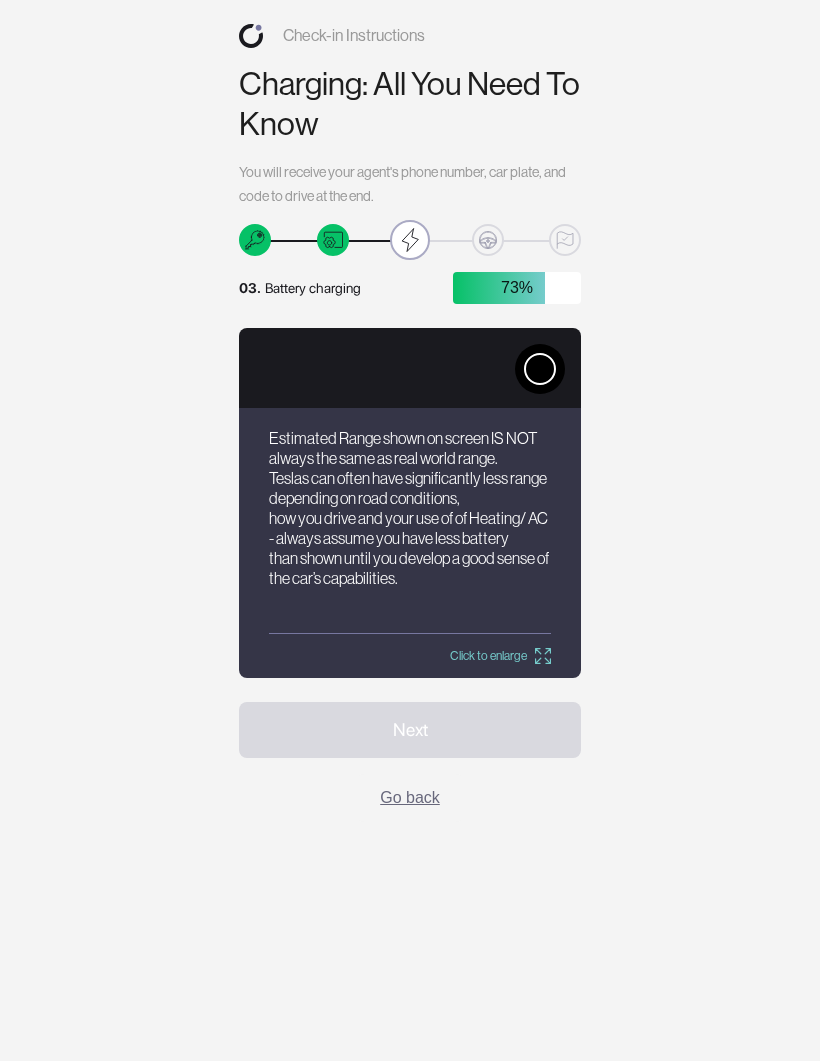 click at bounding box center (540, 369) 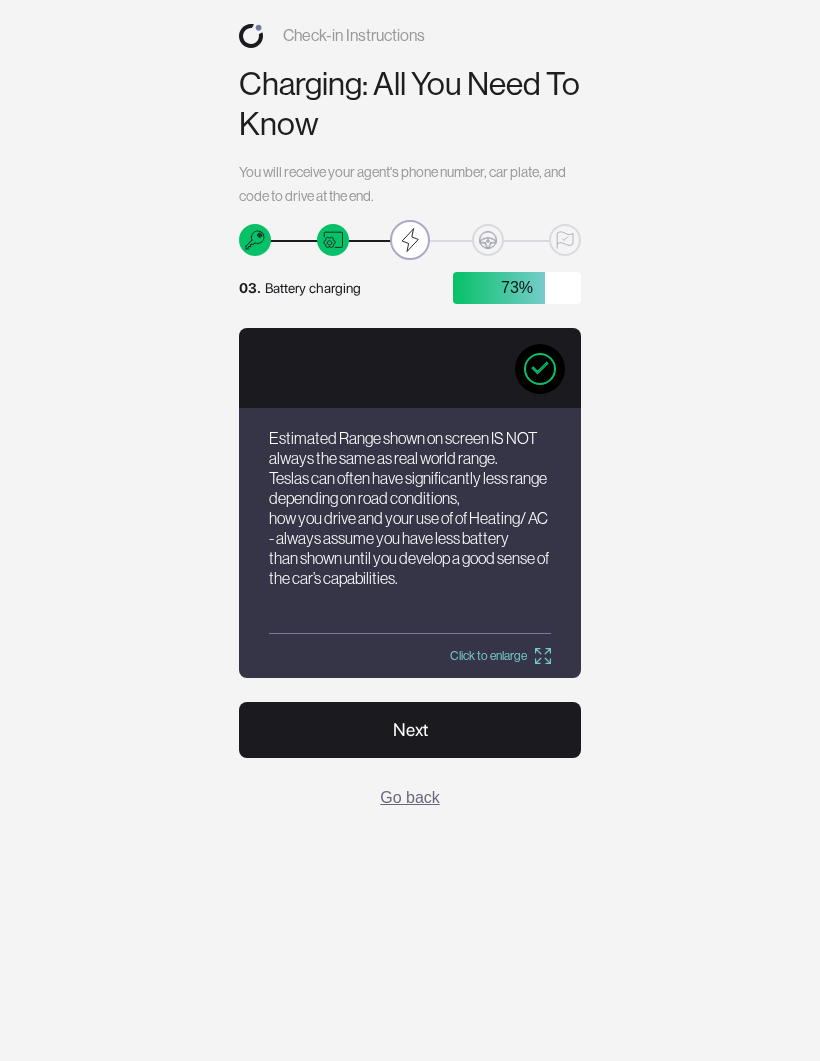 click on "Next" at bounding box center (410, 730) 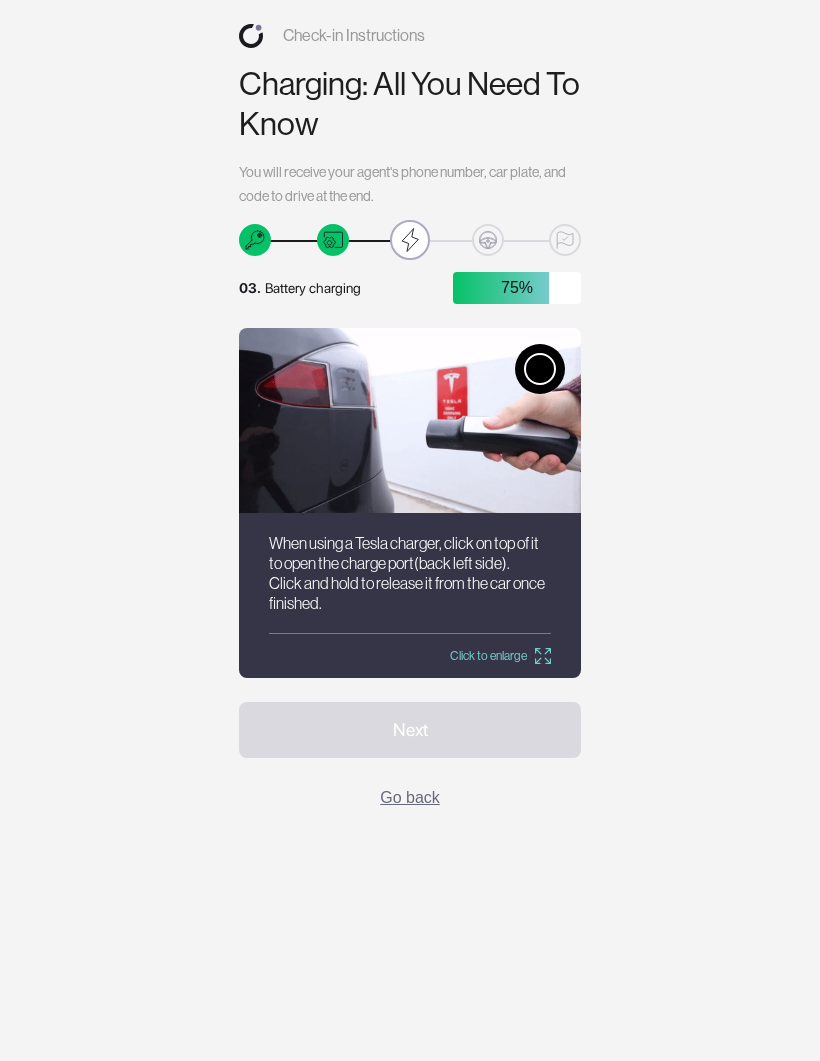 click at bounding box center (410, 420) 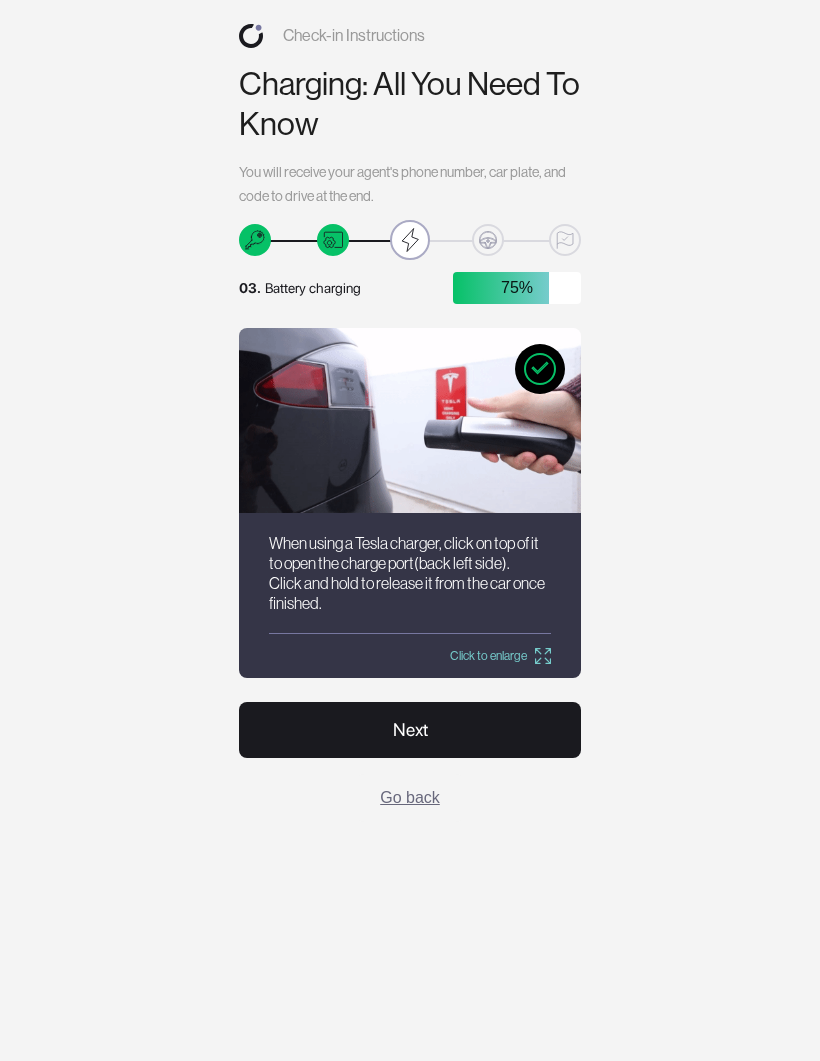 click on "Next" at bounding box center [410, 730] 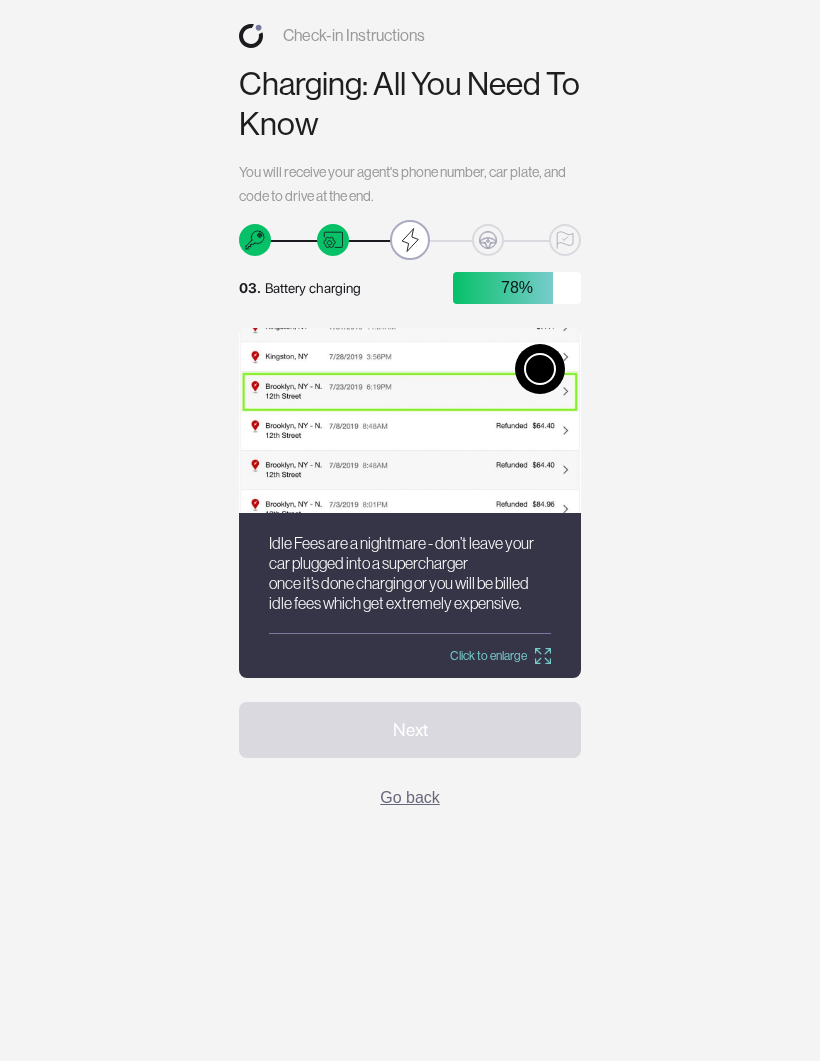 click at bounding box center [410, 420] 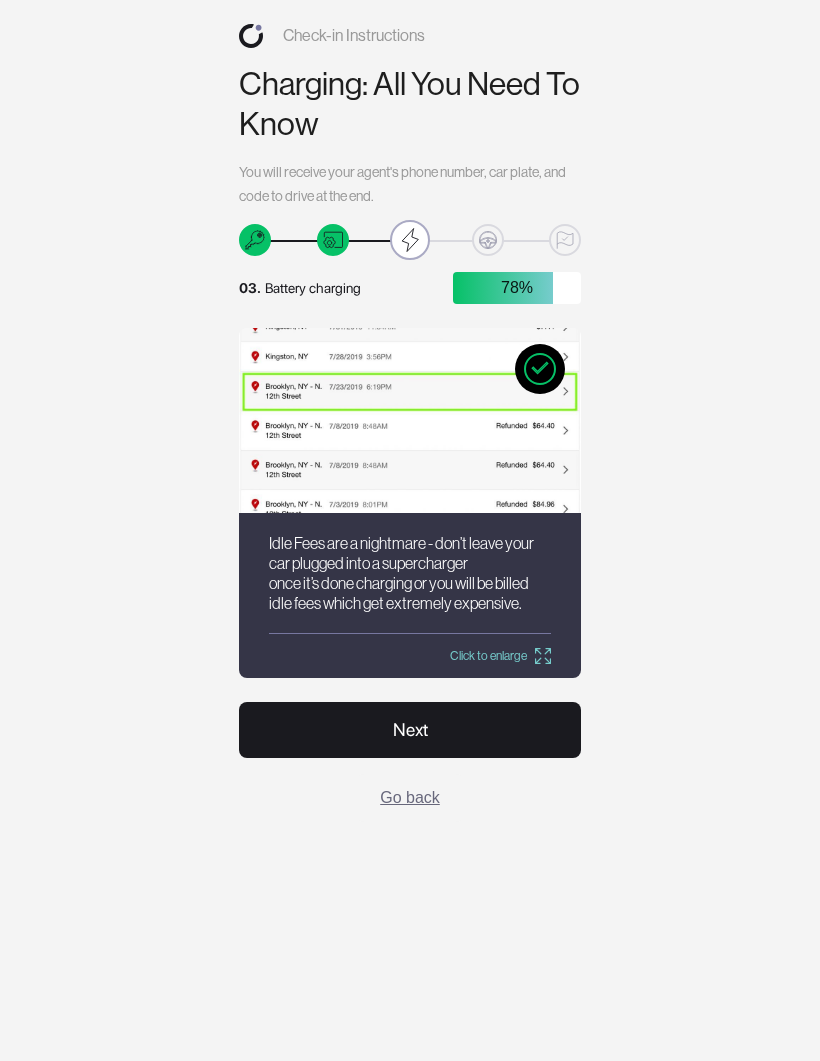 click on "Next" at bounding box center (410, 730) 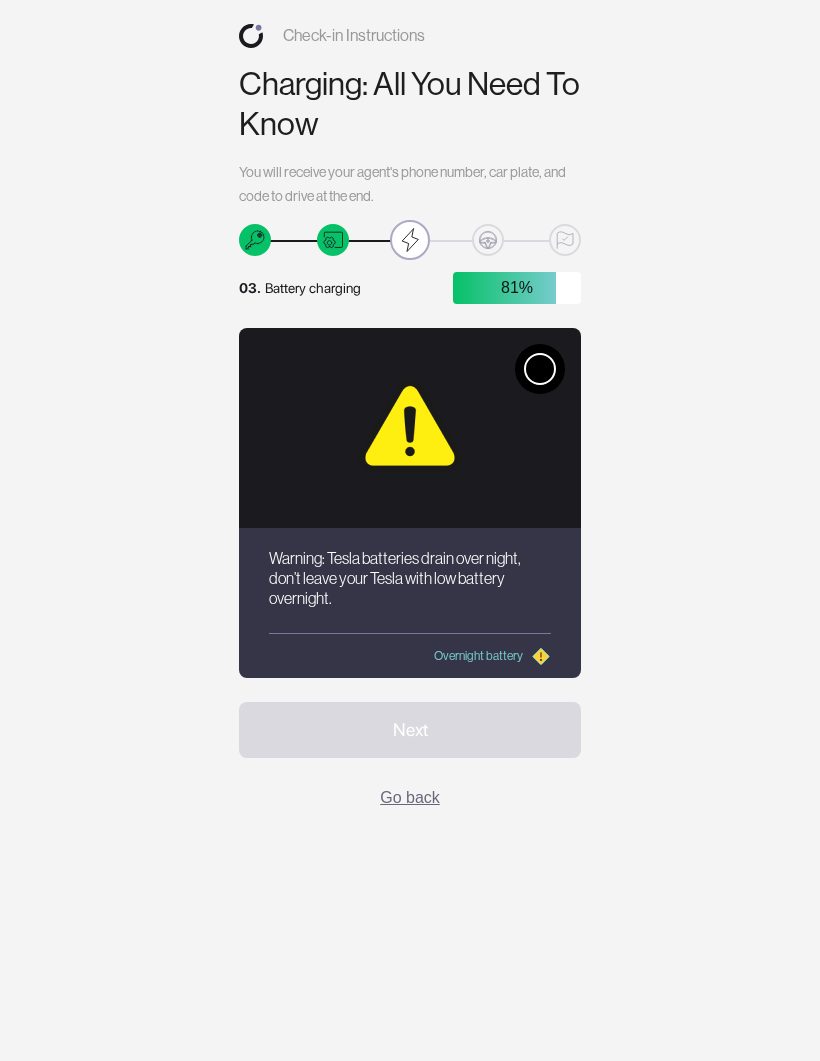 click at bounding box center (410, 428) 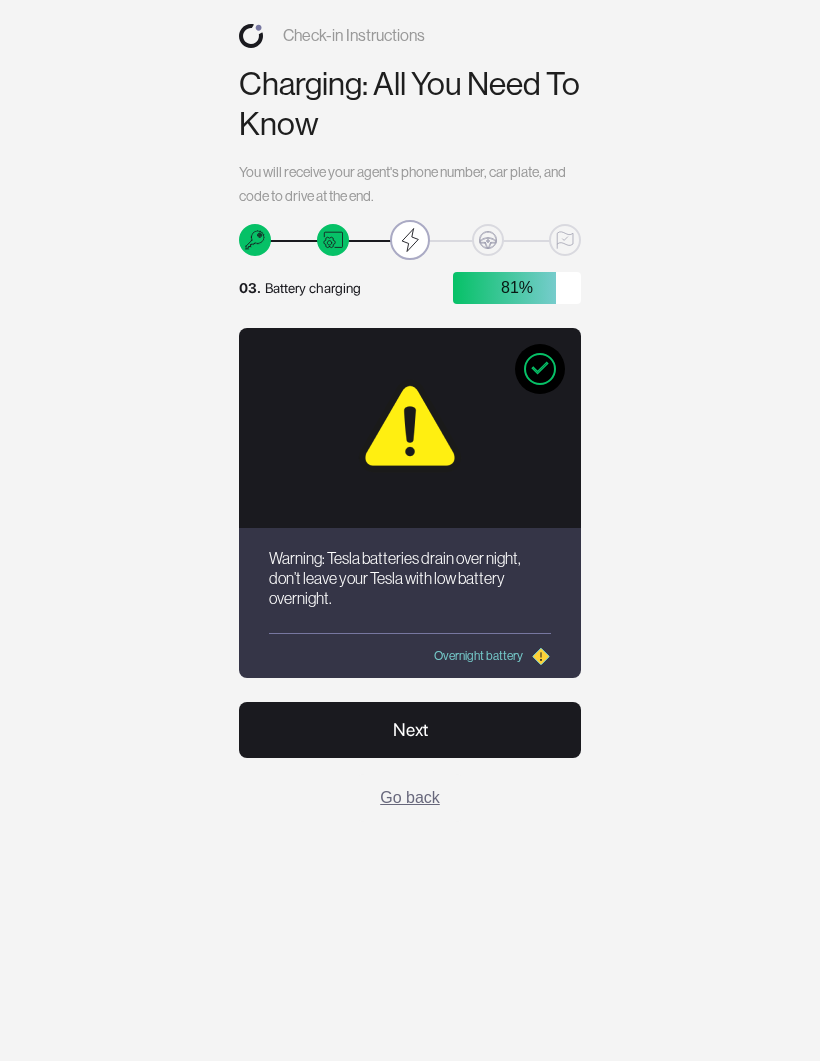 click on "Next" at bounding box center (410, 730) 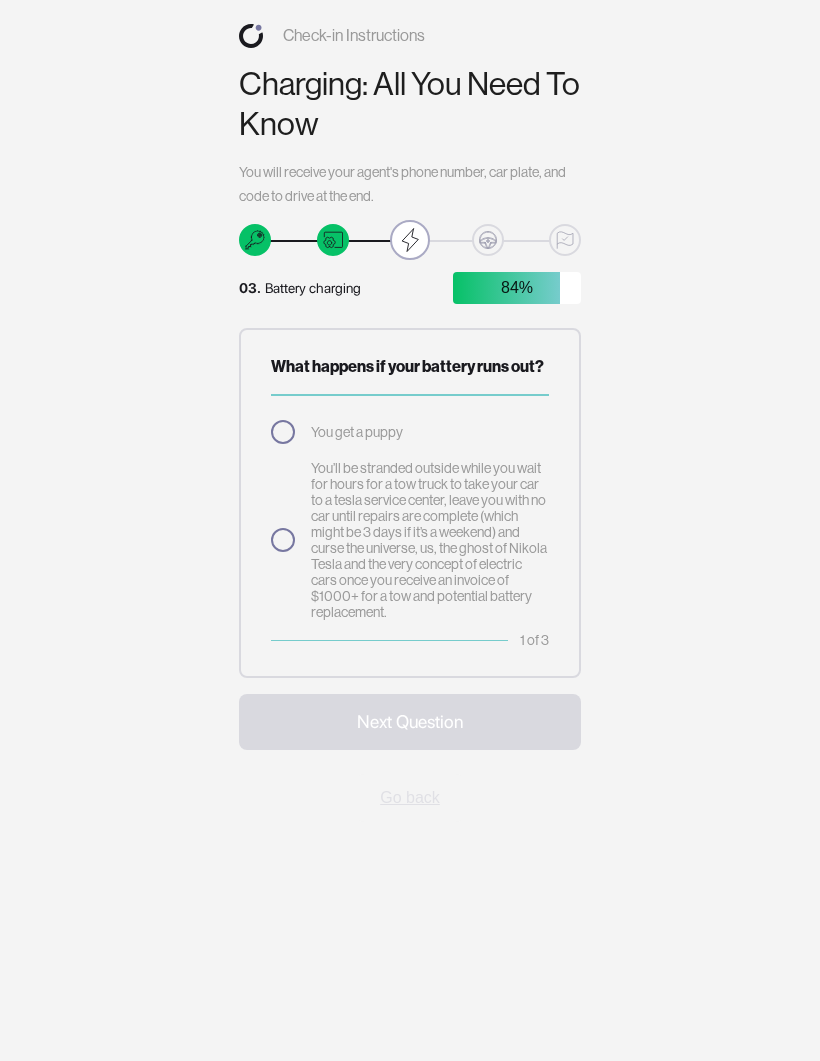 click on "You’ll be stranded outside while you wait for hours for a tow truck to take your car
to a tesla service center, leave you with no car until repairs are complete
(which might be 3 days if it’s a weekend) and curse the universe, us,
the ghost of Nikola Tesla and the very concept of electric cars once
you receive an invoice of $1000+ for a tow and potential battery replacement." at bounding box center [410, 540] 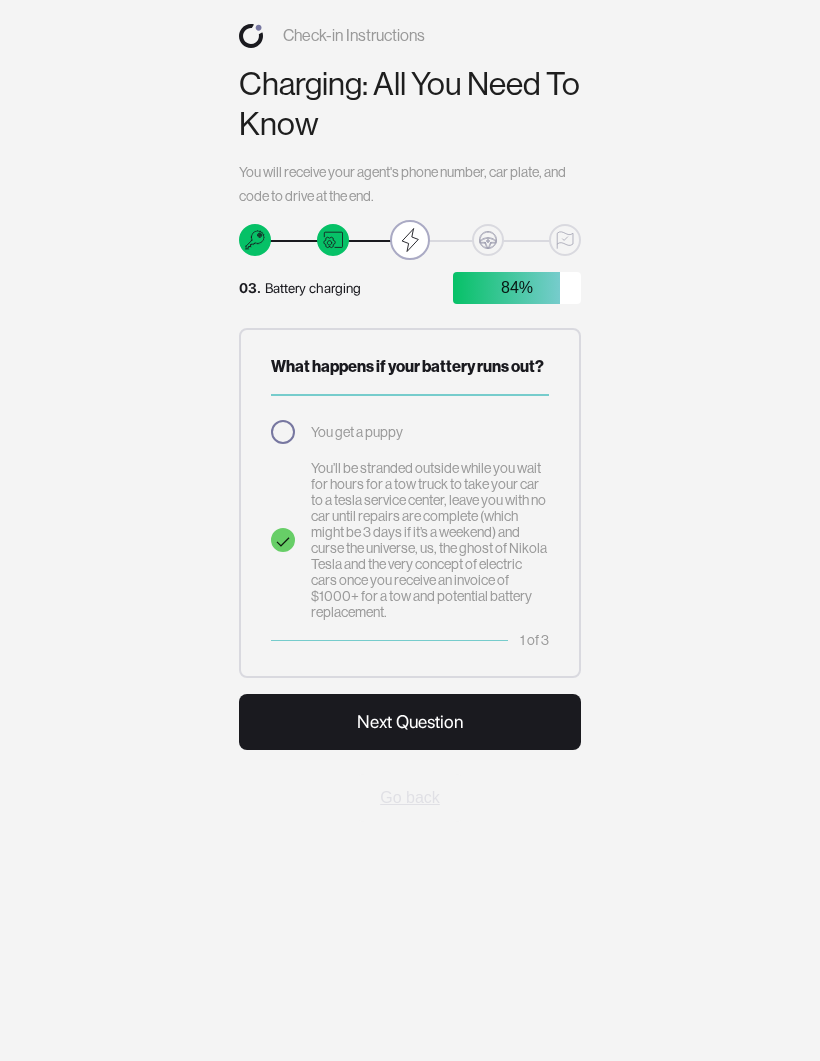 click on "Next Question" at bounding box center (410, 722) 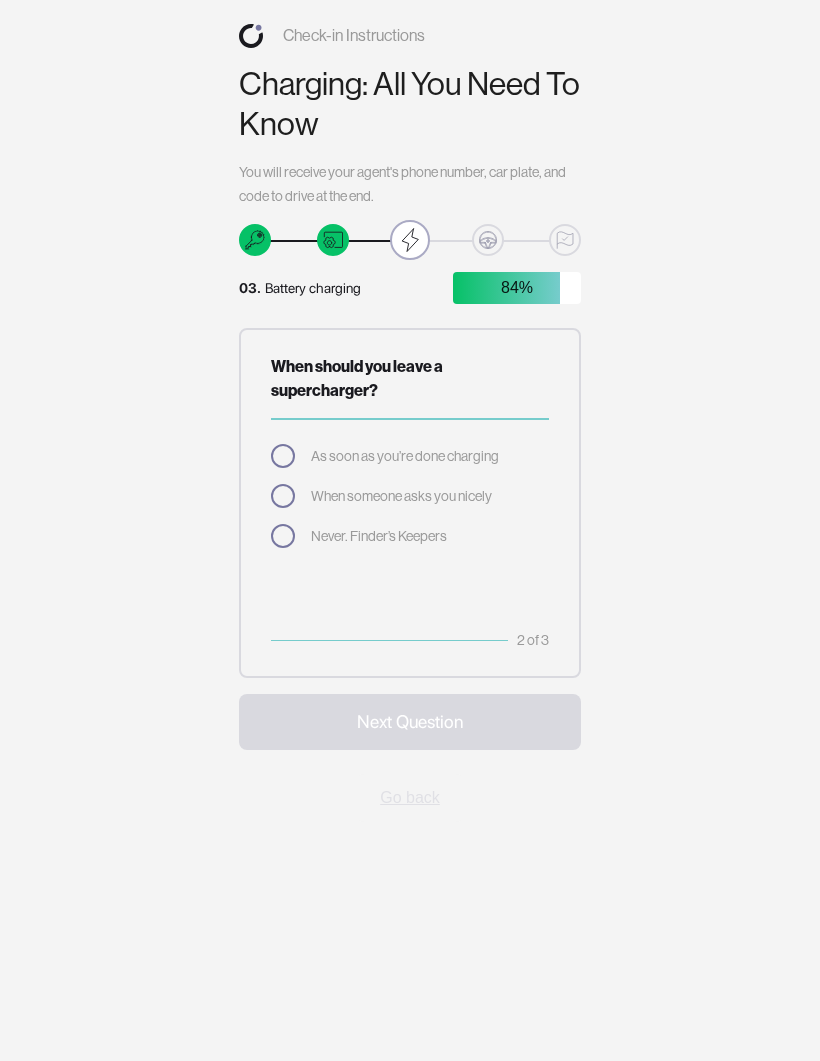 click on "As soon as you’re done charging" at bounding box center [410, 456] 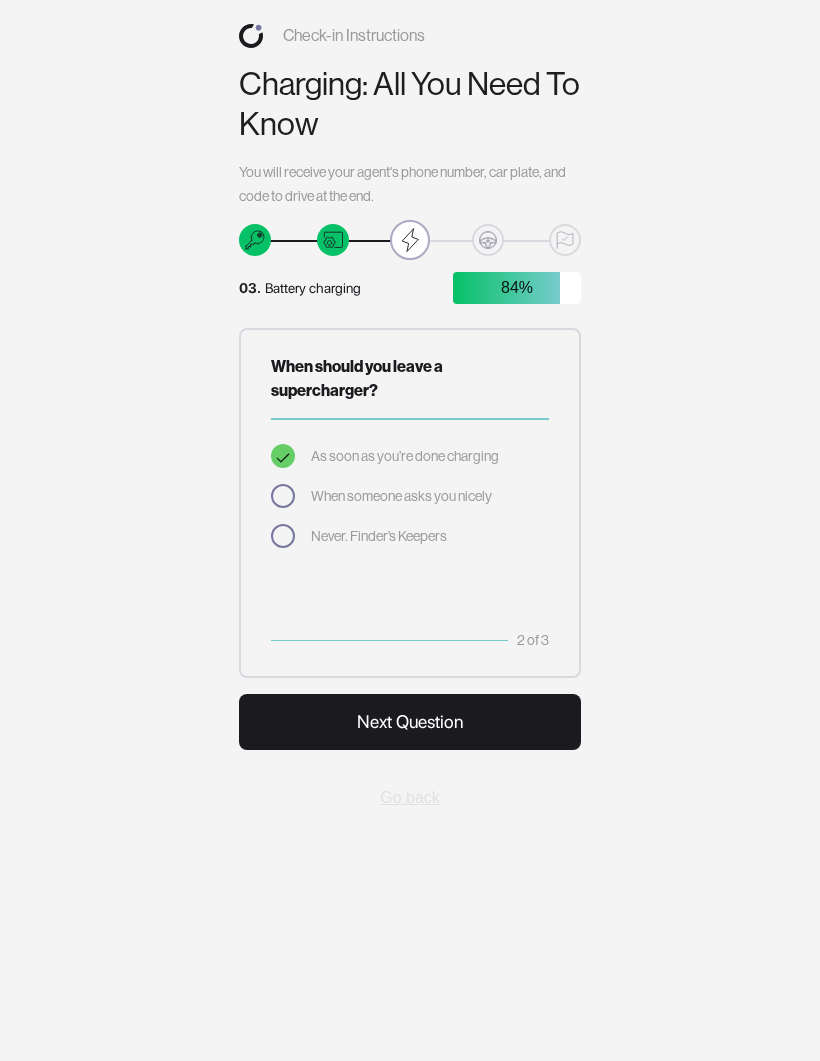 click on "Next Question" at bounding box center (410, 722) 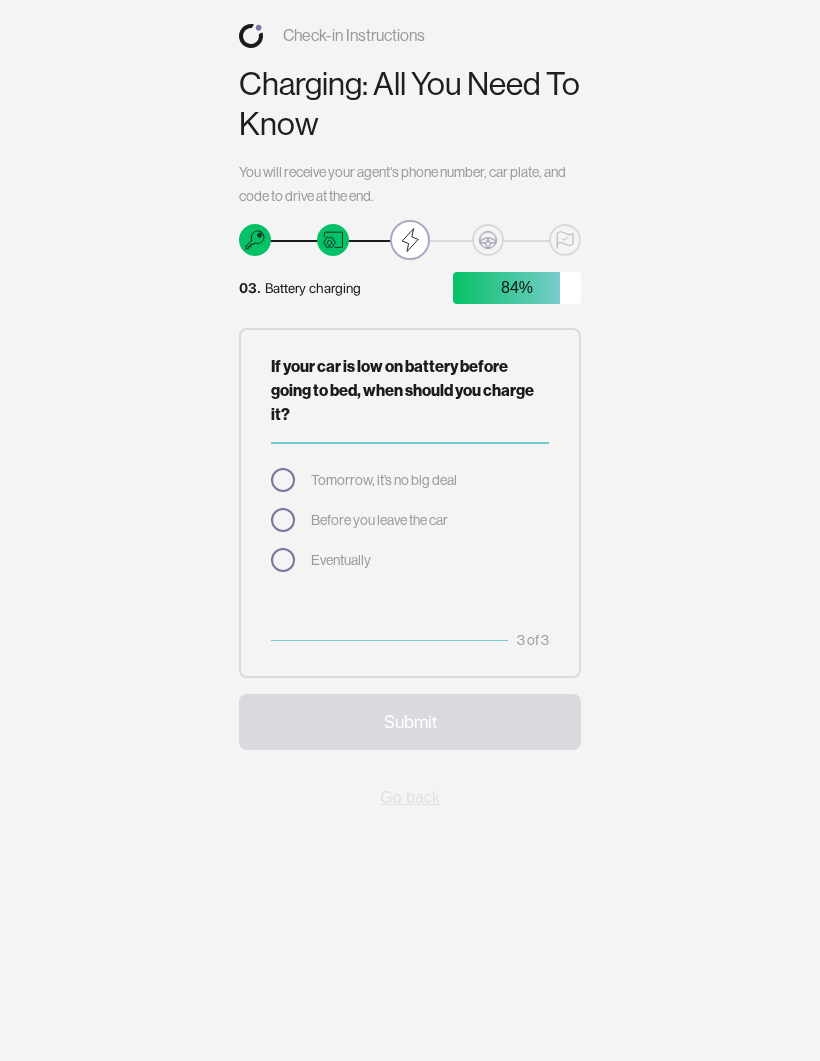 click on "Before you leave the car" at bounding box center (379, 520) 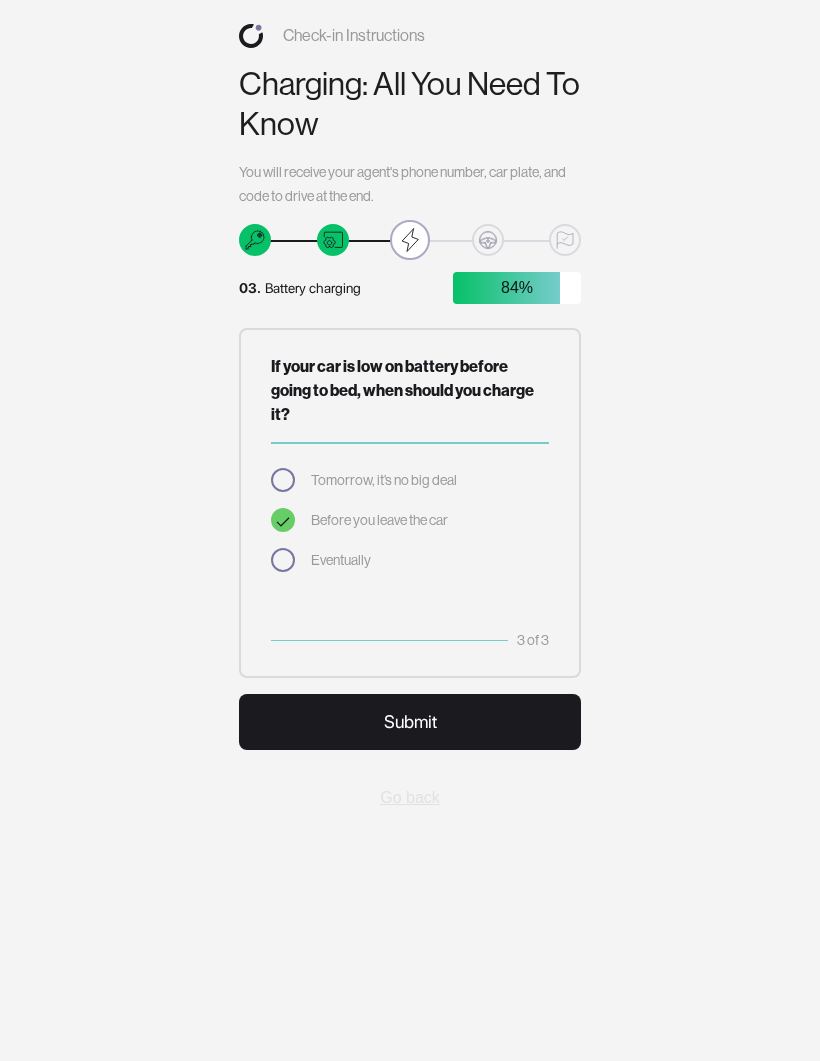 click on "Submit" at bounding box center [410, 722] 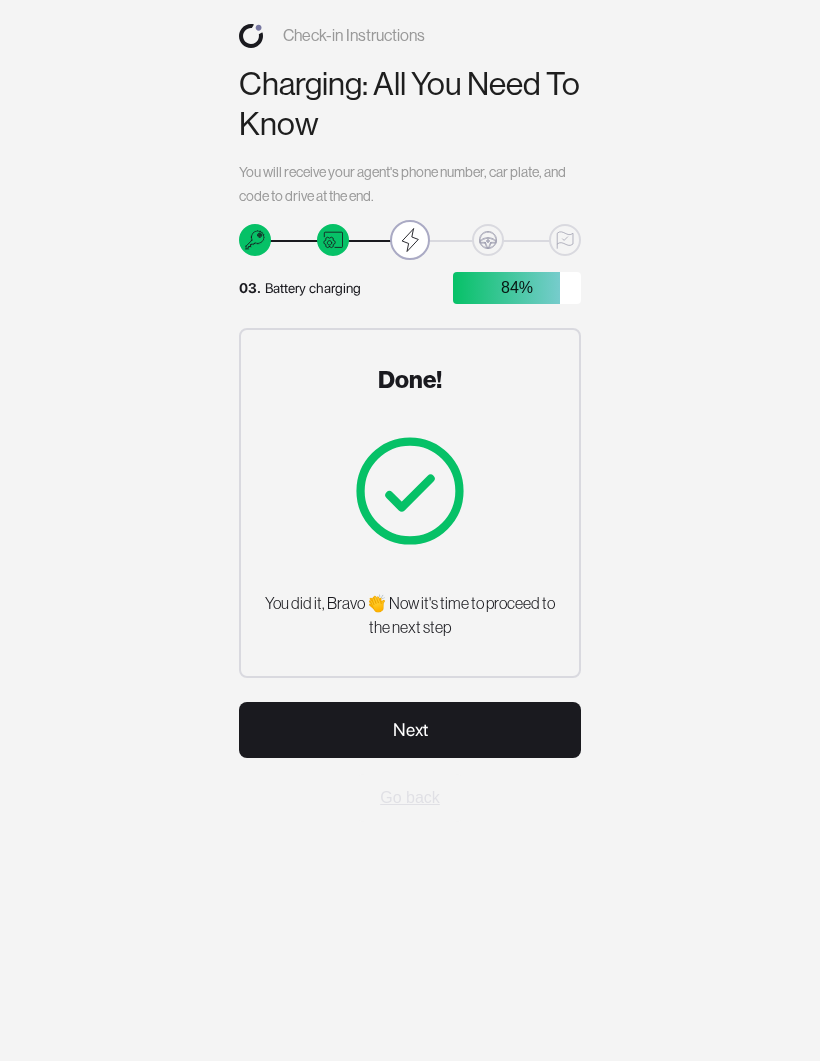 click on "Next" at bounding box center [410, 730] 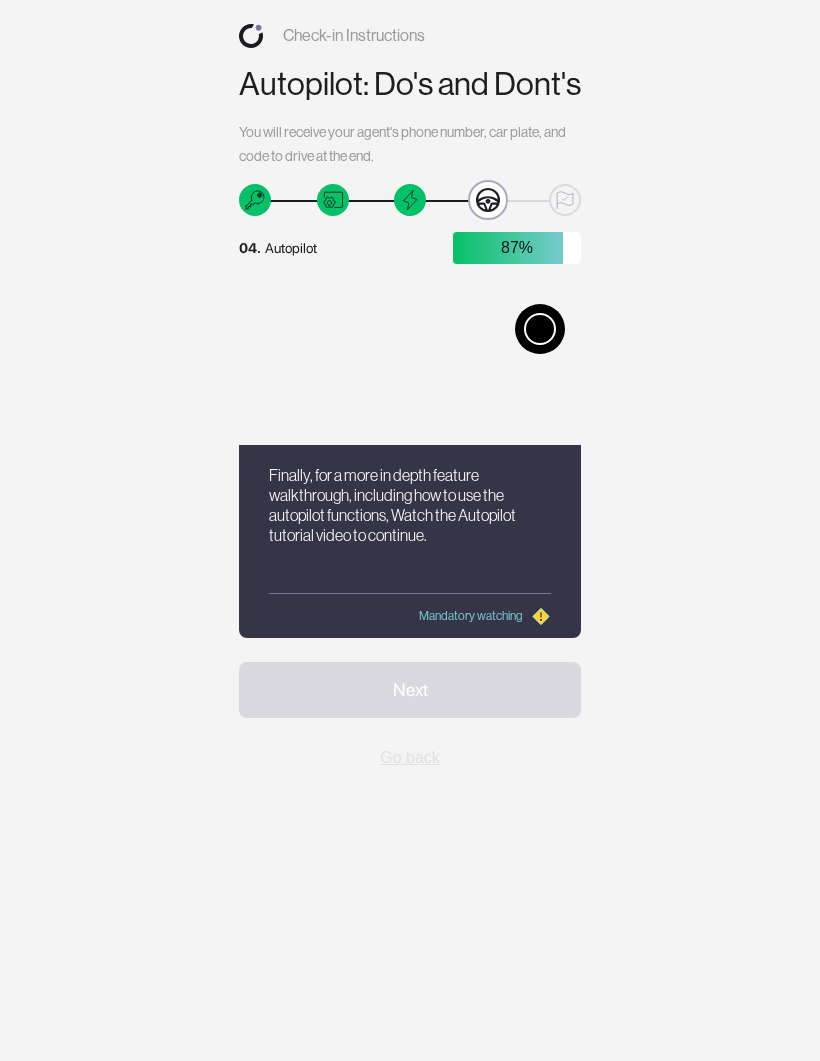 click at bounding box center [540, 329] 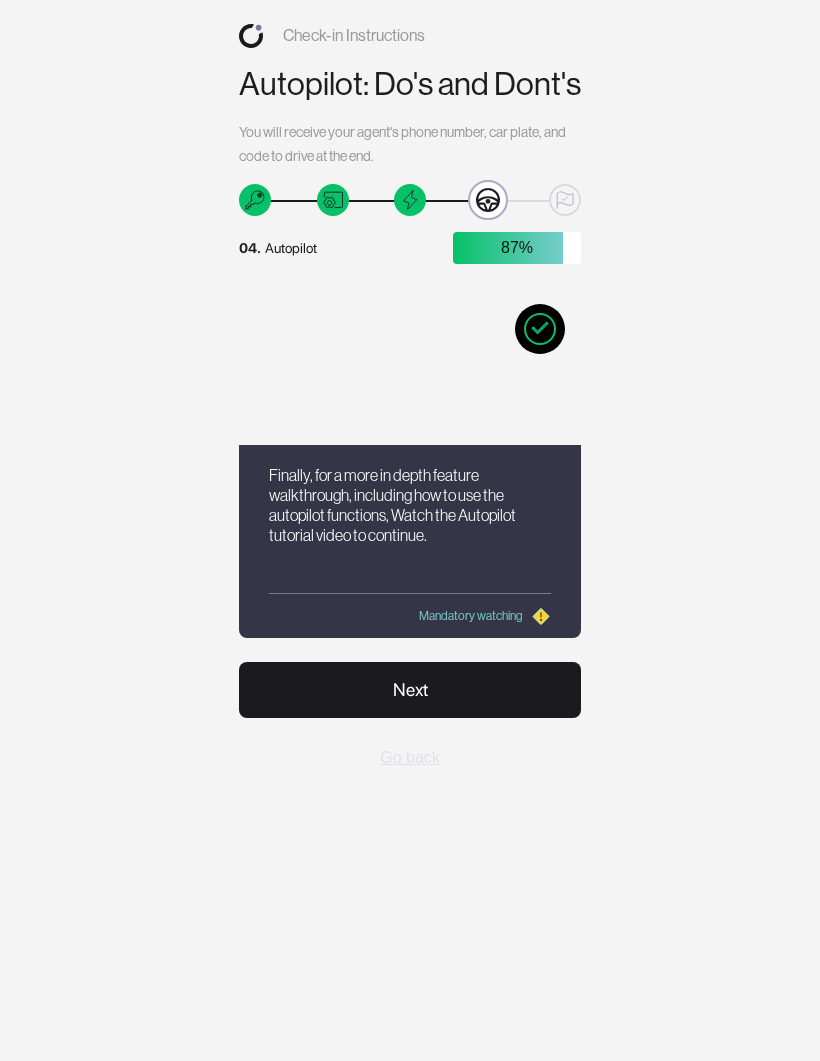 click on "Next" at bounding box center (410, 690) 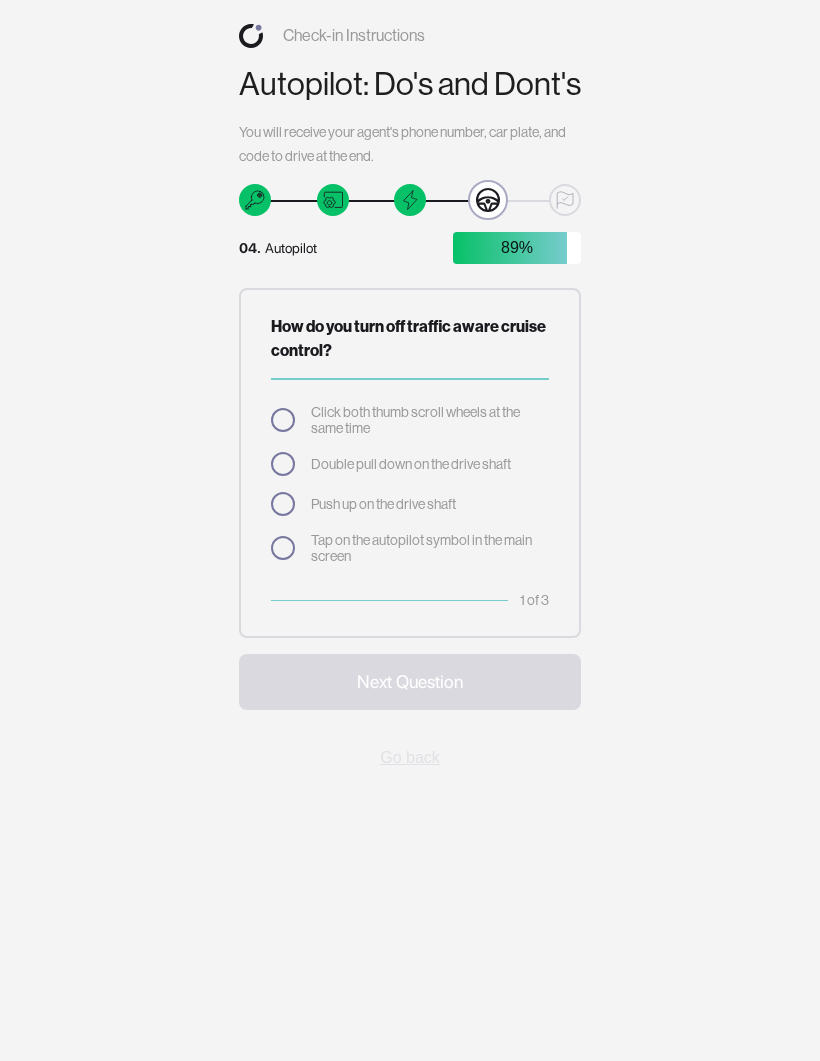 click on "How do you turn off traffic aware cruise control? Click both thumb scroll wheels at the same time Double pull down on the drive shaft Push up on the drive shaft Tap on the autopilot symbol in the main screen 1 of 3" at bounding box center [410, 463] 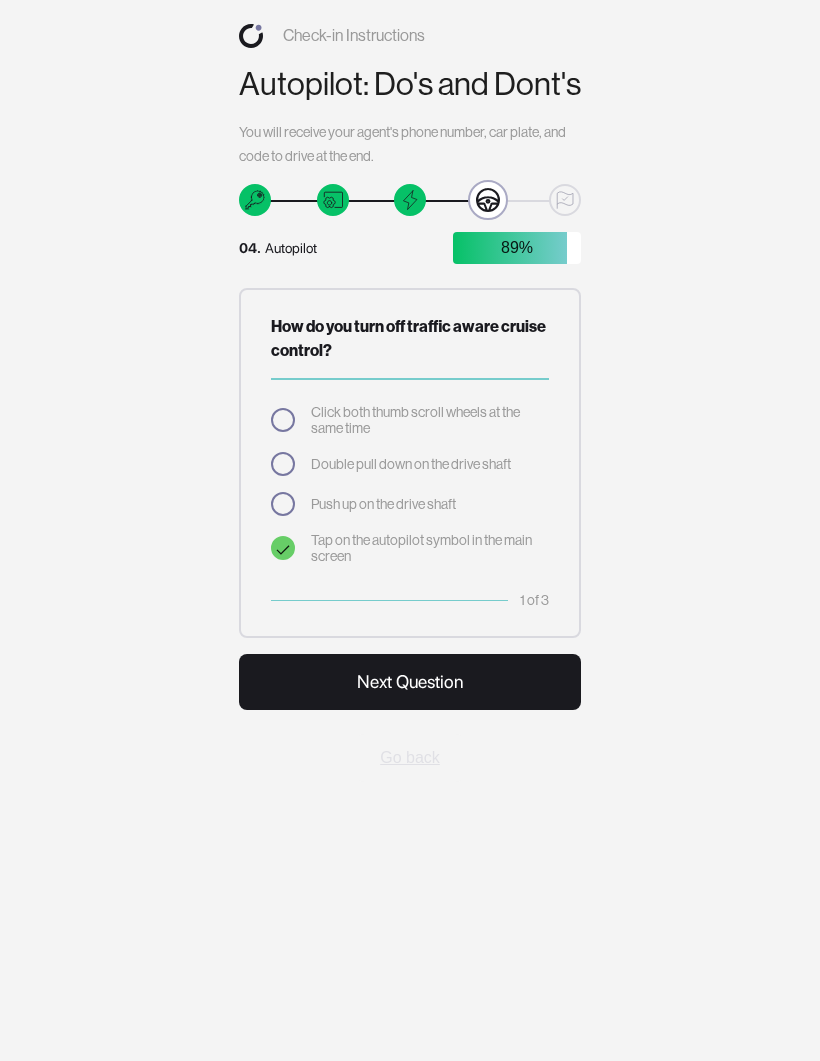 click on "Next Question" at bounding box center (410, 682) 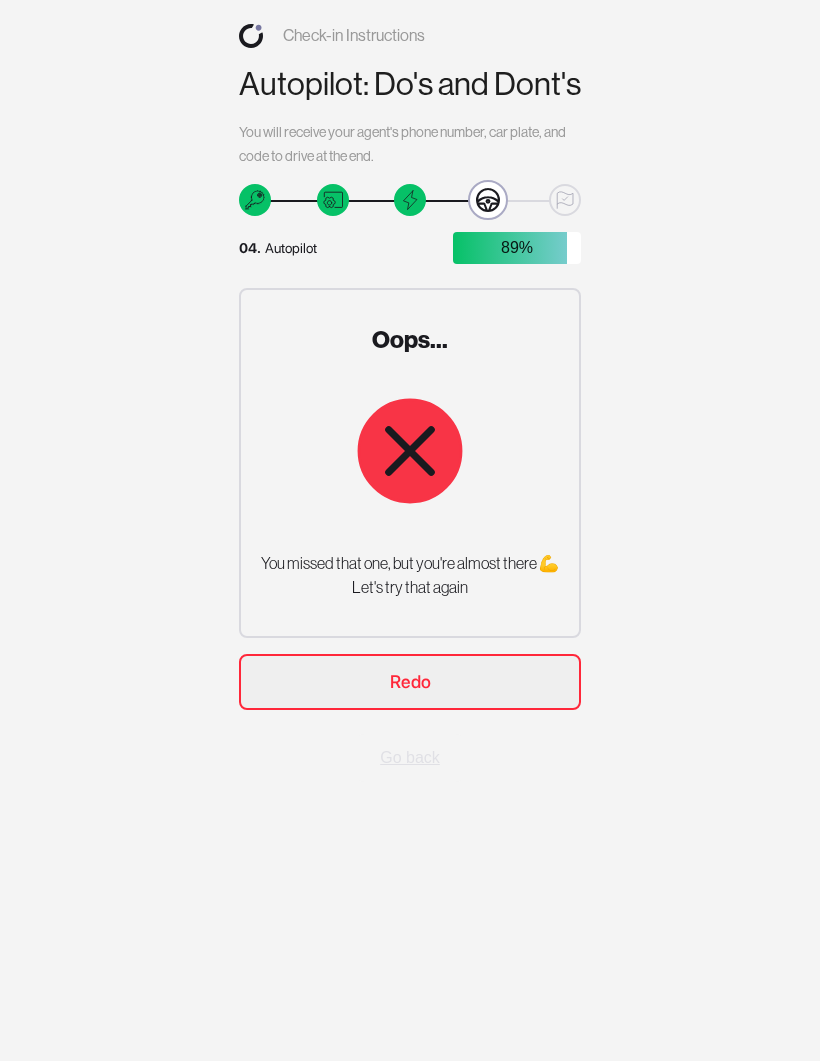 click on "Redo" at bounding box center (410, 682) 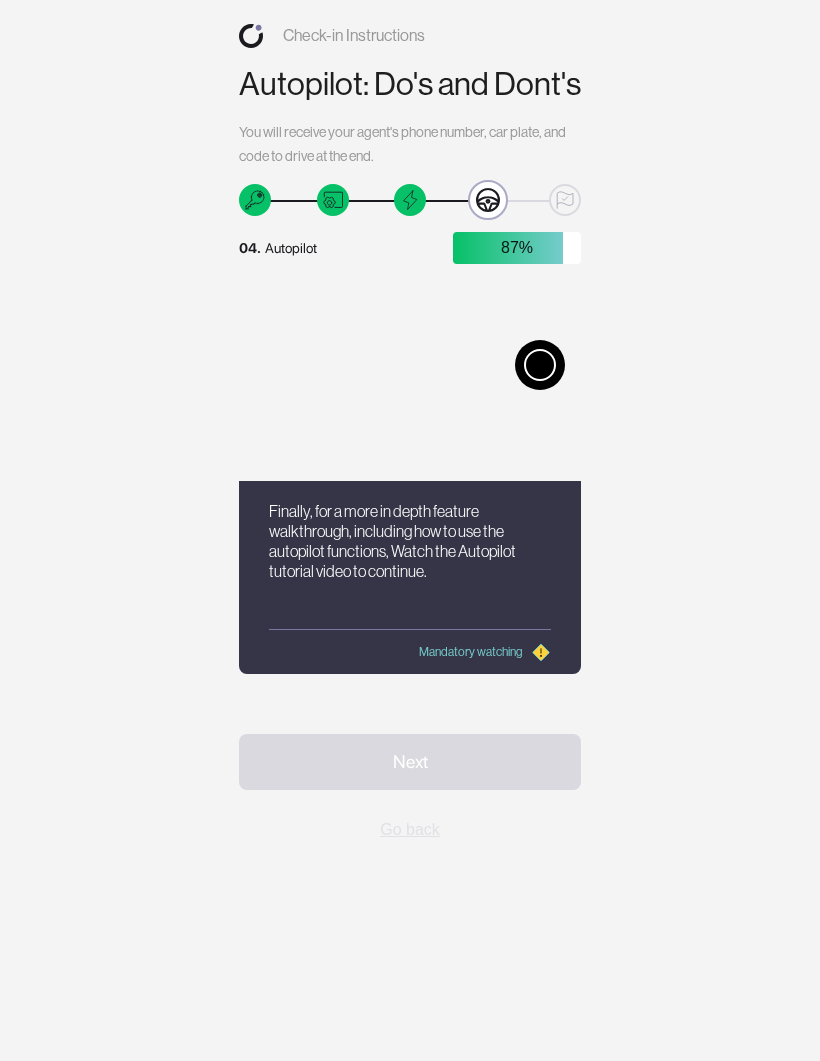 scroll, scrollTop: 0, scrollLeft: 0, axis: both 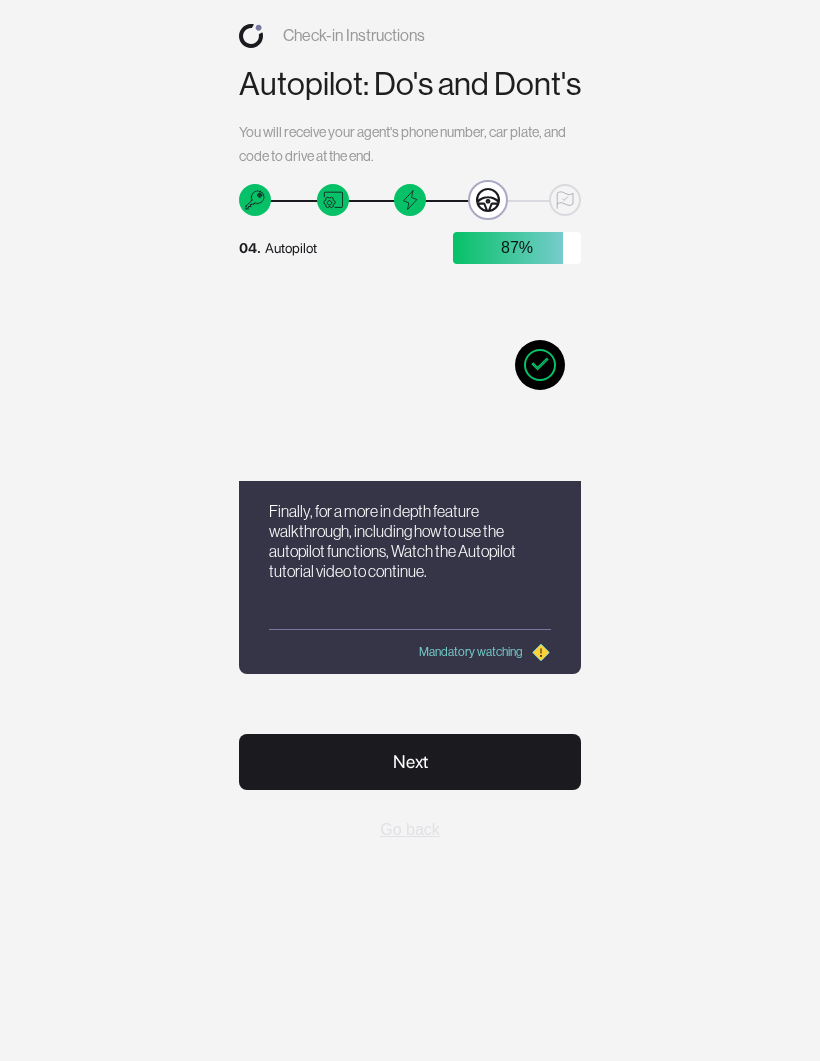click on "Next" at bounding box center [410, 762] 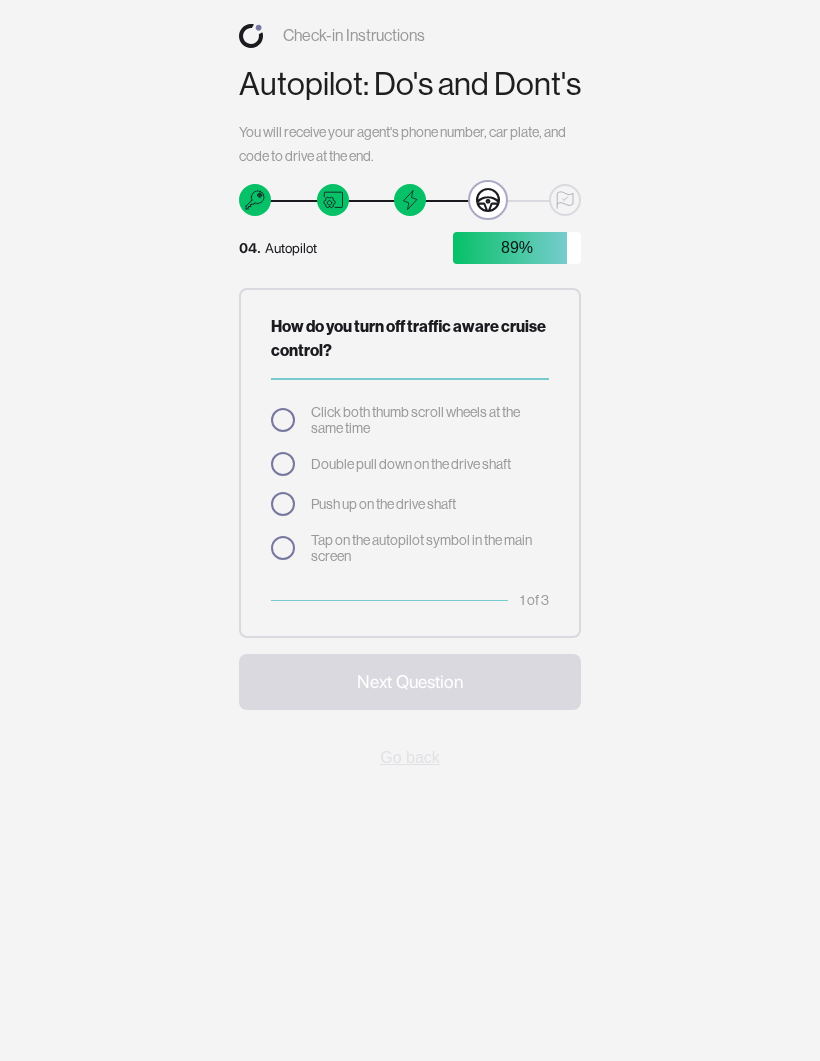 click on "Push up on the drive shaft" at bounding box center (383, 504) 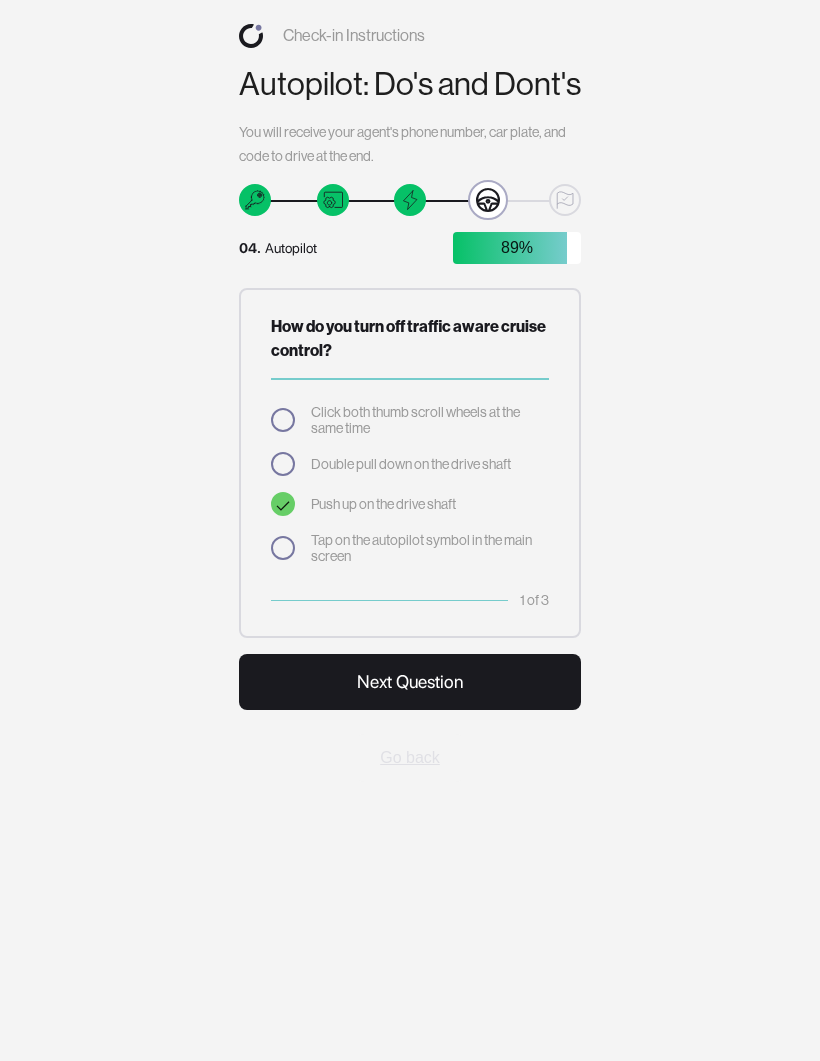 click on "Next Question" at bounding box center (410, 682) 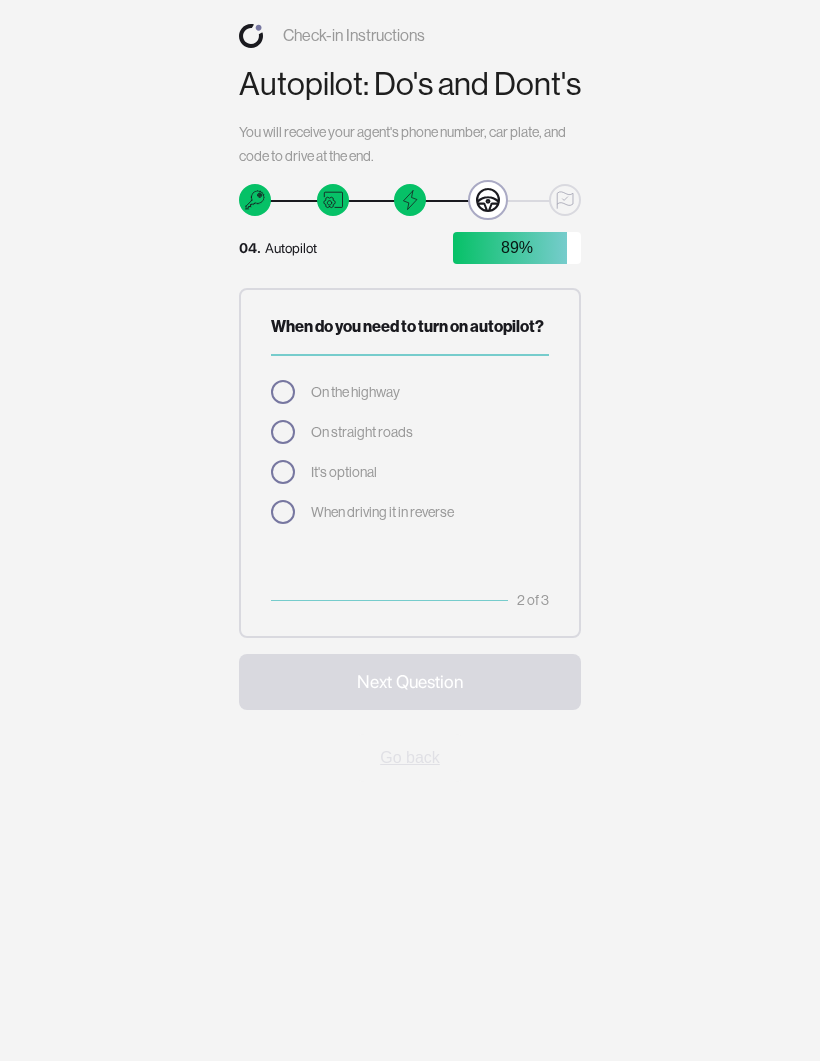 click on "It's optional" at bounding box center [410, 472] 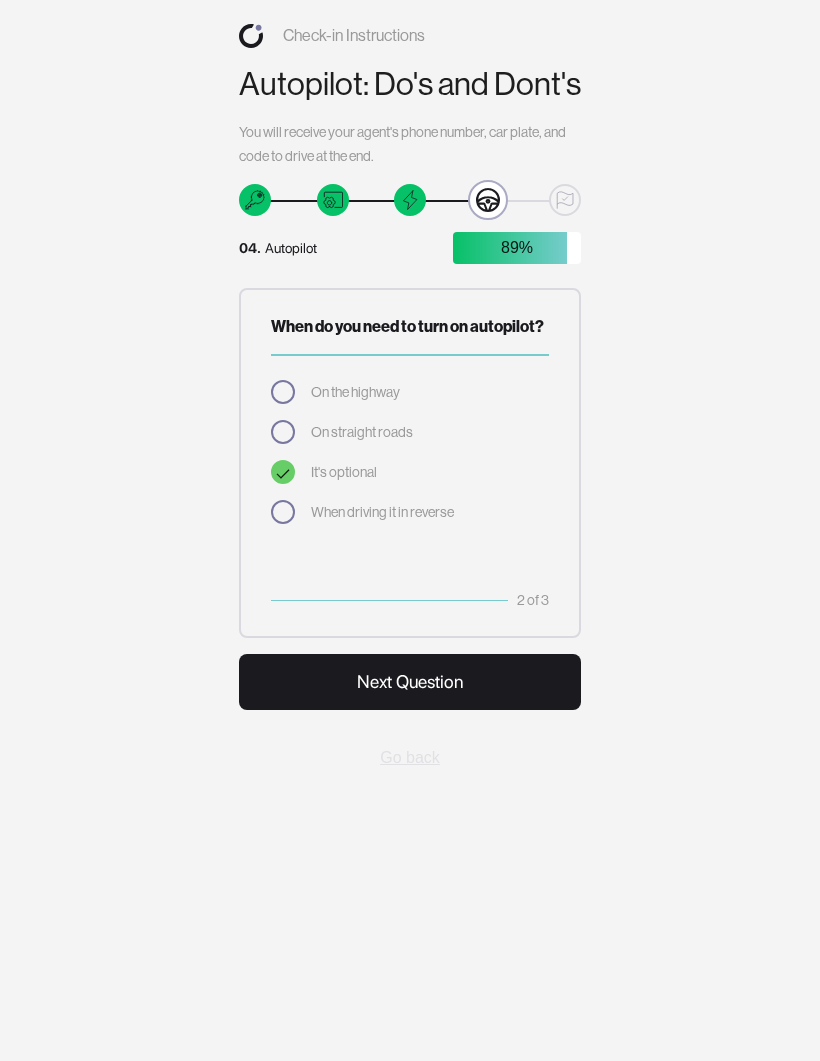 click on "Next Question" at bounding box center [410, 682] 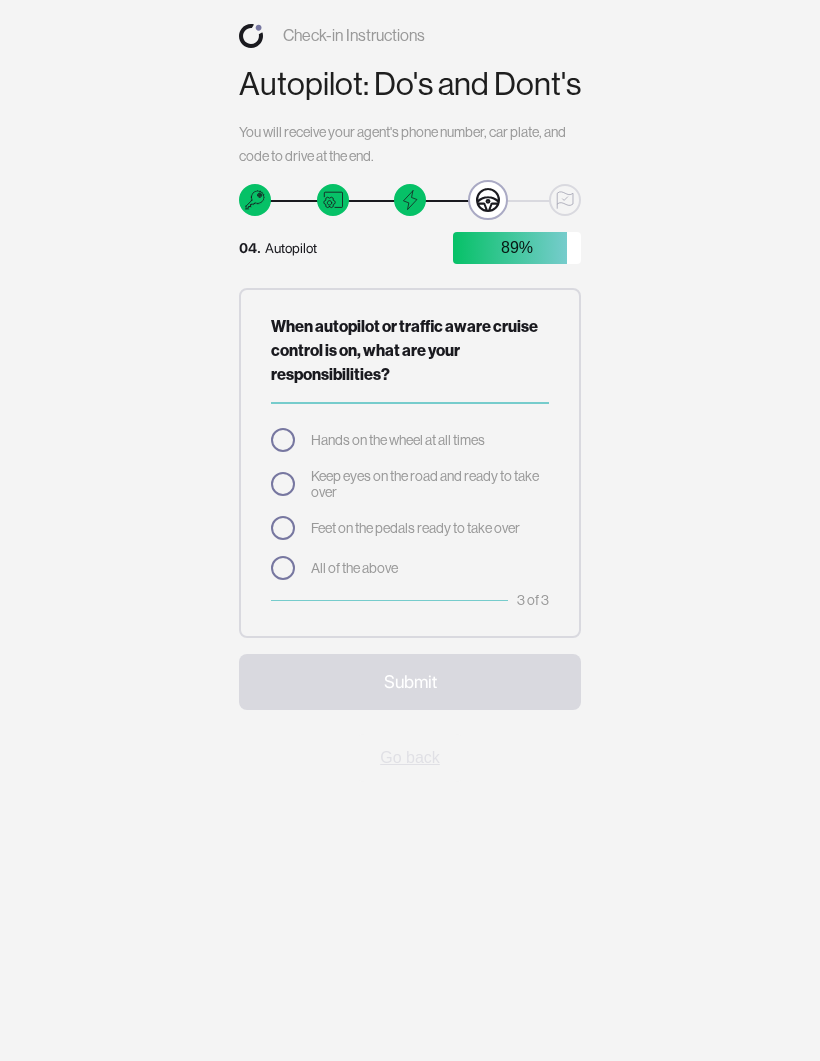 click on "All of the above" at bounding box center [354, 568] 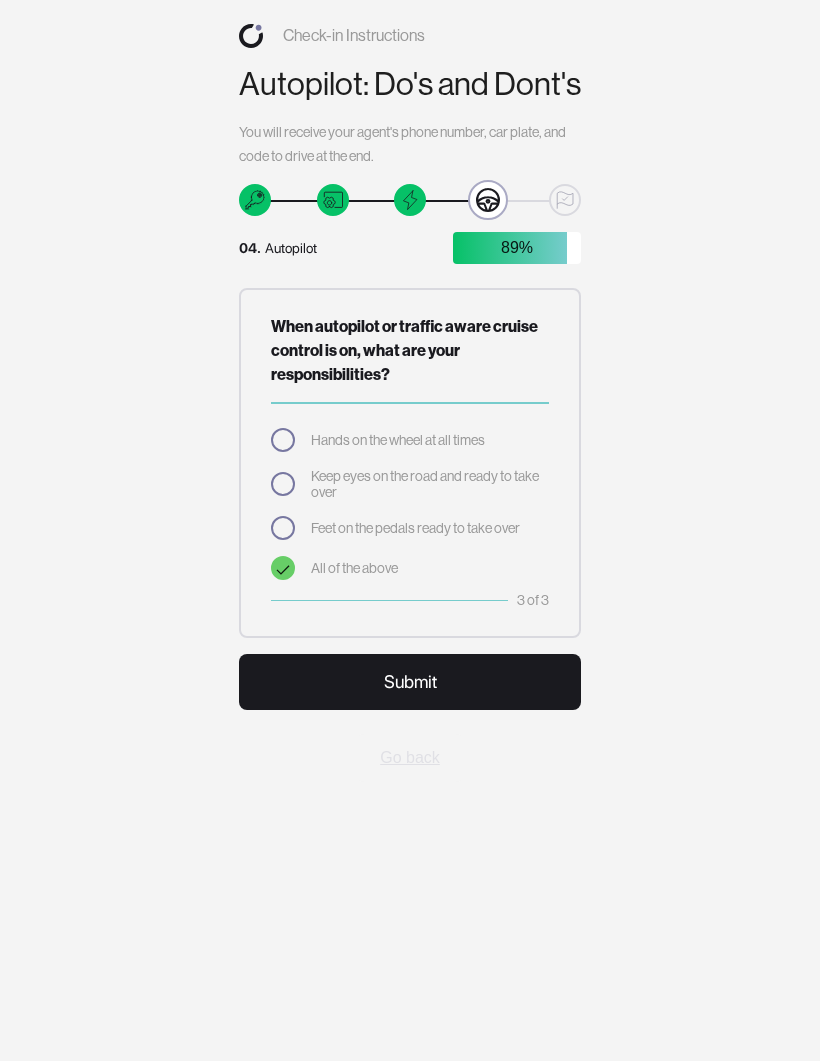 click on "Submit" at bounding box center [410, 682] 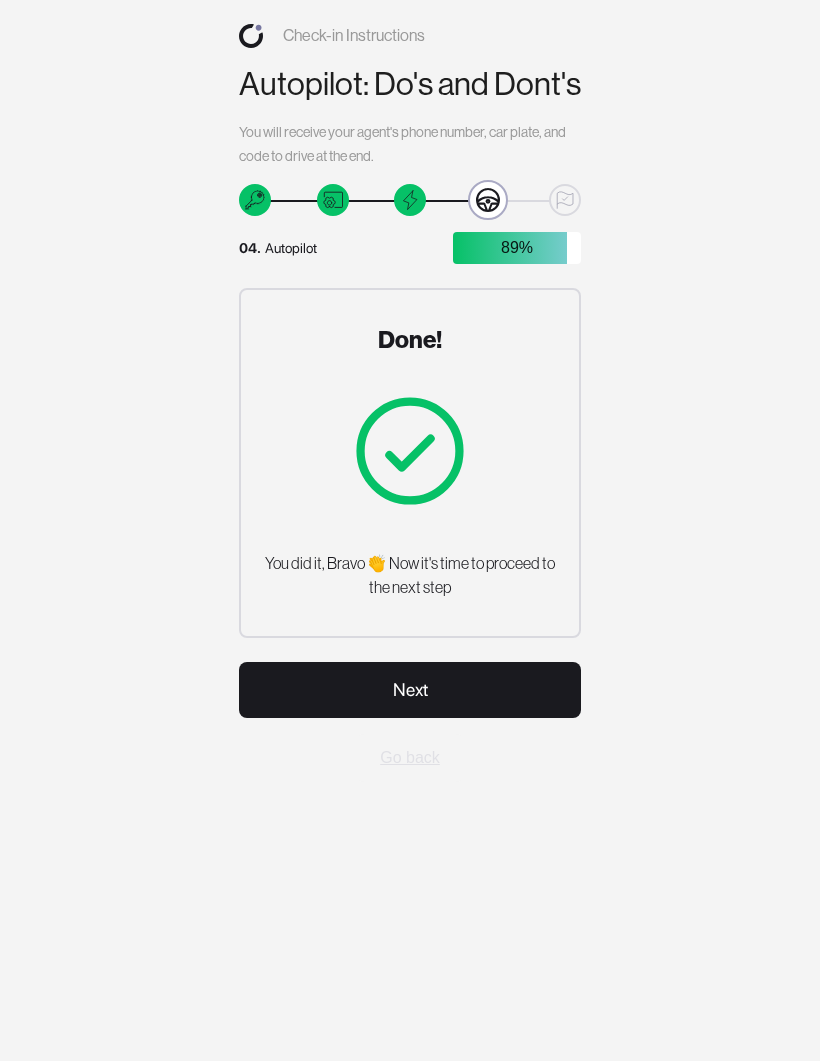 click on "Next" at bounding box center [410, 690] 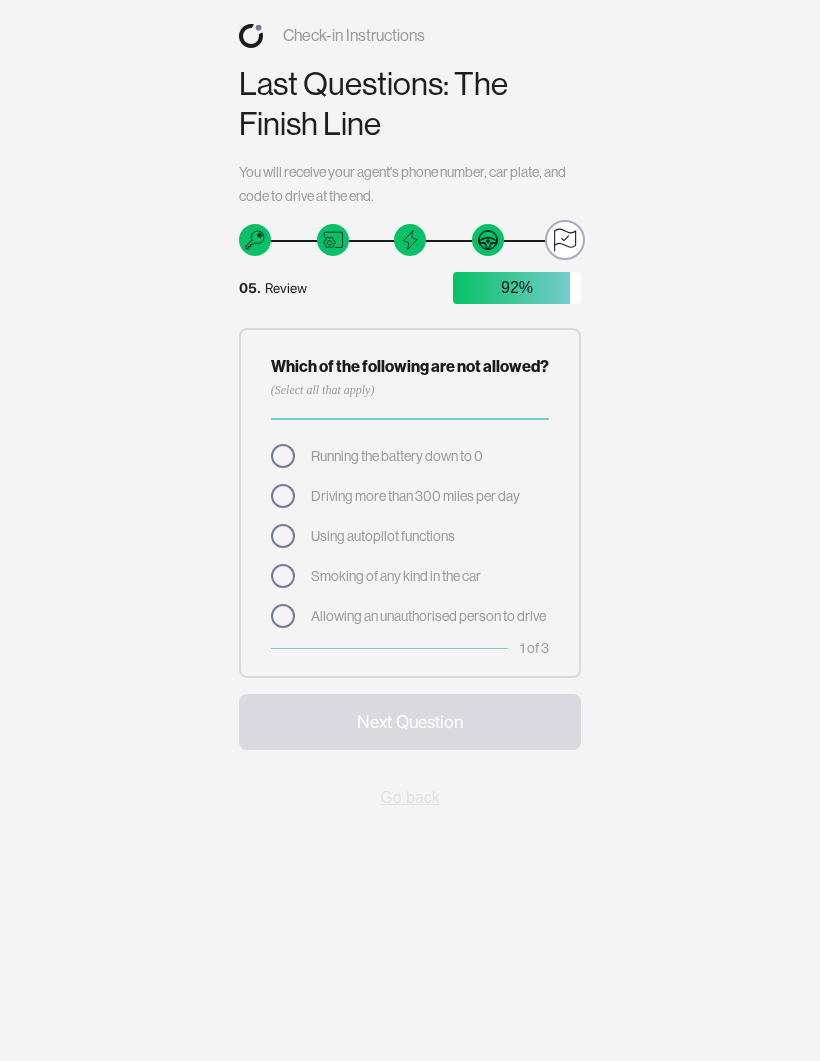 click on "Running the battery down to 0" at bounding box center [397, 456] 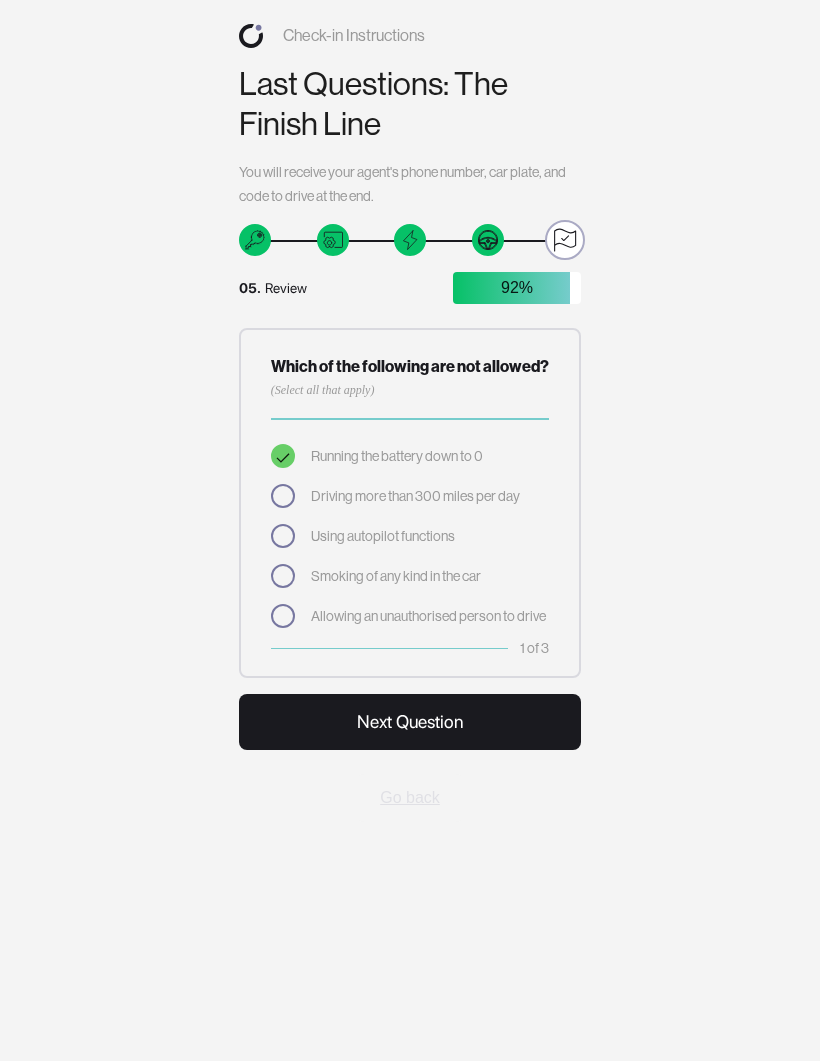 scroll, scrollTop: 54, scrollLeft: 0, axis: vertical 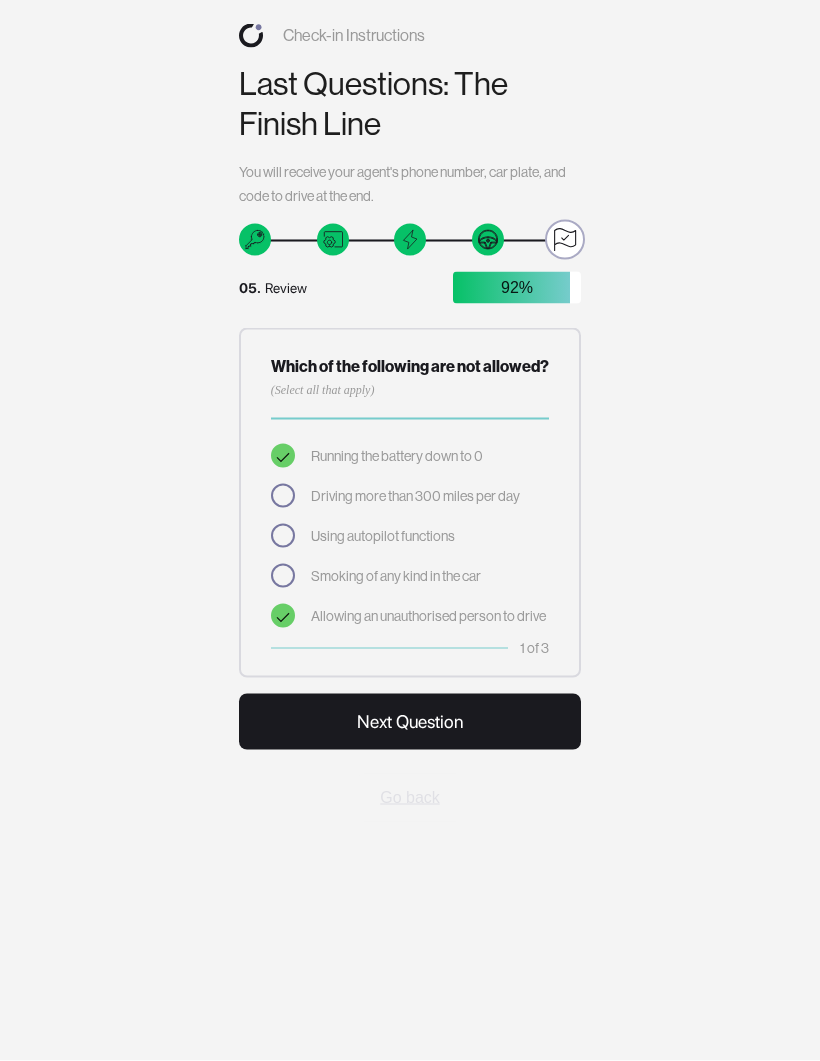 click on "Driving more than 300 miles per day" at bounding box center [415, 496] 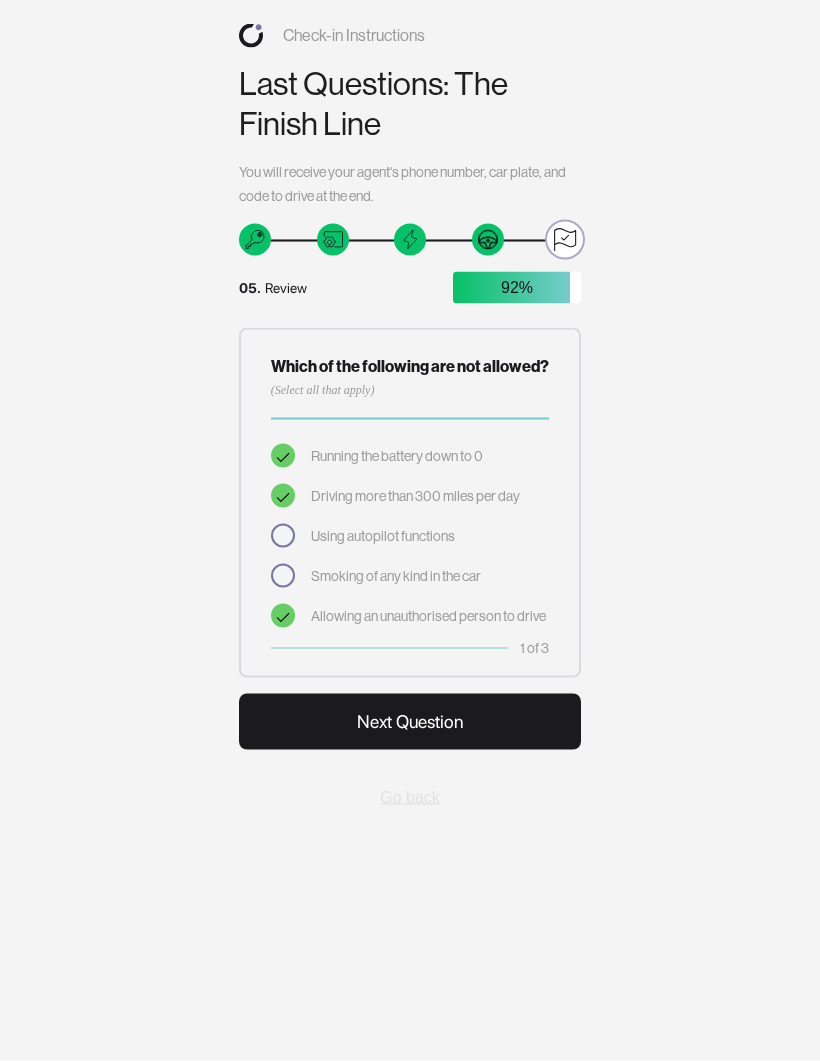scroll, scrollTop: 44, scrollLeft: 0, axis: vertical 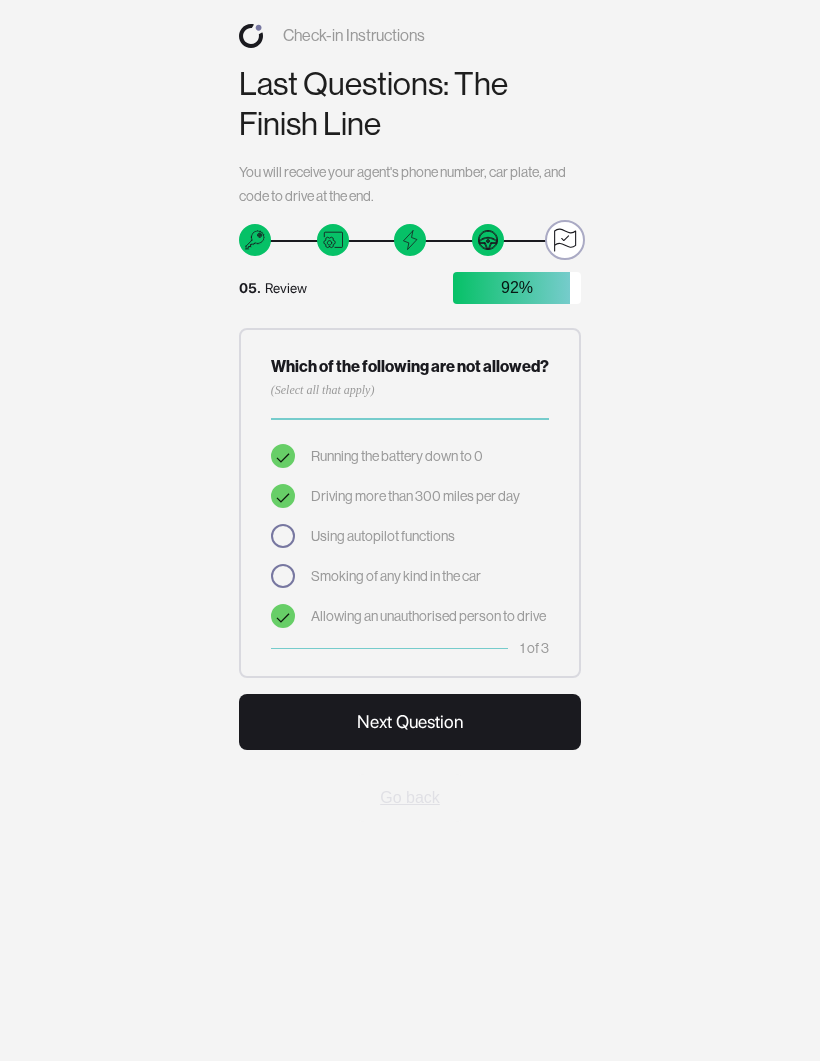 click on "Smoking of any kind in the car" at bounding box center (396, 576) 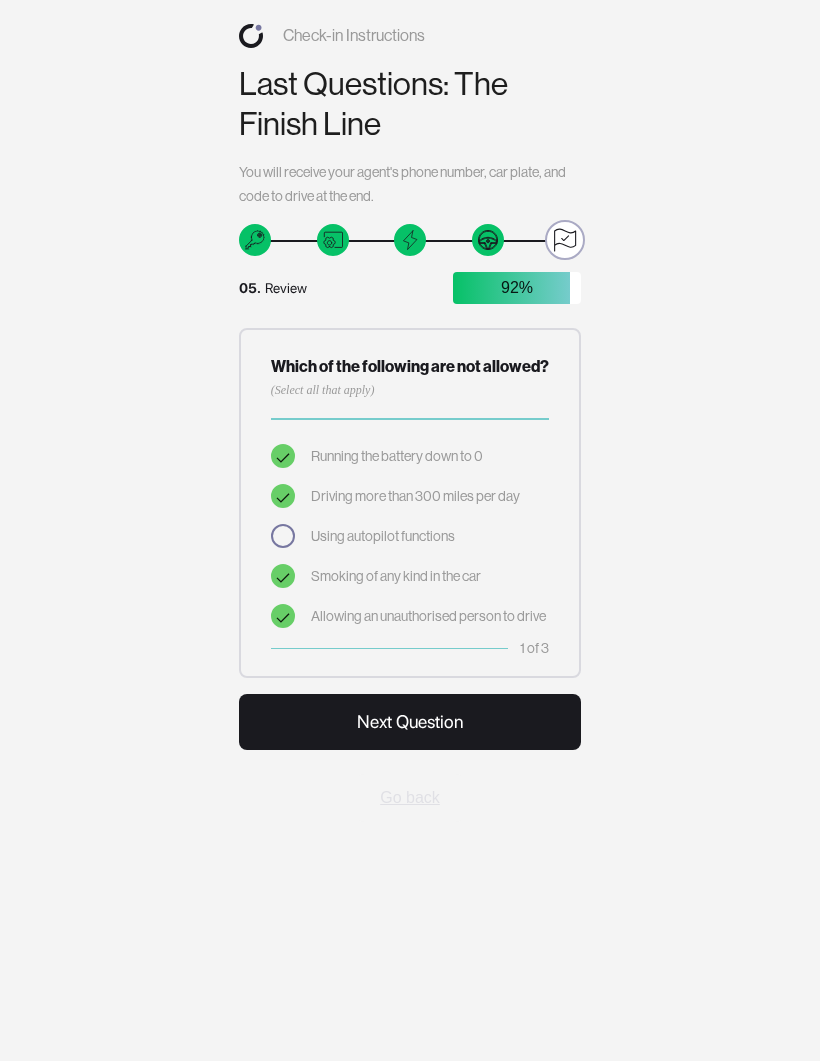 click on "Next Question" at bounding box center [410, 722] 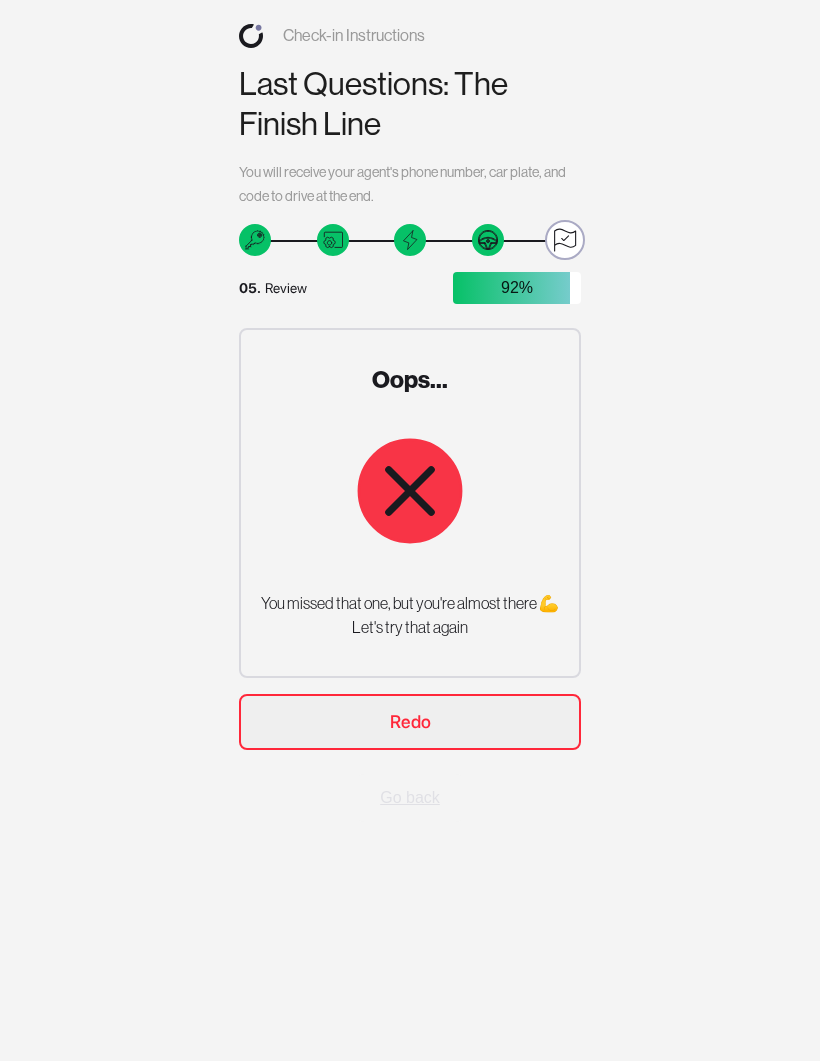 click on "Redo" at bounding box center [410, 722] 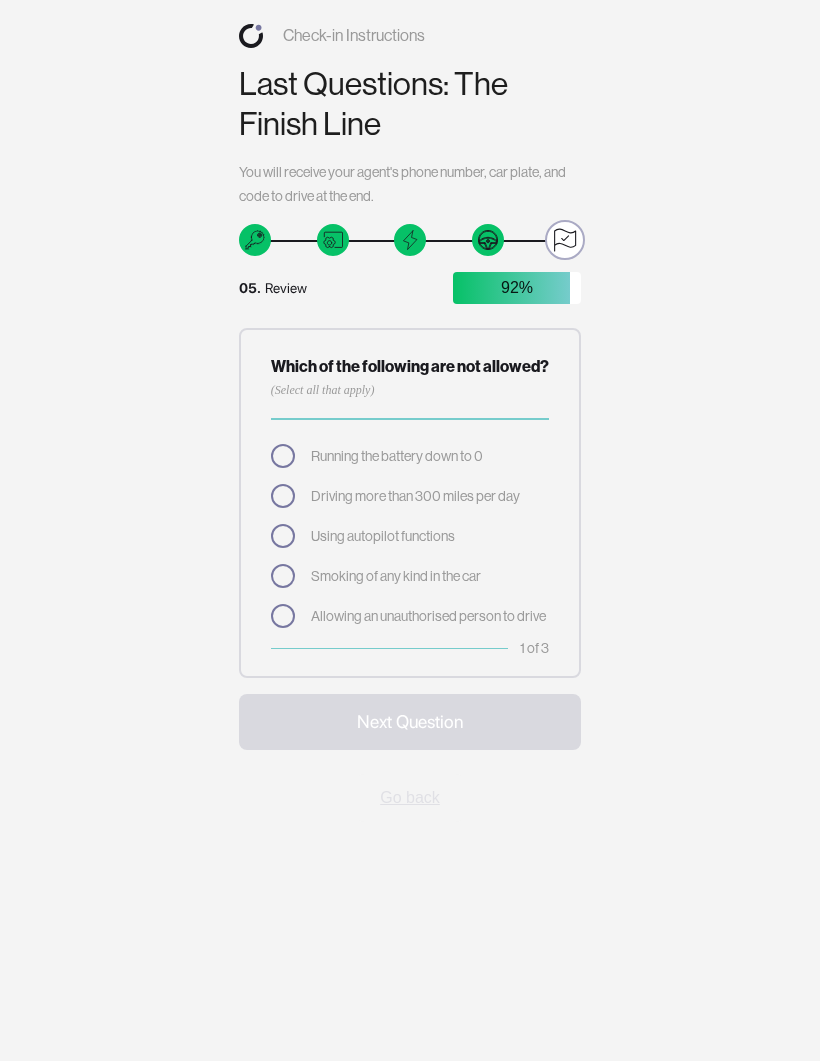 click on "Which of the following are not allowed? (Select all that apply) Running the battery down to 0 Driving more than 300 miles per day Using autopilot functions Smoking of any kind in the car Allowing an unauthorised person to drive" at bounding box center (410, 491) 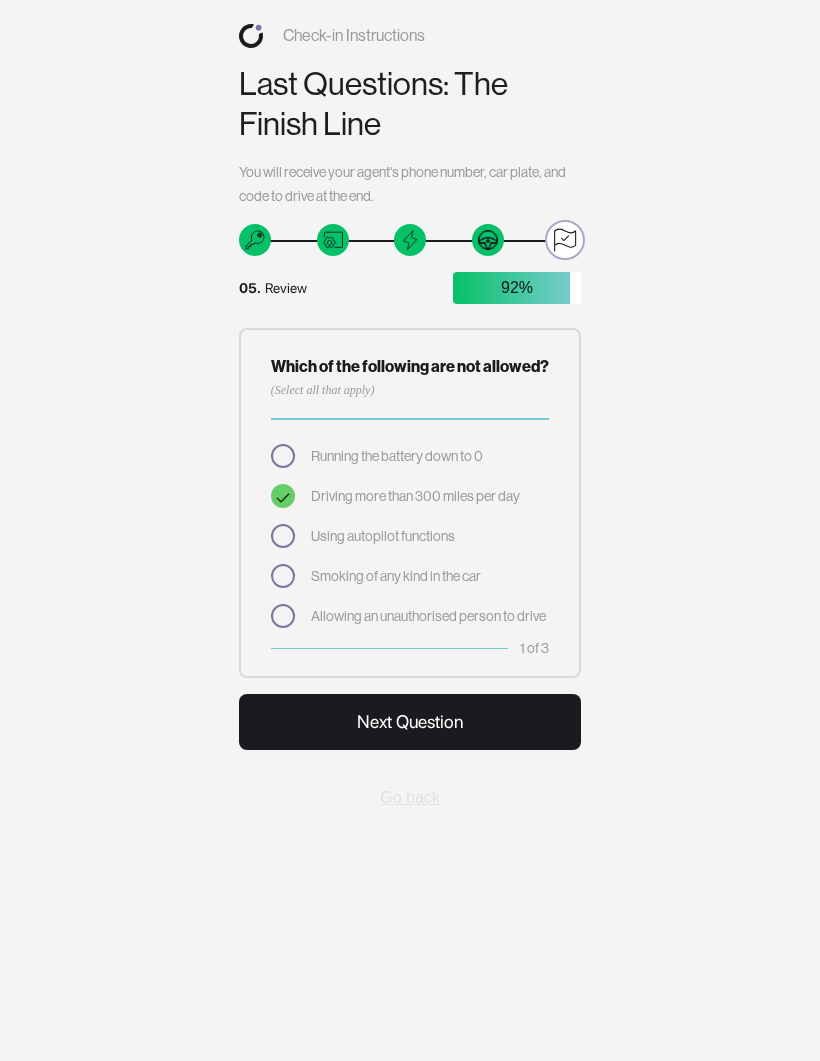click on "Which of the following are not allowed? (Select all that apply) Running the battery down to 0 Driving more than 300 miles per day Using autopilot functions Smoking of any kind in the car Allowing an unauthorised person to drive" at bounding box center [410, 491] 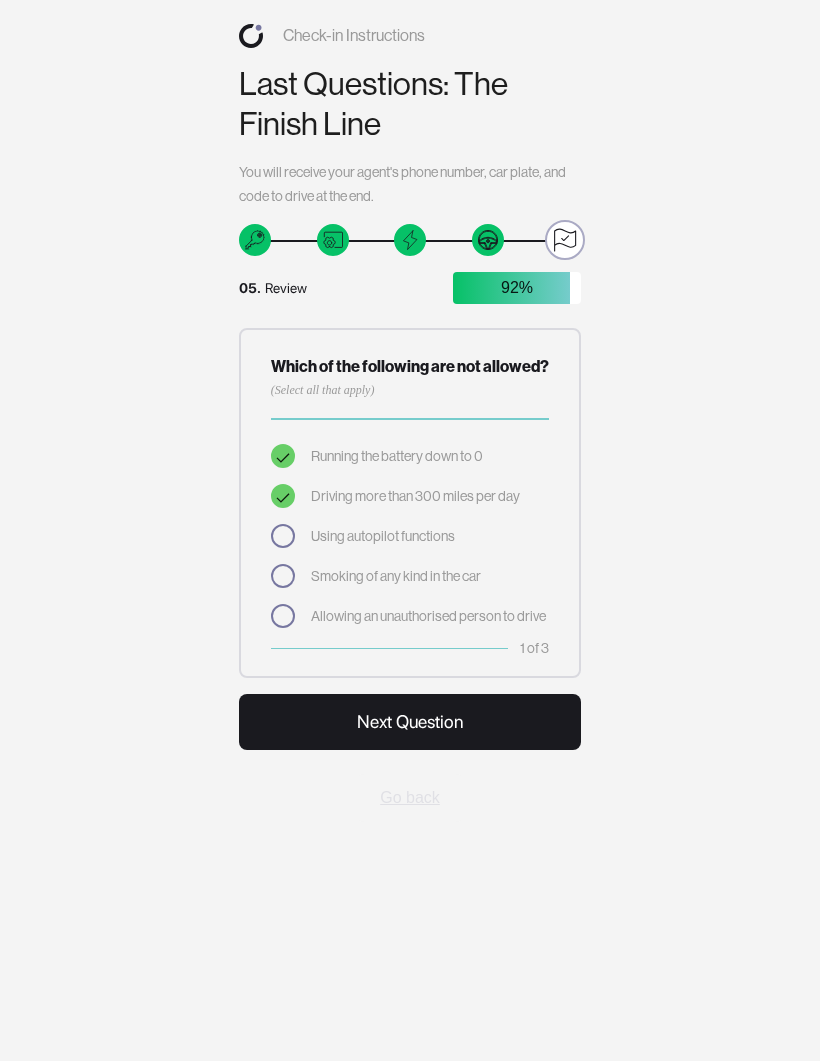 click at bounding box center (283, 616) 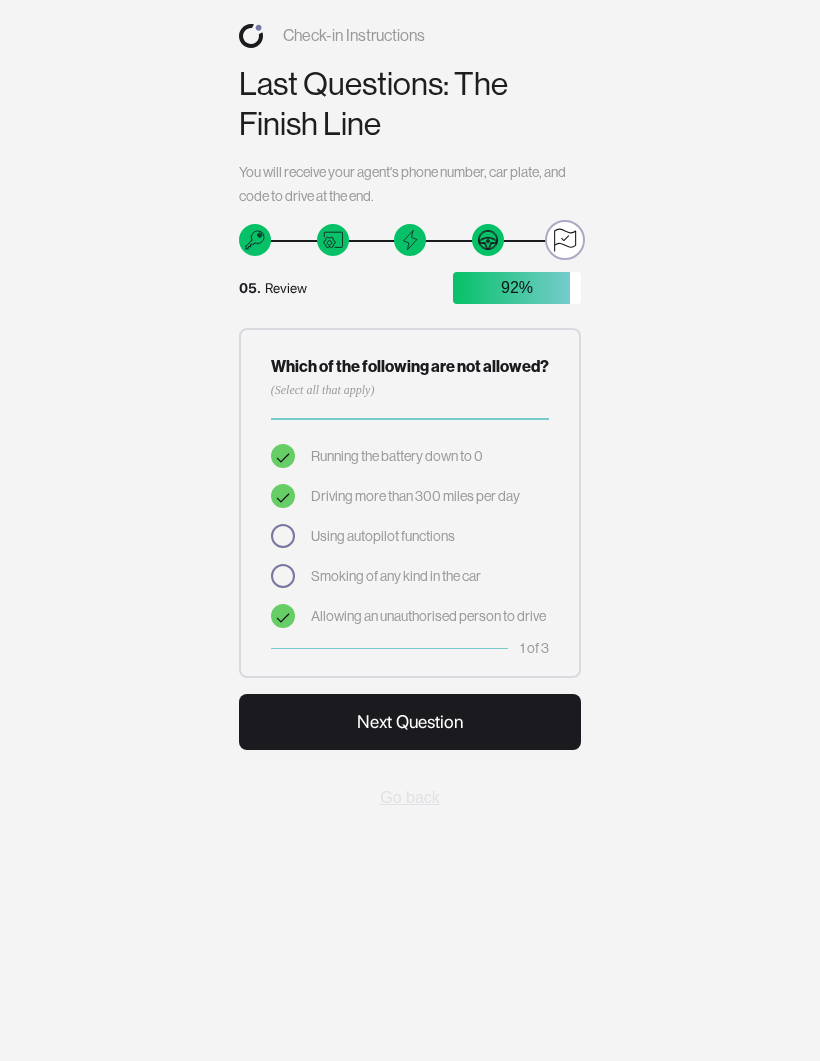 click on "Next Question" at bounding box center (410, 722) 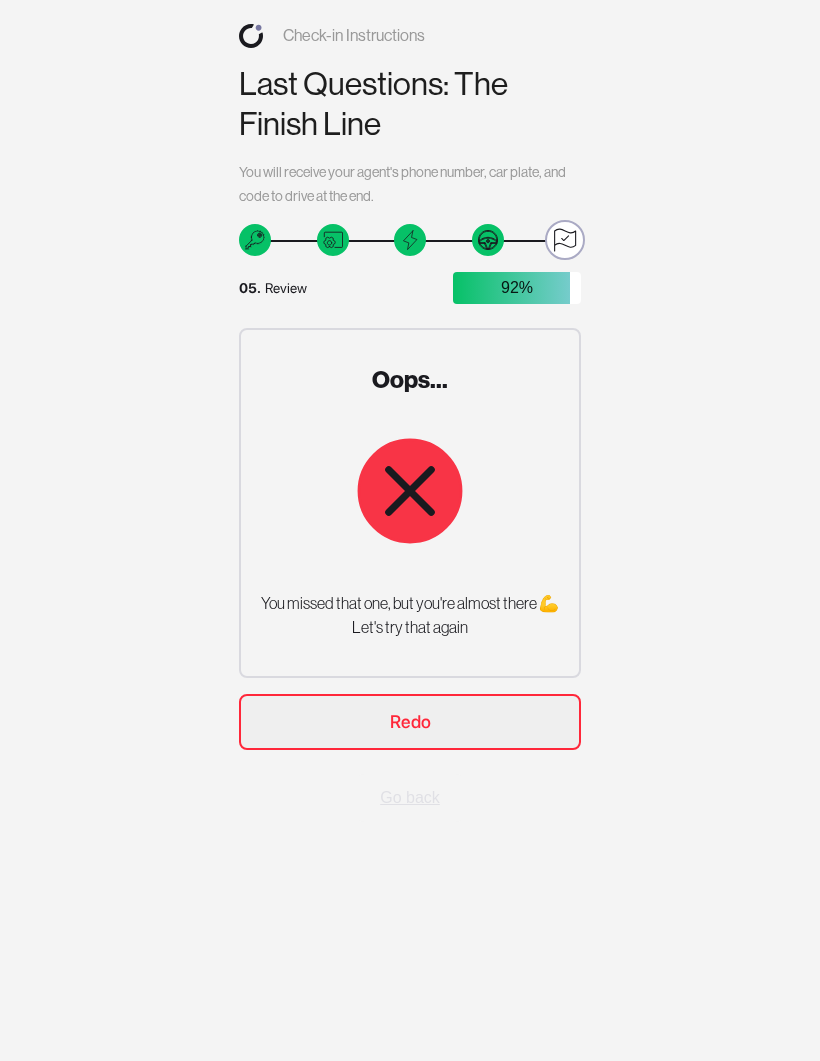 click on "Redo" at bounding box center (410, 722) 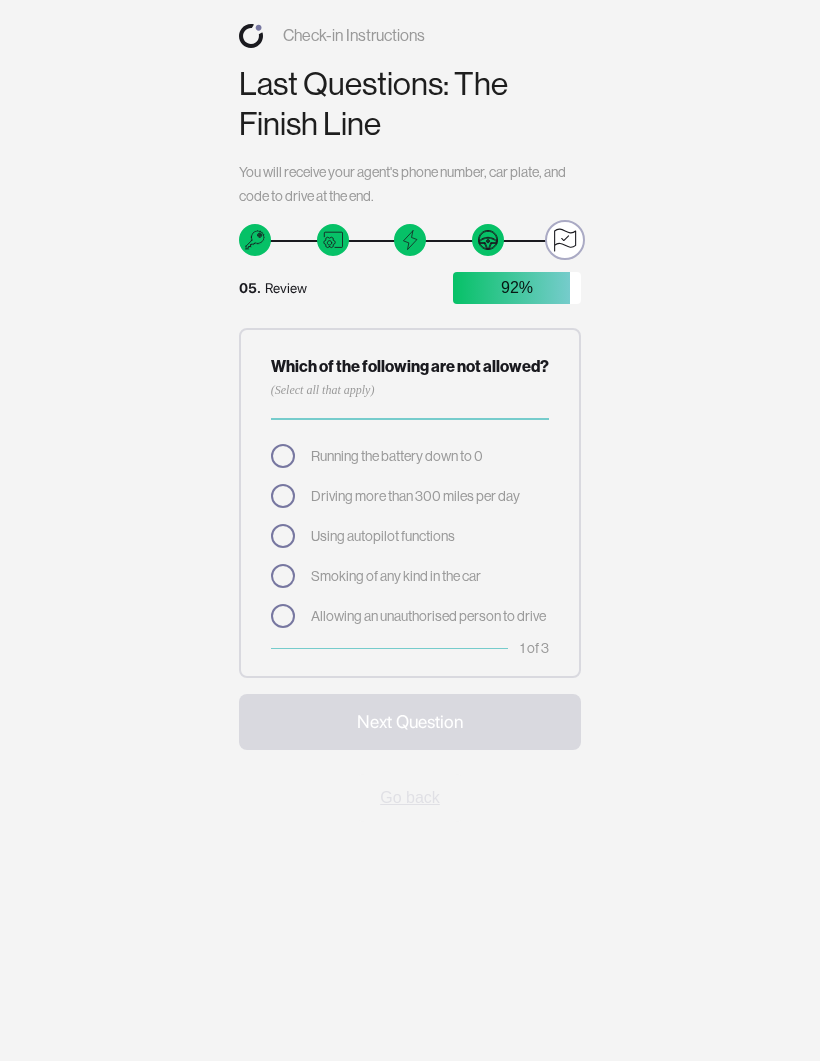 click at bounding box center (283, 456) 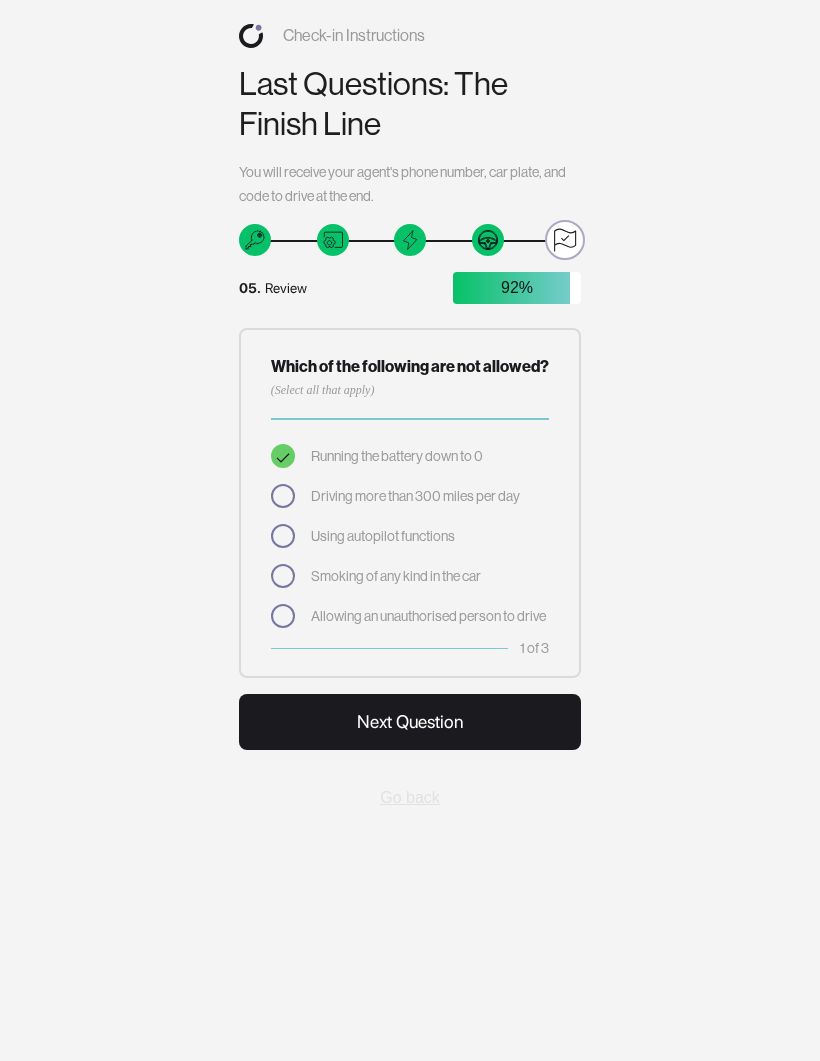 click at bounding box center (283, 616) 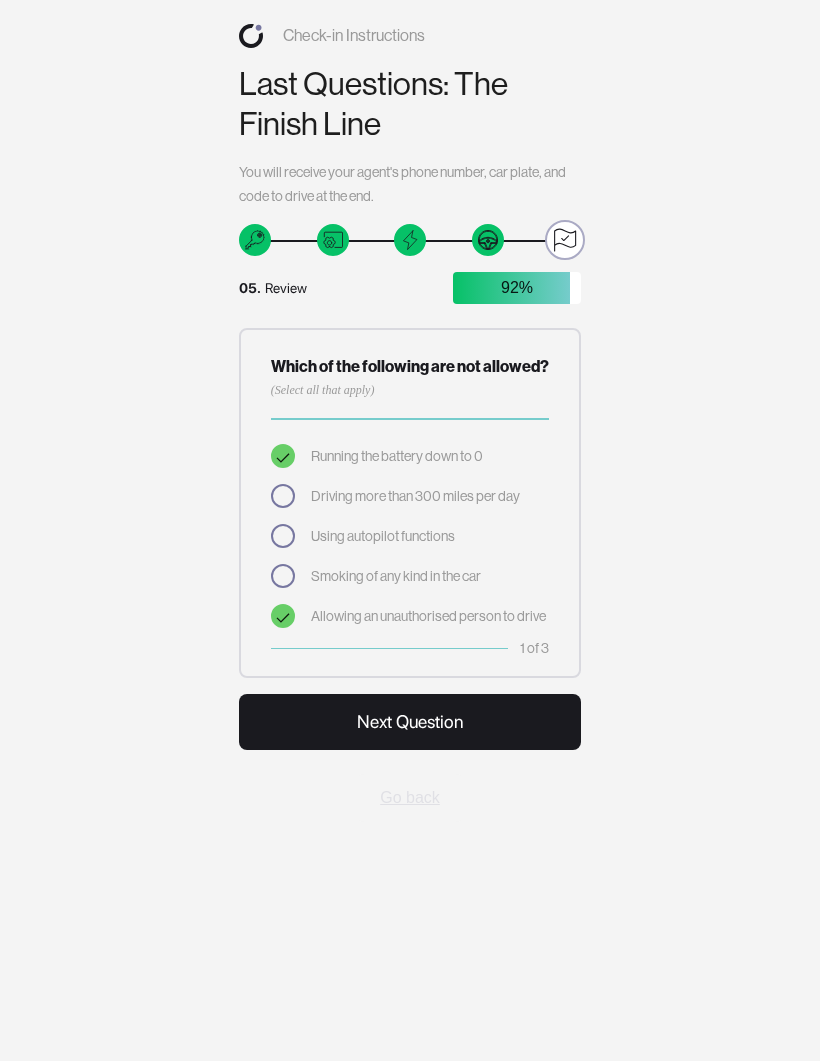 click on "Next Question" at bounding box center [410, 722] 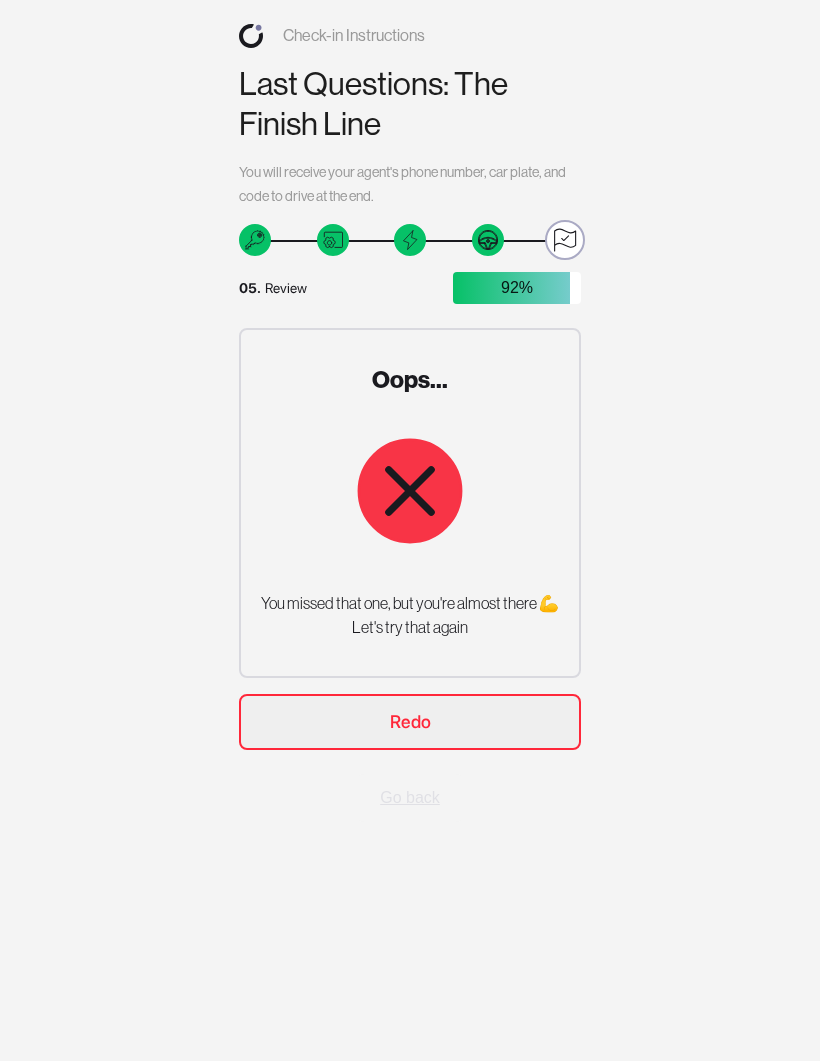 click on "Redo" at bounding box center [410, 722] 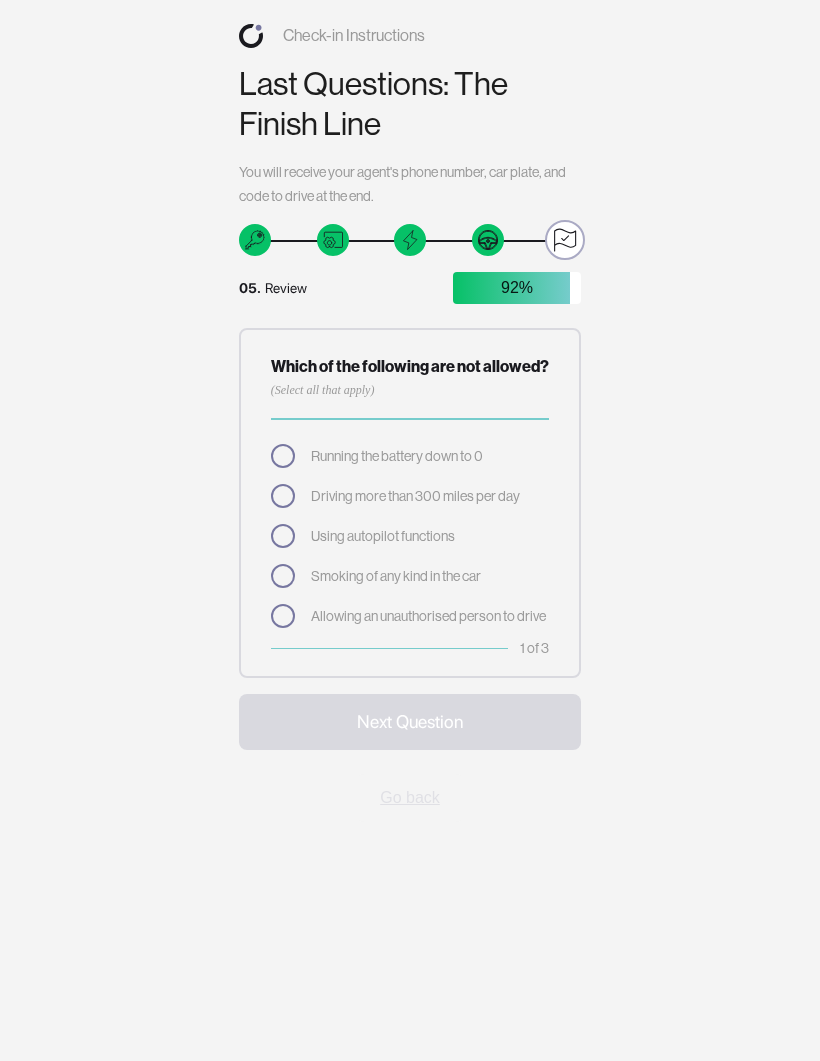 click on "Running the battery down to 0" at bounding box center (410, 456) 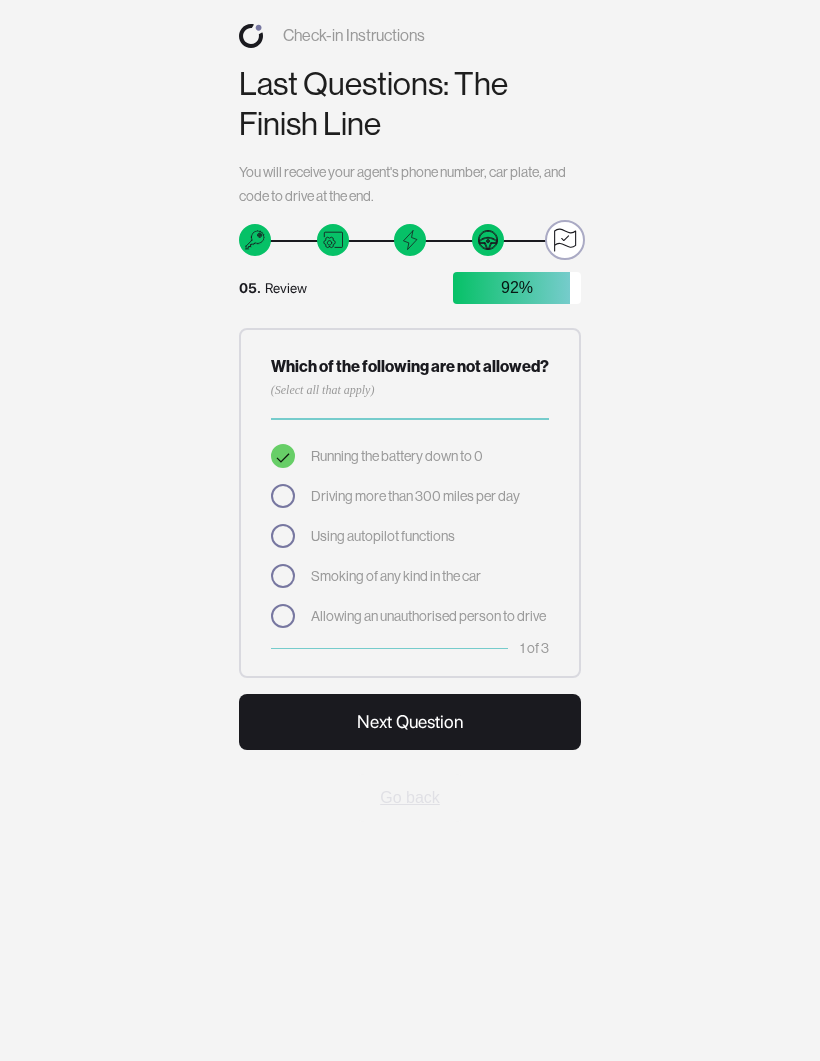 click on "Smoking of any kind in the car" at bounding box center [396, 576] 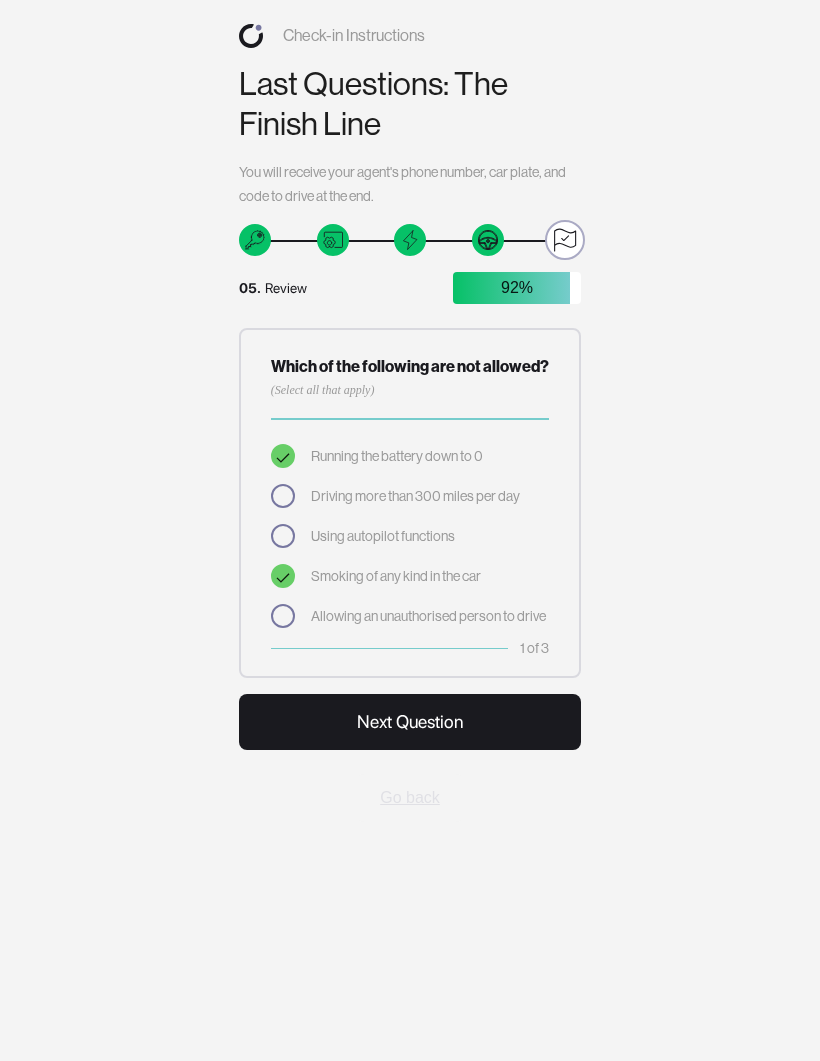 click on "Allowing an unauthorised person to drive" at bounding box center [428, 616] 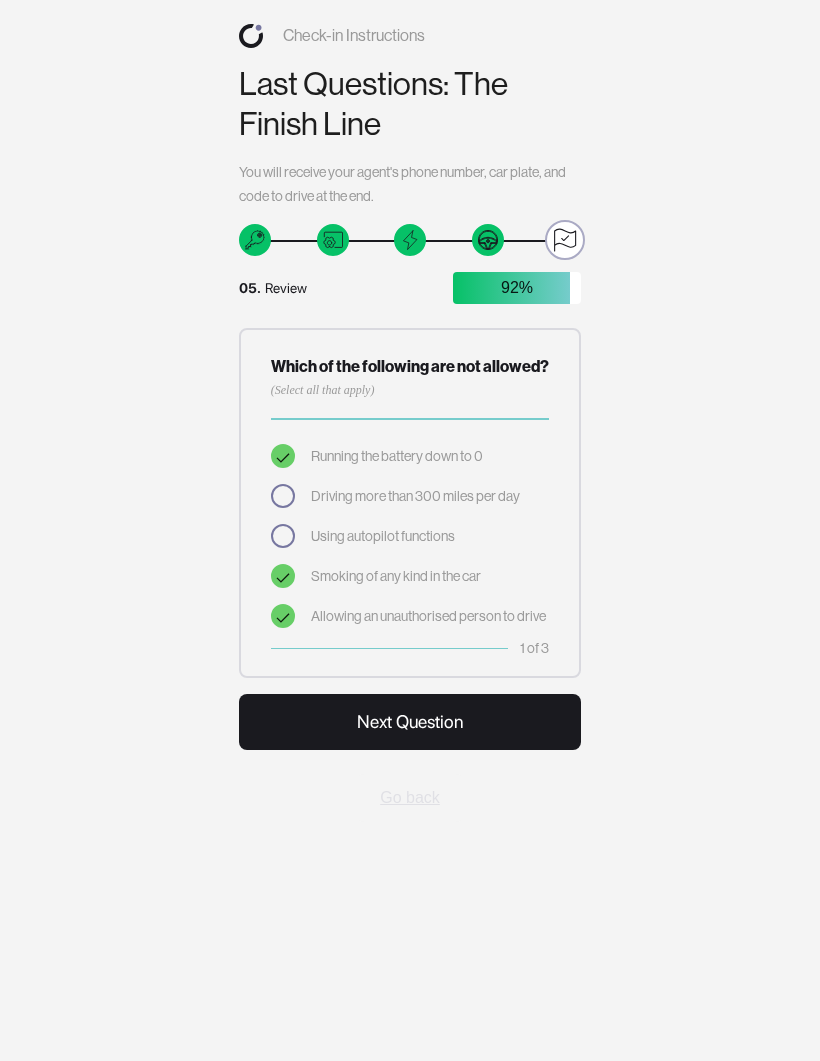 click on "Next Question" at bounding box center [410, 722] 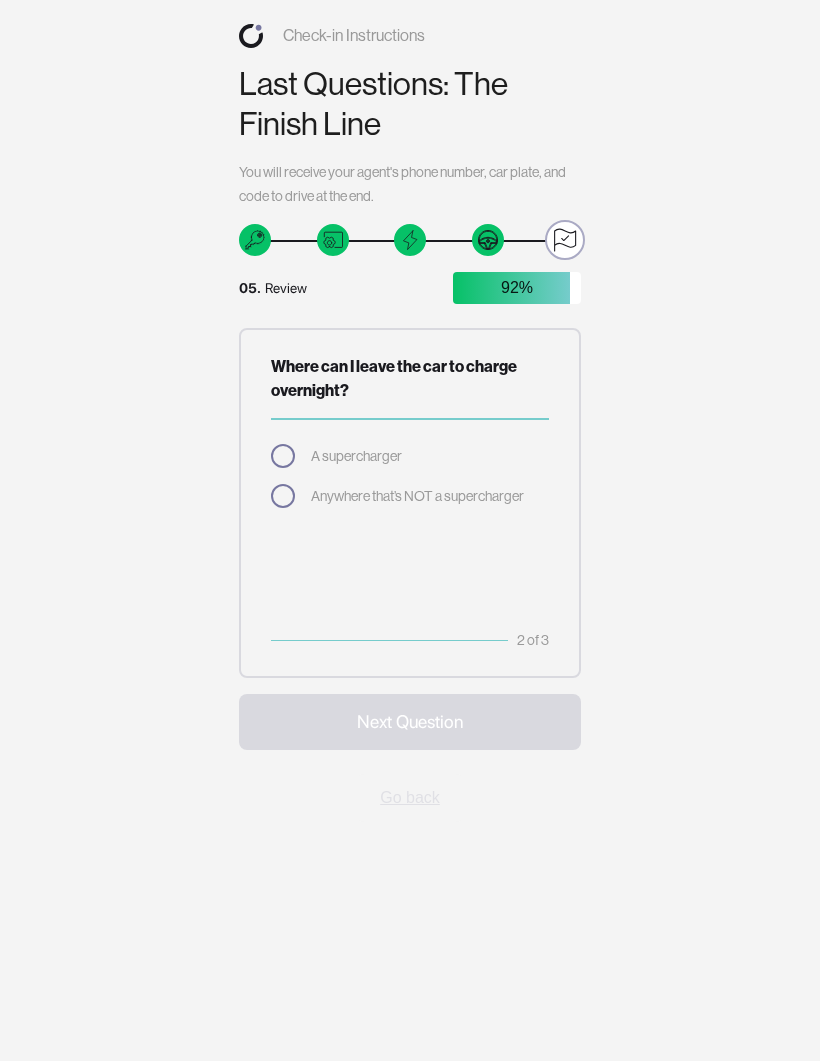 click at bounding box center (283, 496) 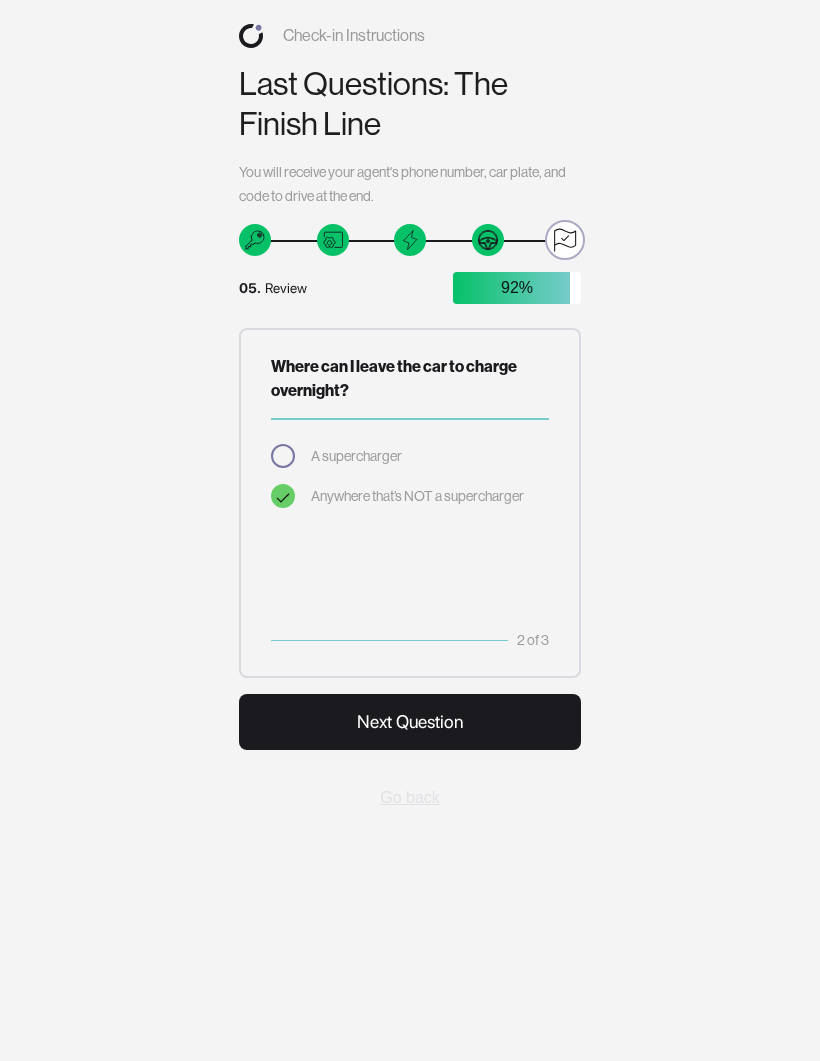 click on "Next Question" at bounding box center [410, 722] 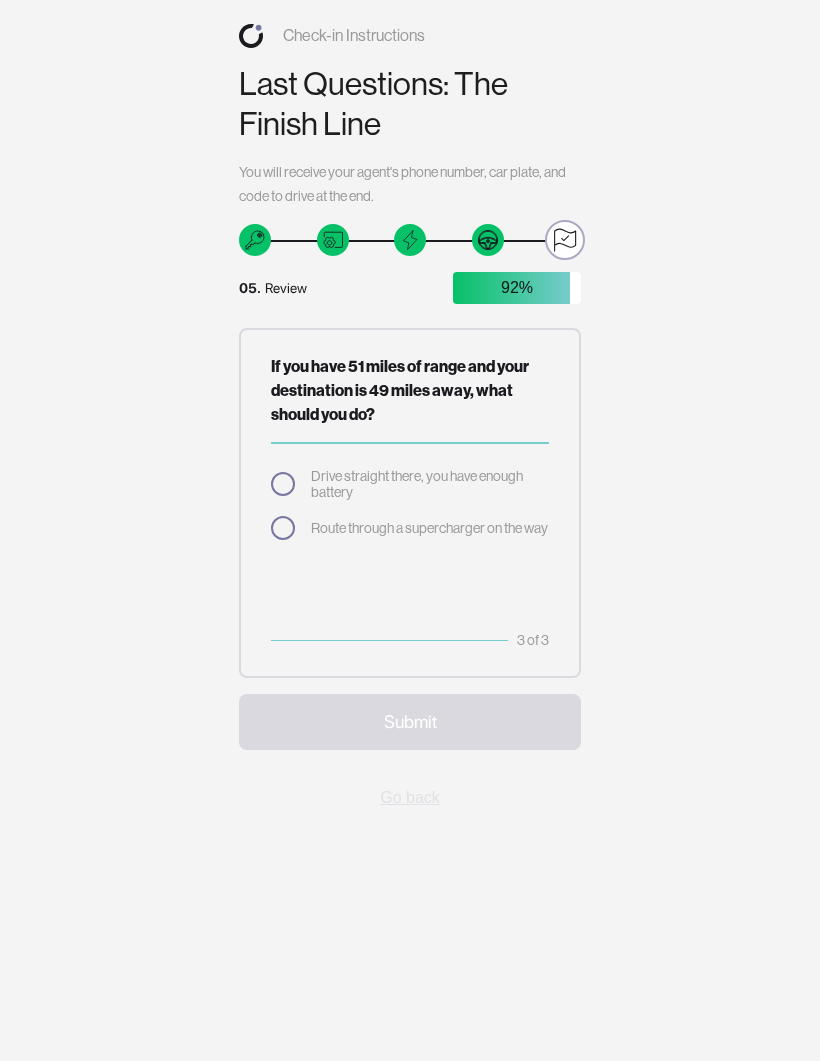 click at bounding box center [283, 528] 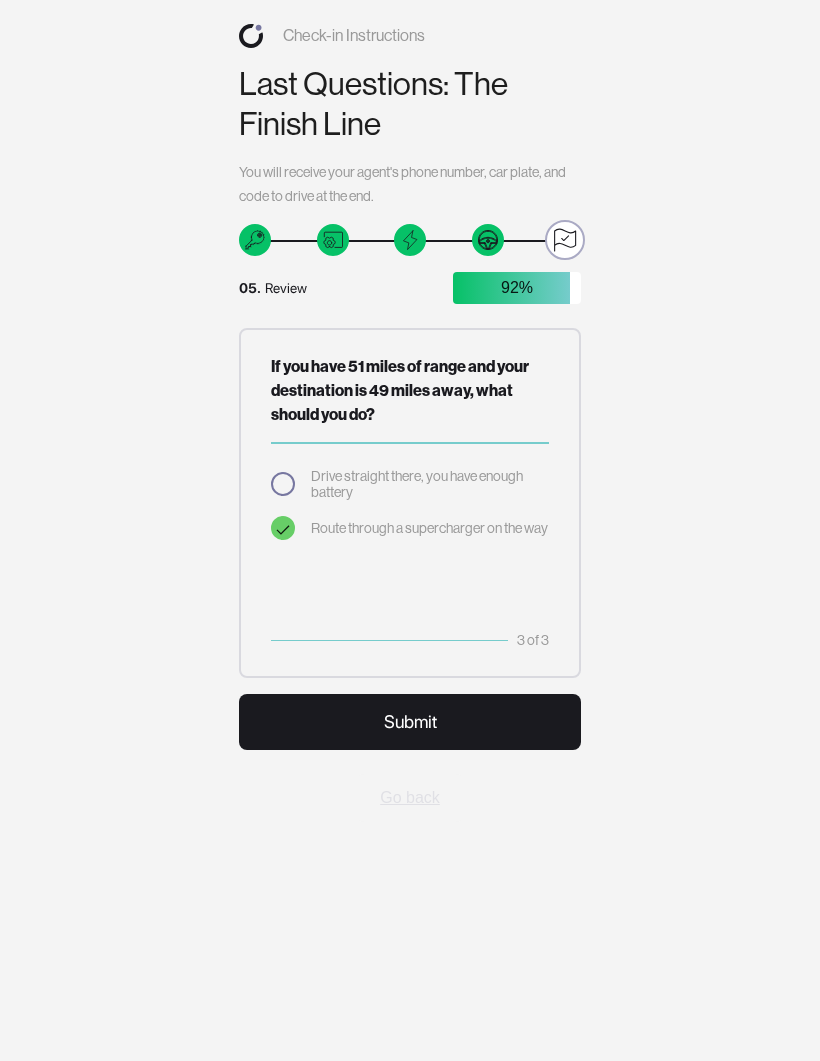click on "Submit" at bounding box center [410, 722] 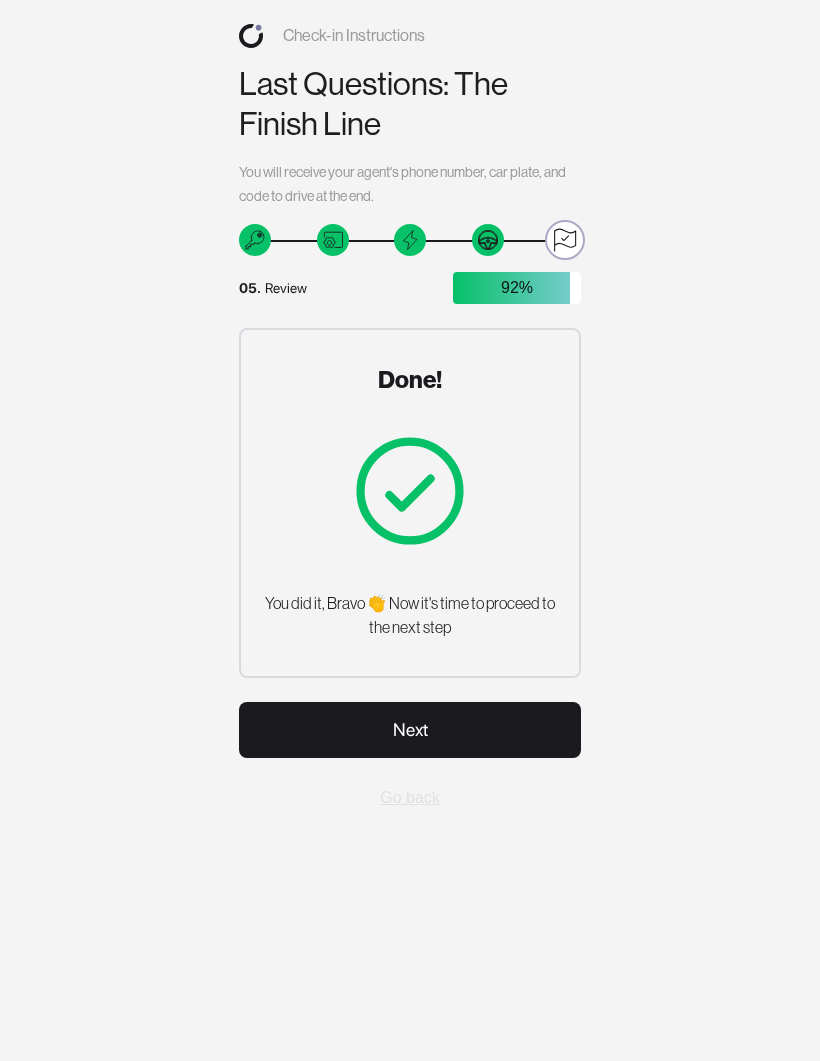 click on "Next" at bounding box center (410, 730) 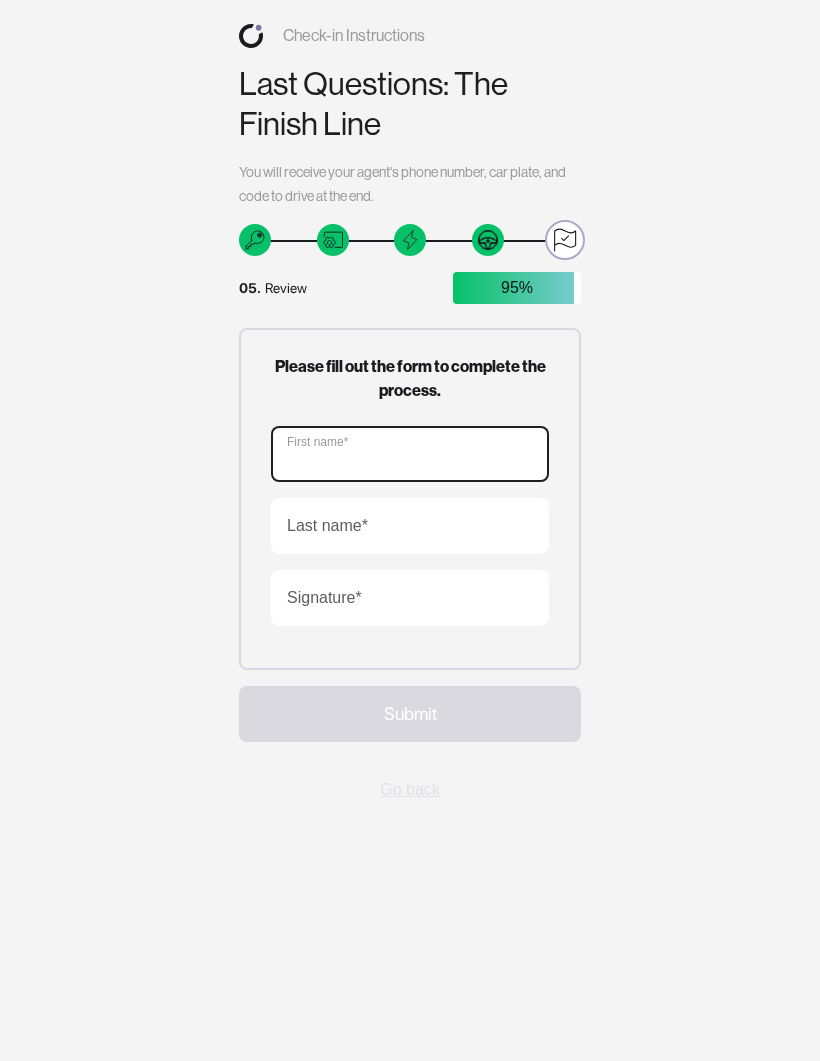 click on "First name*" at bounding box center (410, 454) 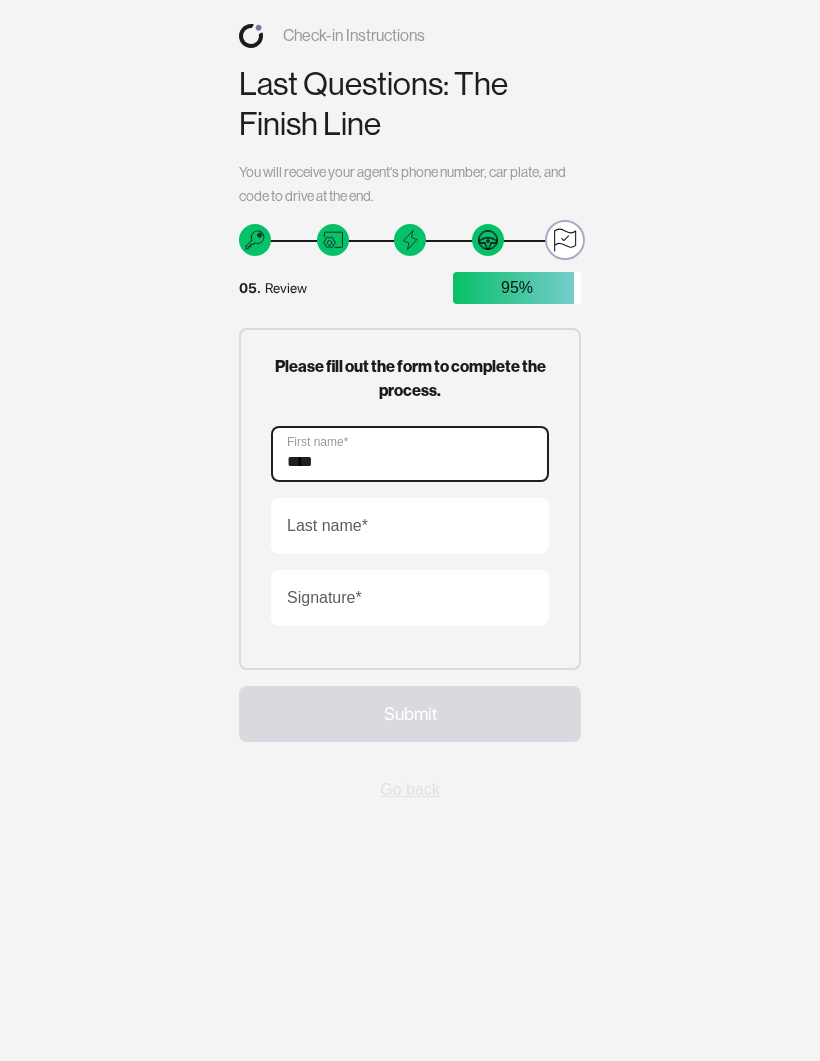 type on "****" 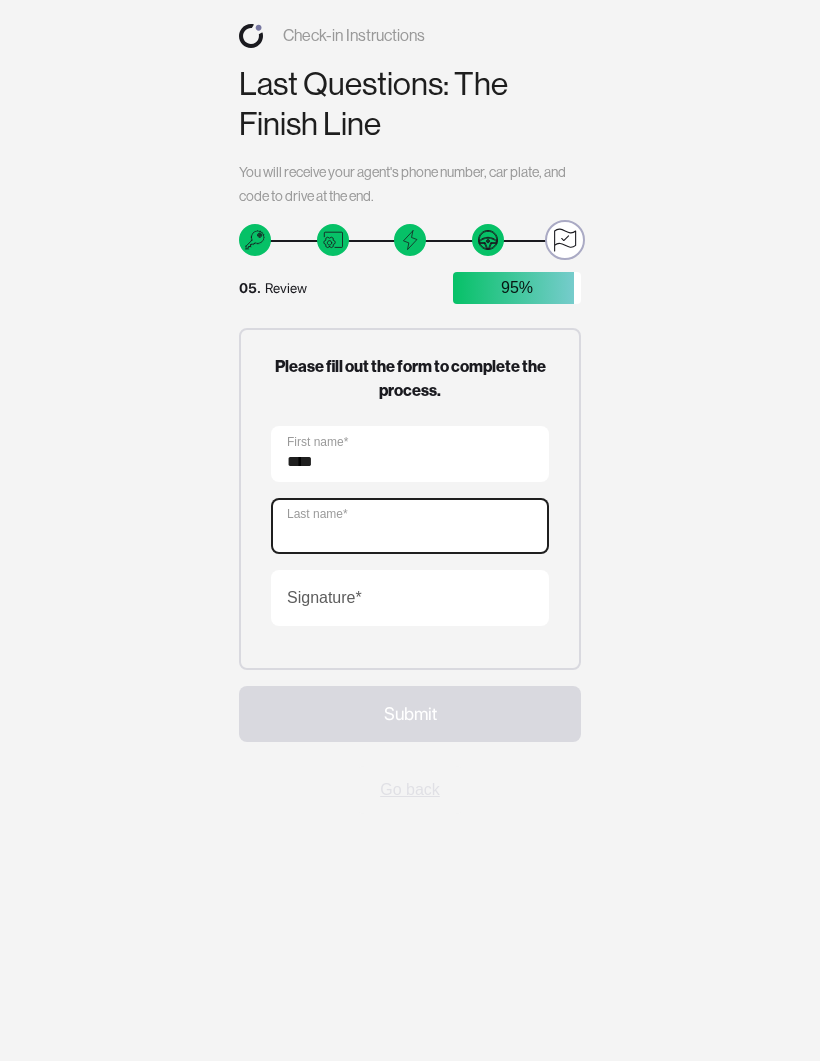 click on "Last name*" at bounding box center [410, 526] 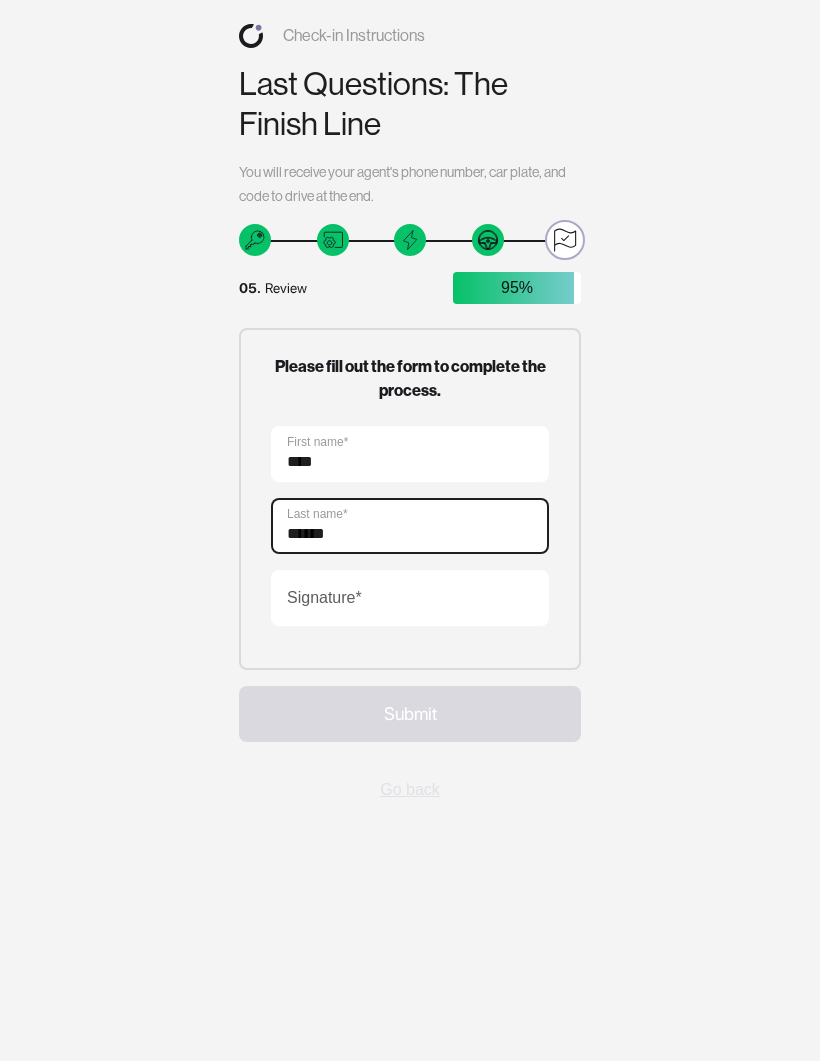 type on "******" 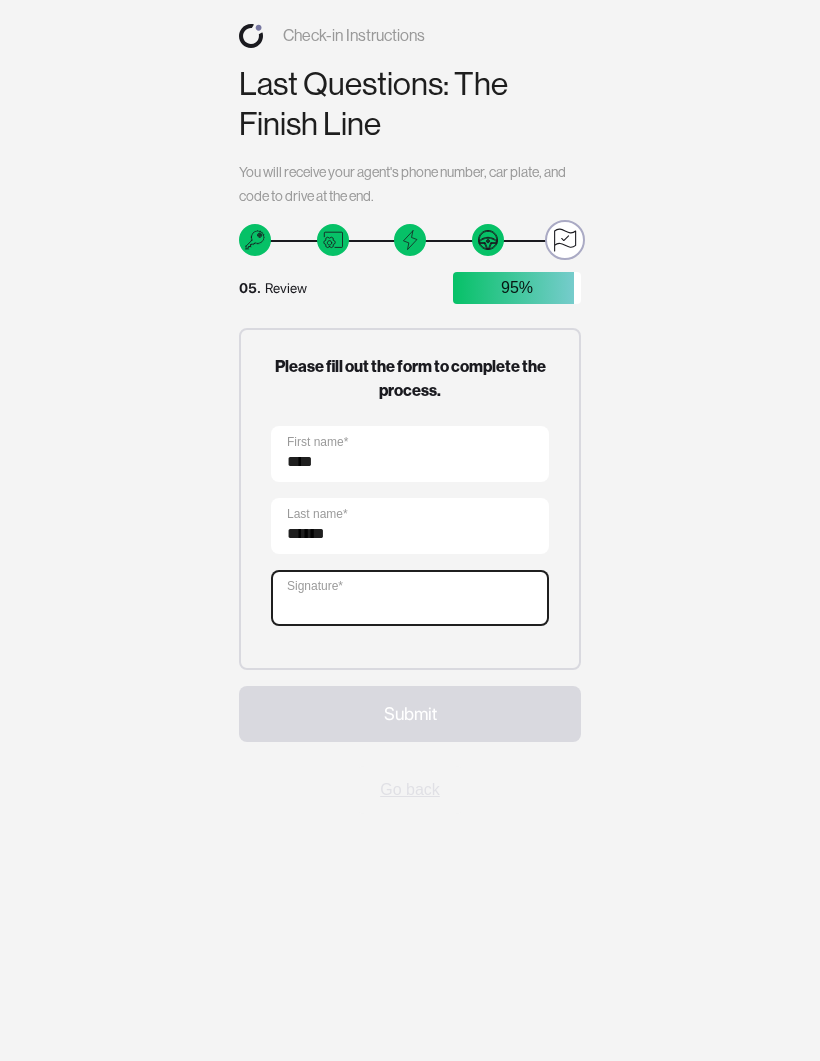 click on "Signature*" at bounding box center (410, 598) 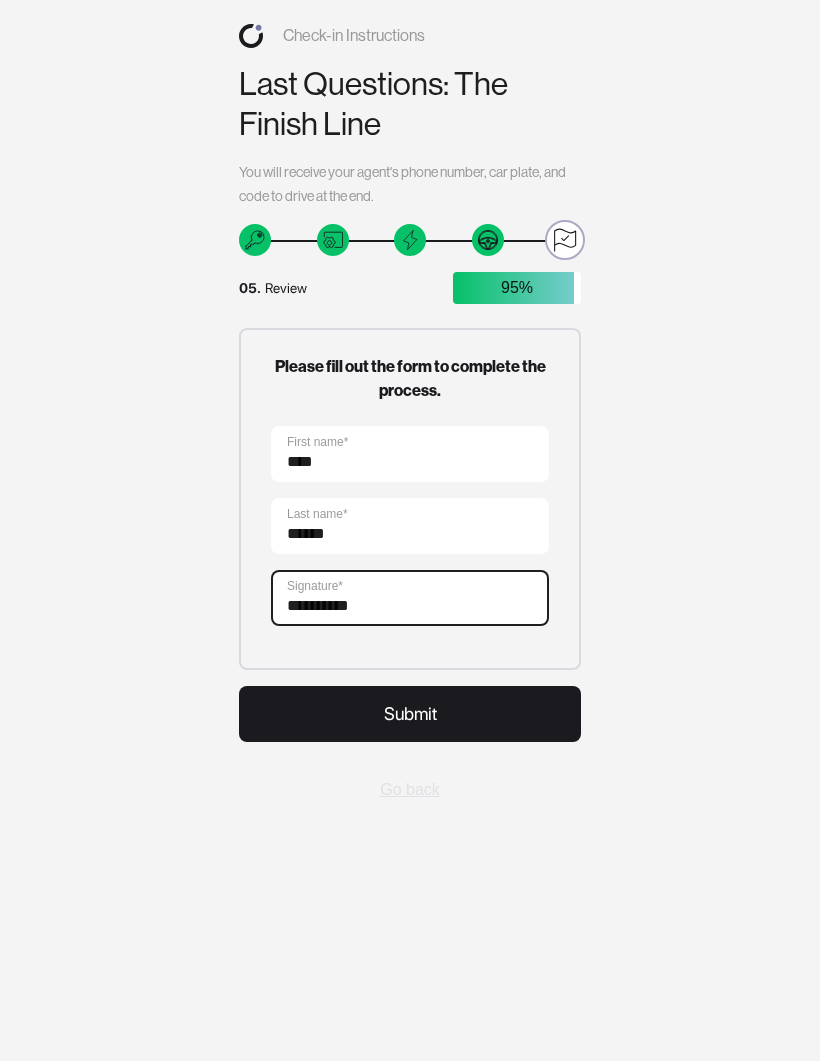 type on "**********" 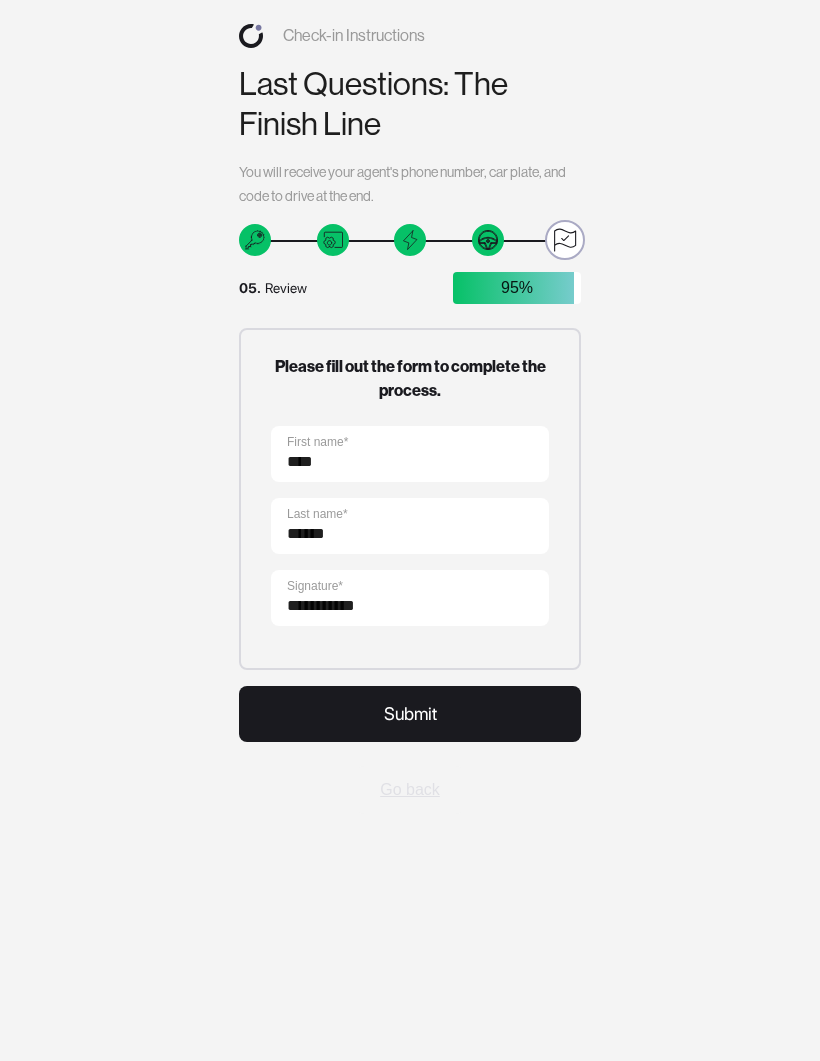 click on "Submit" at bounding box center (410, 714) 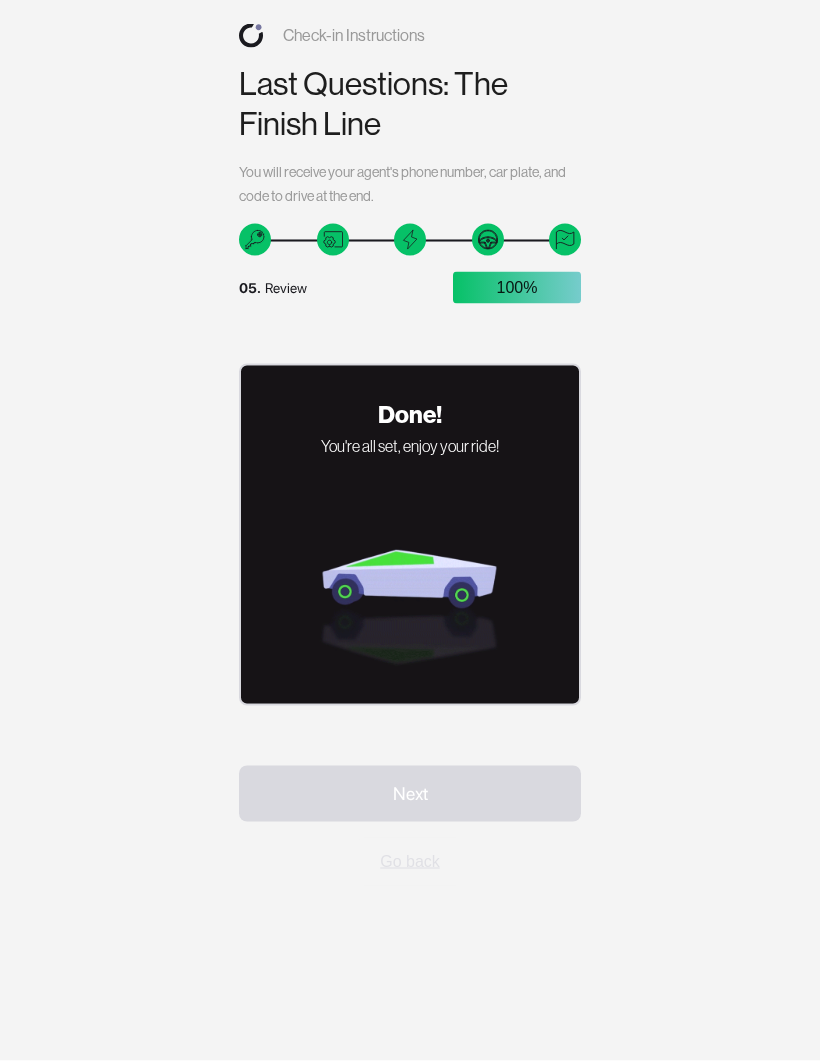 type on "****" 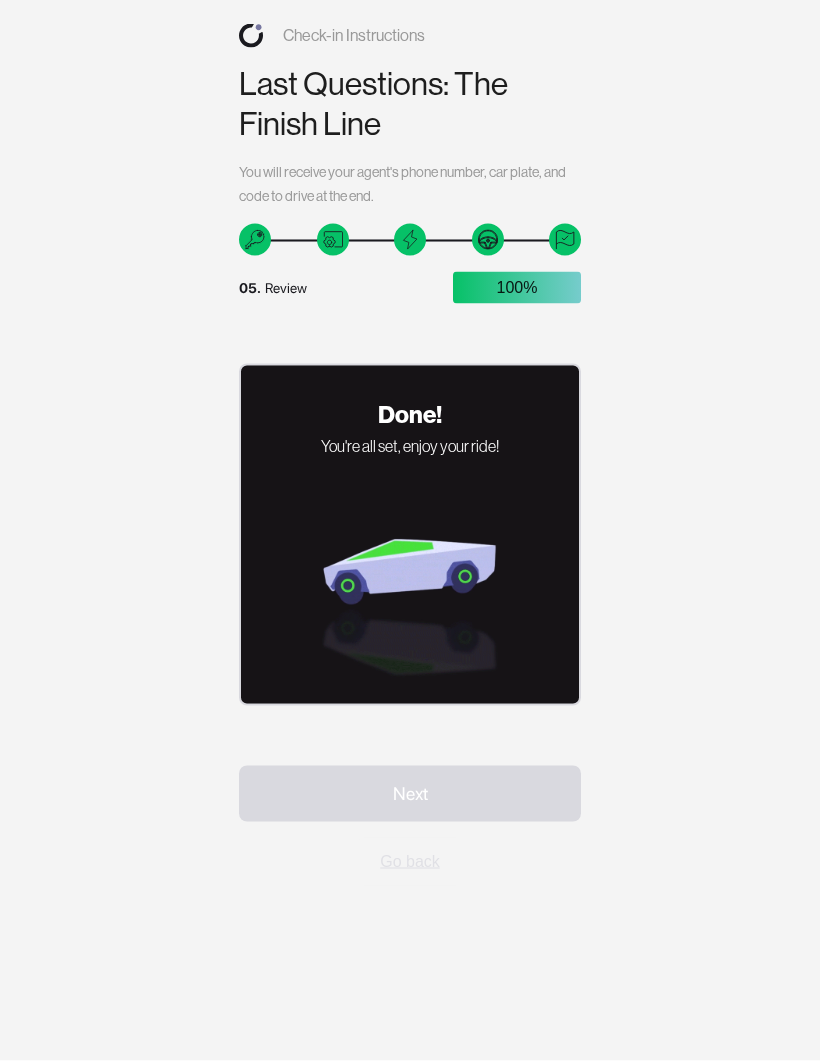 type on "******" 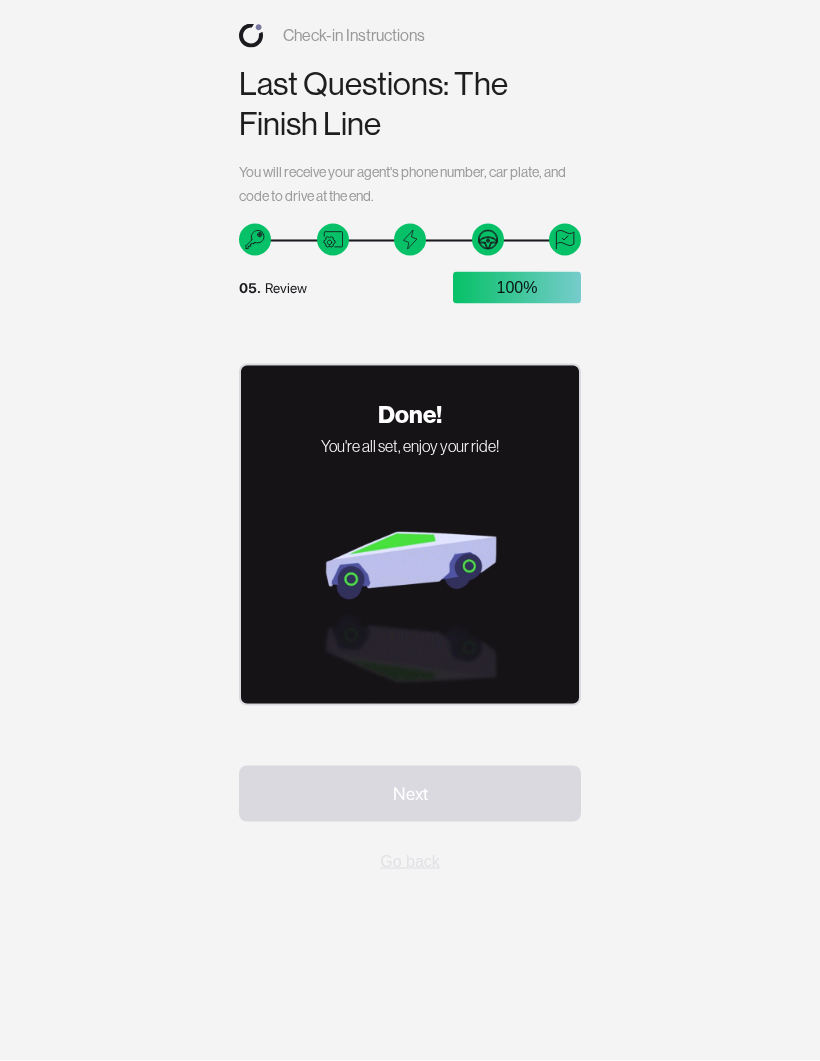 type on "**********" 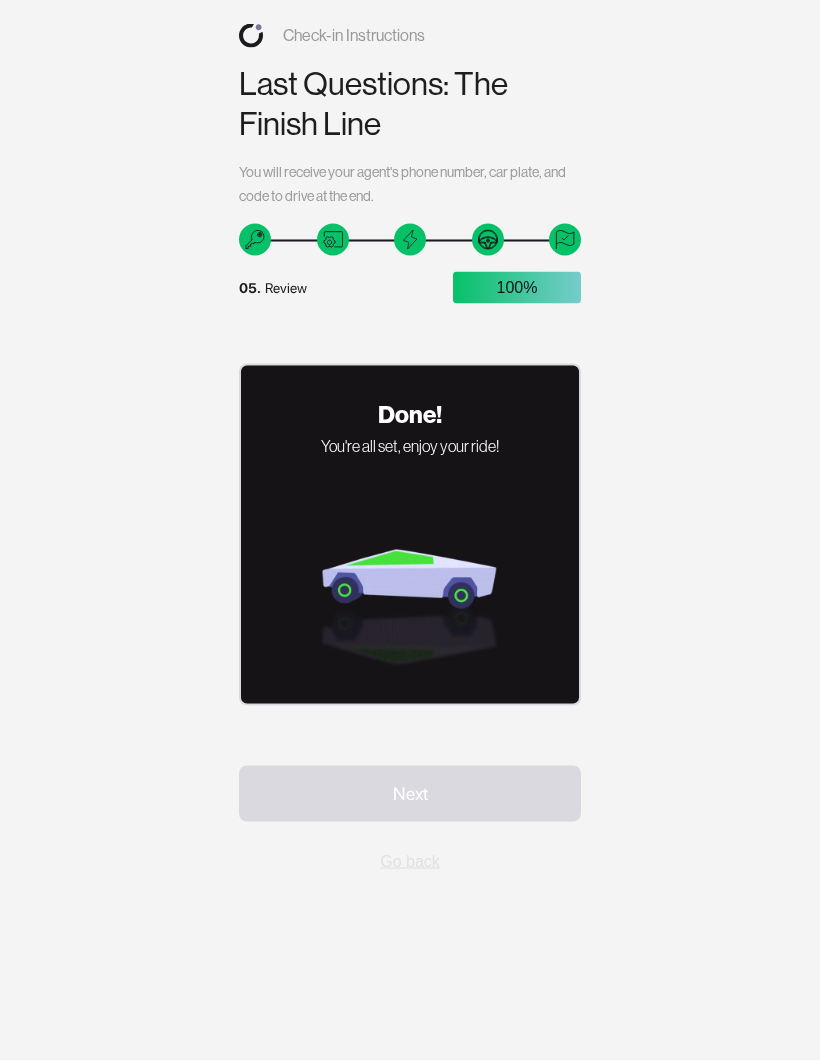 scroll, scrollTop: 44, scrollLeft: 0, axis: vertical 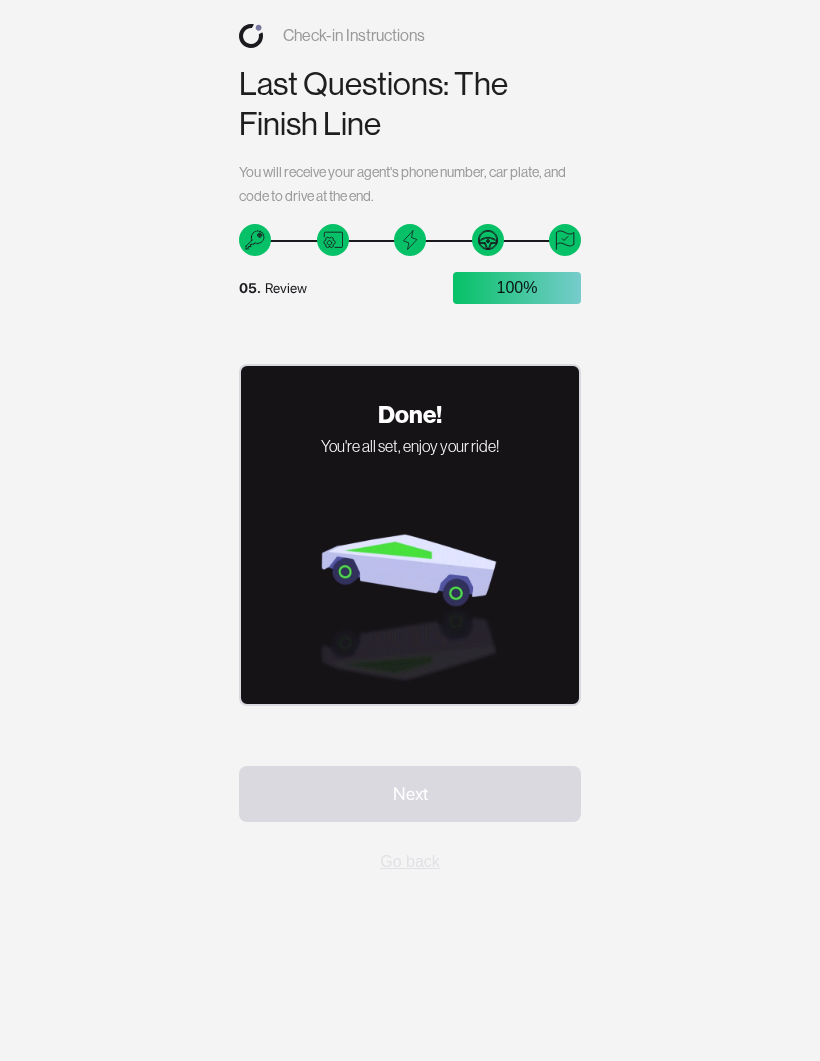 click on "Next Go back" at bounding box center [410, 826] 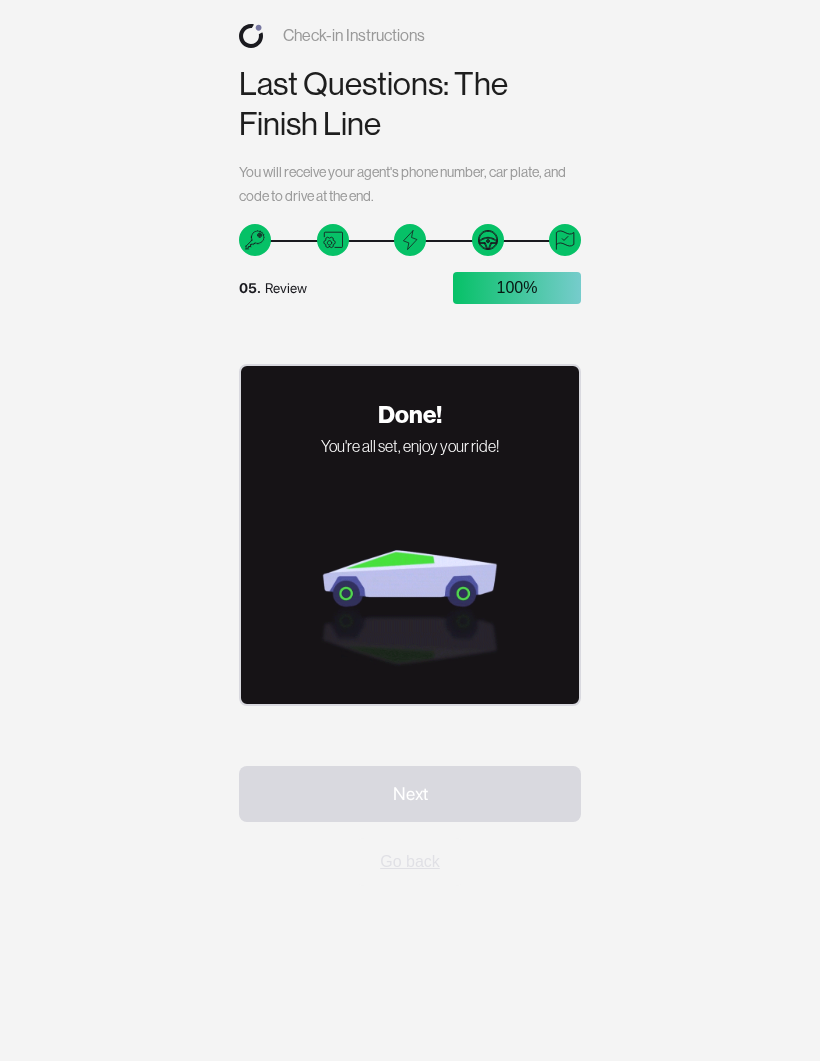 click on "Next Go back" at bounding box center (410, 826) 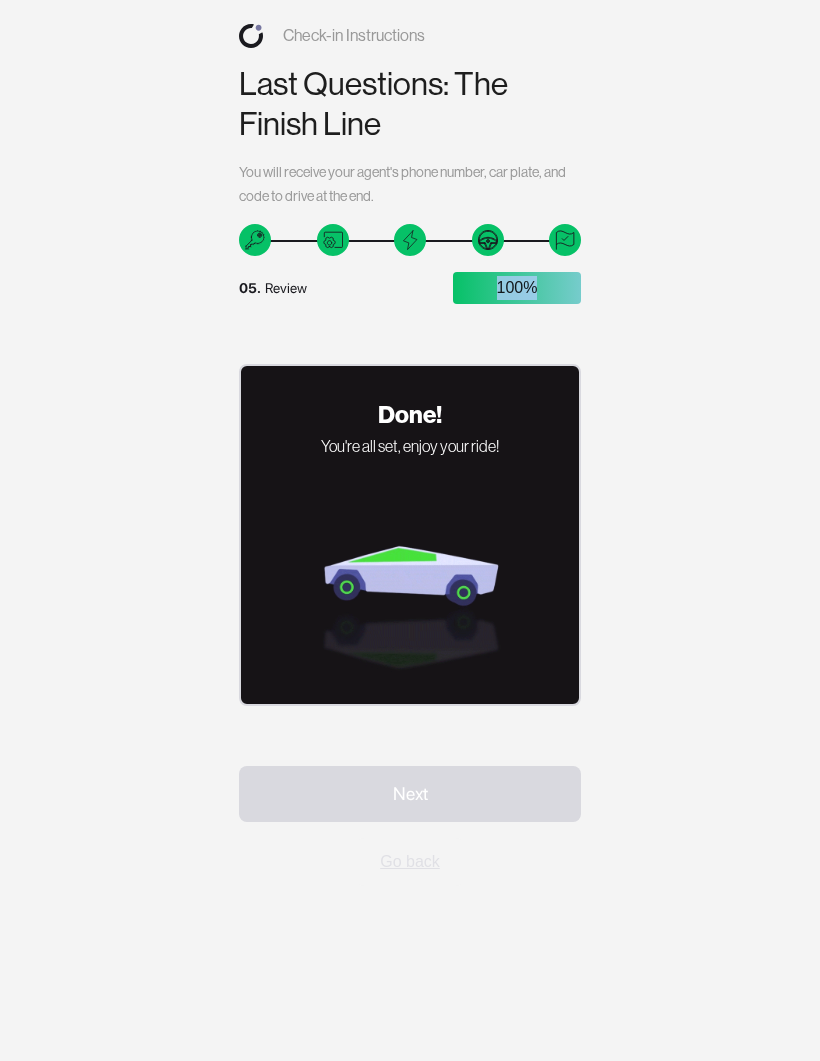 click on "Next Go back" at bounding box center (410, 826) 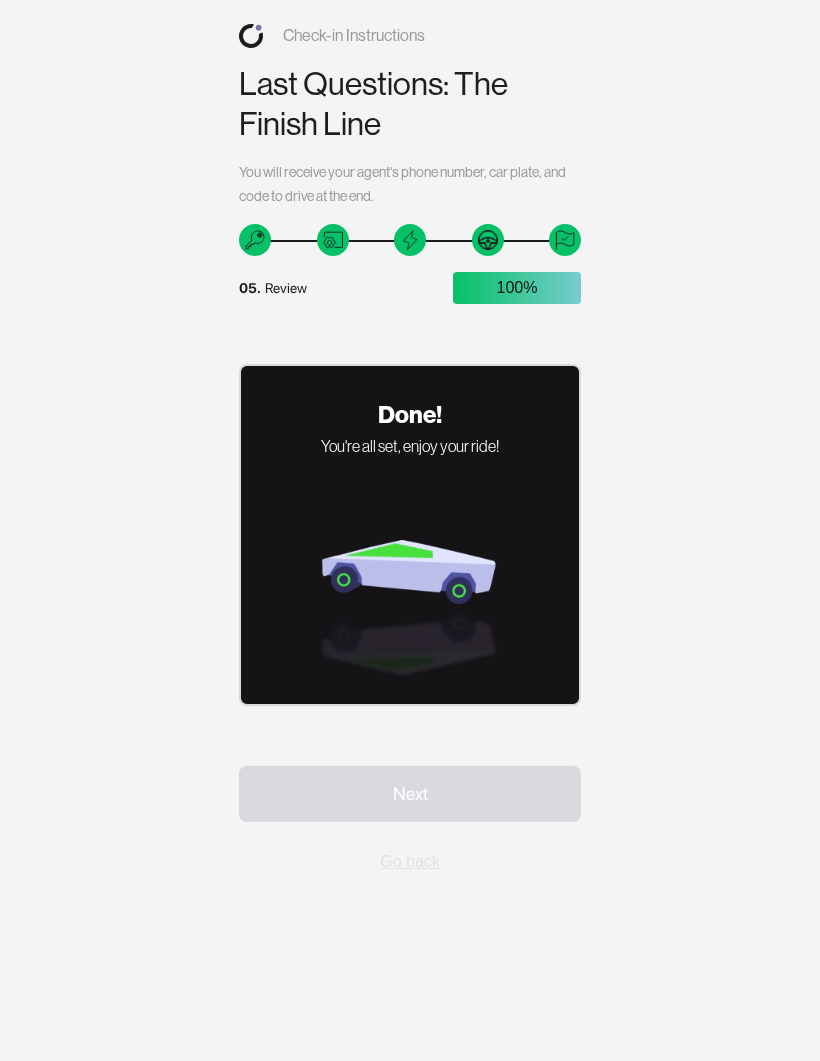 click on "Next Go back" at bounding box center [410, 826] 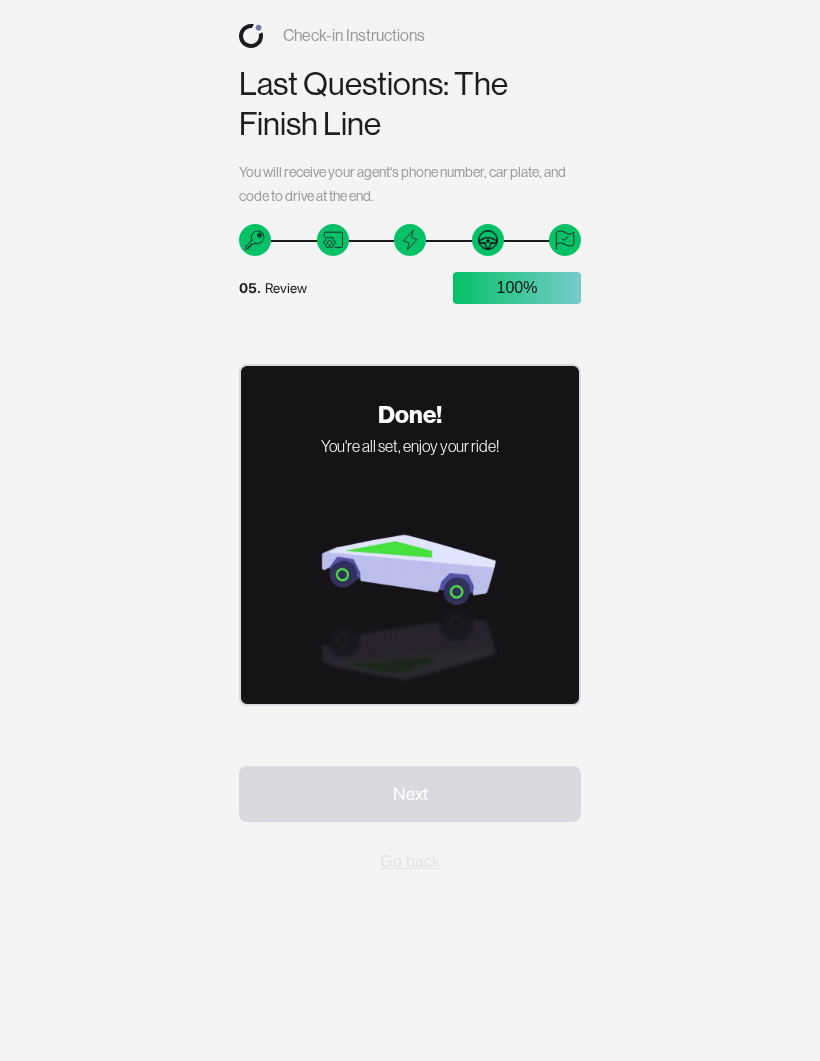 click on "Next Go back" at bounding box center [410, 826] 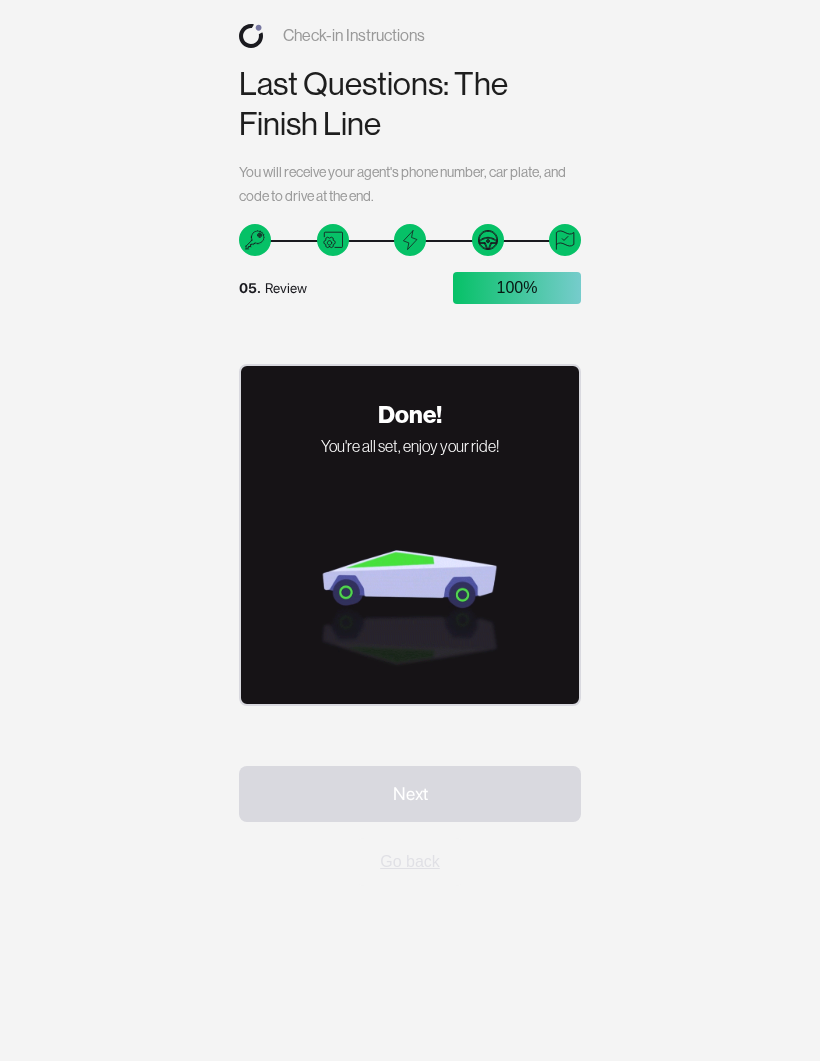 click on "Done!" at bounding box center [410, 414] 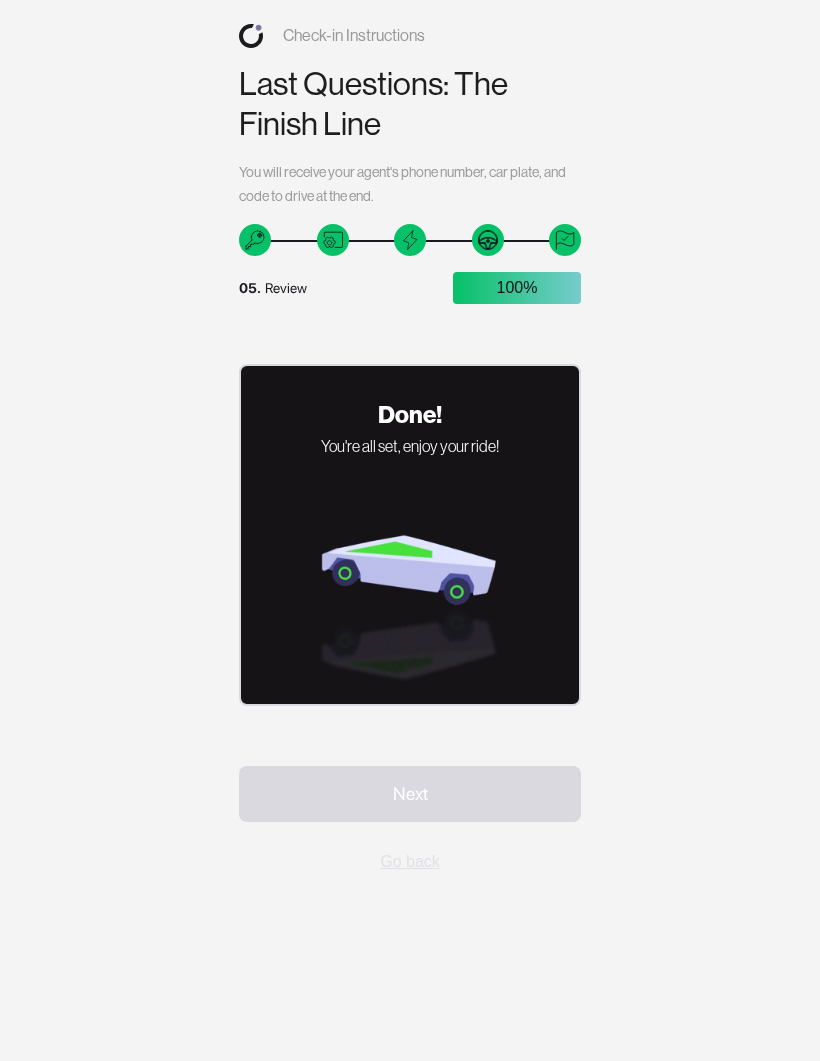 click on "Done! You're all set, enjoy your ride!" at bounding box center [410, 430] 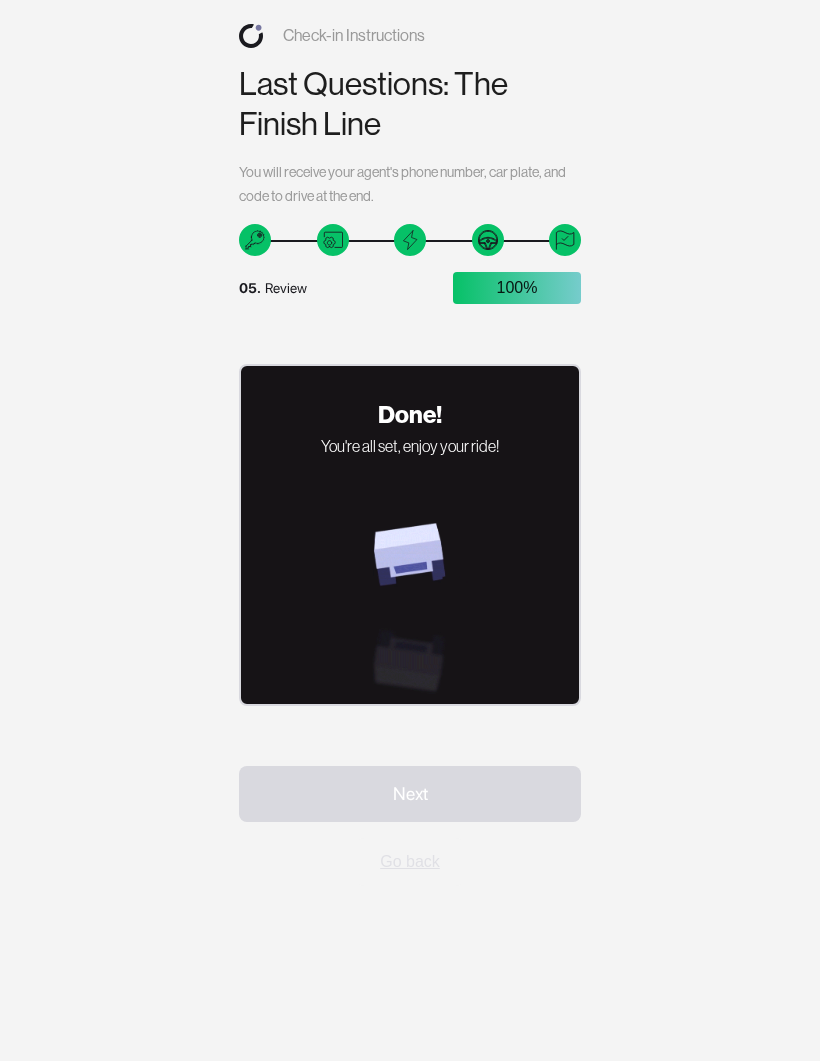 click on "Check-in Instructions Last Questions: The Finish Line You will receive your agent's phone number, car plate, and code to drive at the end. 05. Review 100%  Press on the thick portion of the door handle to pop it out and pull with the rest of your hand. Click to enlarge To open the door from the inside press the button on the top of the handle inside the car. Click to enlarge Doors can also be opened from inside using the manual release handle. Click to enlarge Place keycard on the window pillar under the camera to lock and unlock the car from outside. Click to enlarge Tap the keycard on the center console behind the cupholders to activate the car. Click to enlarge There is no ON or OFF button on the car, it’s always awake. ON/OFF button Open back and front trunks using the buttons on the screen. Click to enlarge Close the front trunk by pressing down on it firmly. The rear trunk has a button to close it. Click to enlarge Click to enlarge Turn signals are activated using the left hand stick behind the wheel." at bounding box center (410, 530) 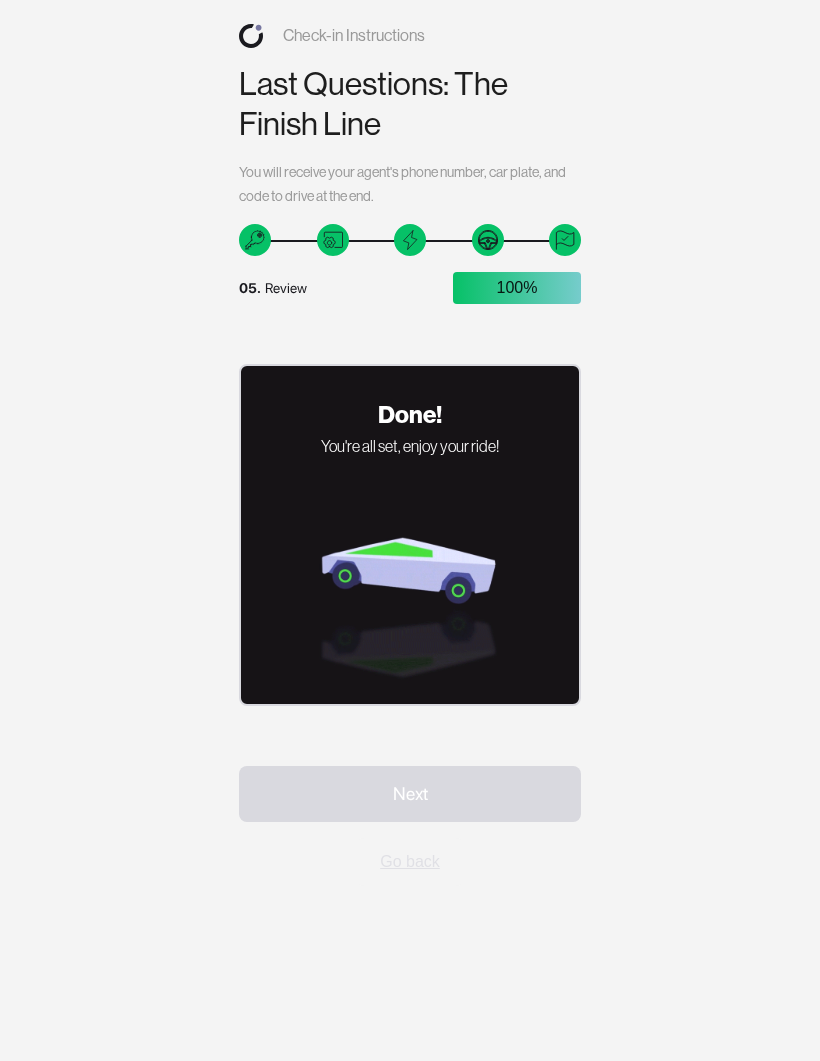 click on "Check-in Instructions Last Questions: The Finish Line You will receive your agent's phone number, car plate, and code to drive at the end. 05. Review 100%  Press on the thick portion of the door handle to pop it out and pull with the rest of your hand. Click to enlarge To open the door from the inside press the button on the top of the handle inside the car. Click to enlarge Doors can also be opened from inside using the manual release handle. Click to enlarge Place keycard on the window pillar under the camera to lock and unlock the car from outside. Click to enlarge Tap the keycard on the center console behind the cupholders to activate the car. Click to enlarge There is no ON or OFF button on the car, it’s always awake. ON/OFF button Open back and front trunks using the buttons on the screen. Click to enlarge Close the front trunk by pressing down on it firmly. The rear trunk has a button to close it. Click to enlarge Click to enlarge Turn signals are activated using the left hand stick behind the wheel." at bounding box center [410, 530] 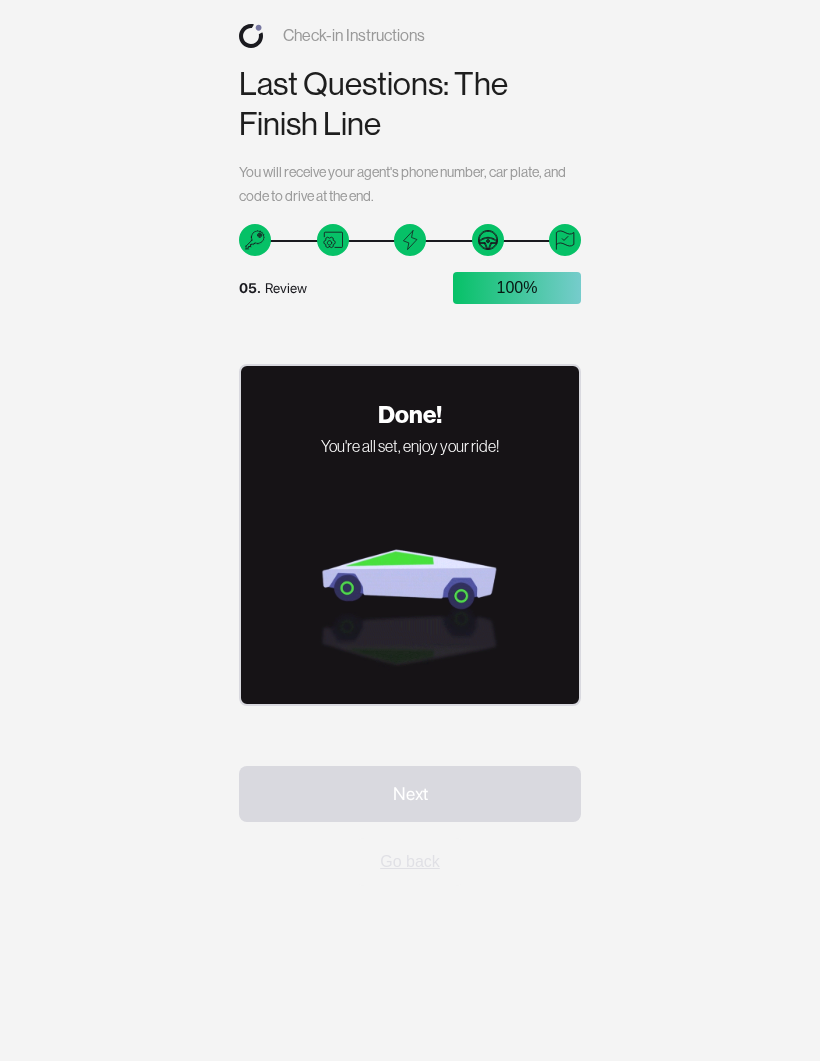 click on "Next Go back" at bounding box center (410, 826) 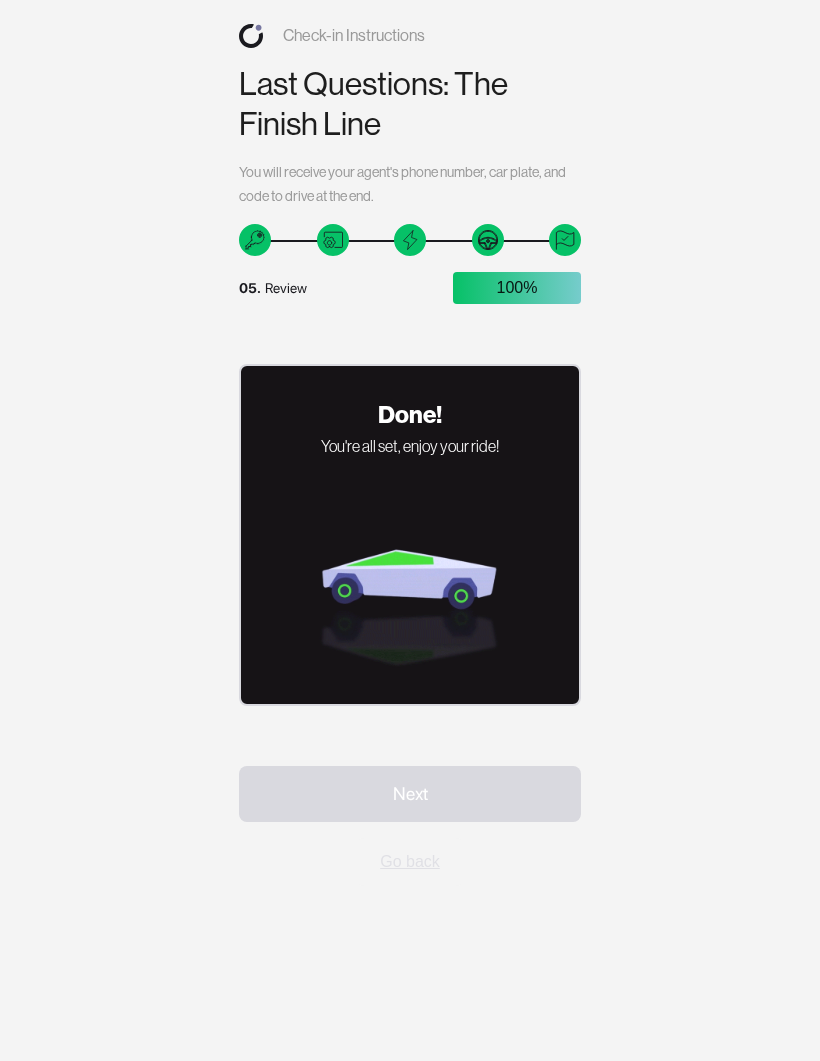 click on "Next Go back" at bounding box center (410, 826) 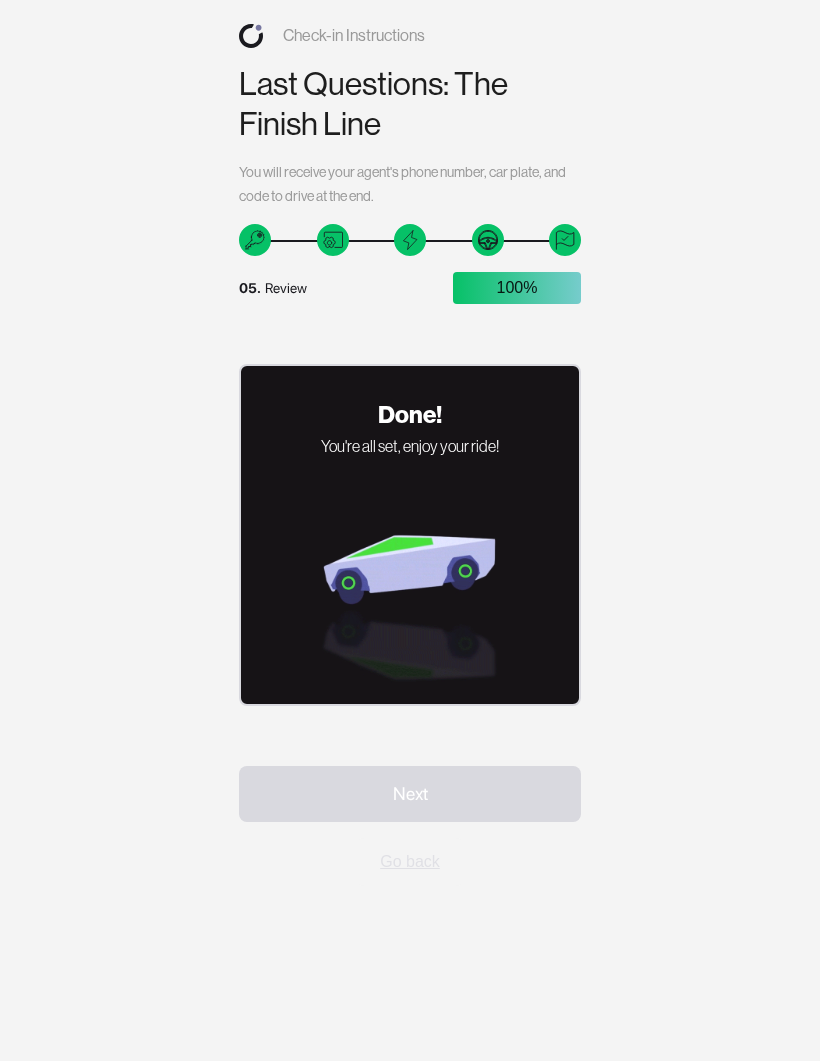 click on "Next Go back" at bounding box center (410, 826) 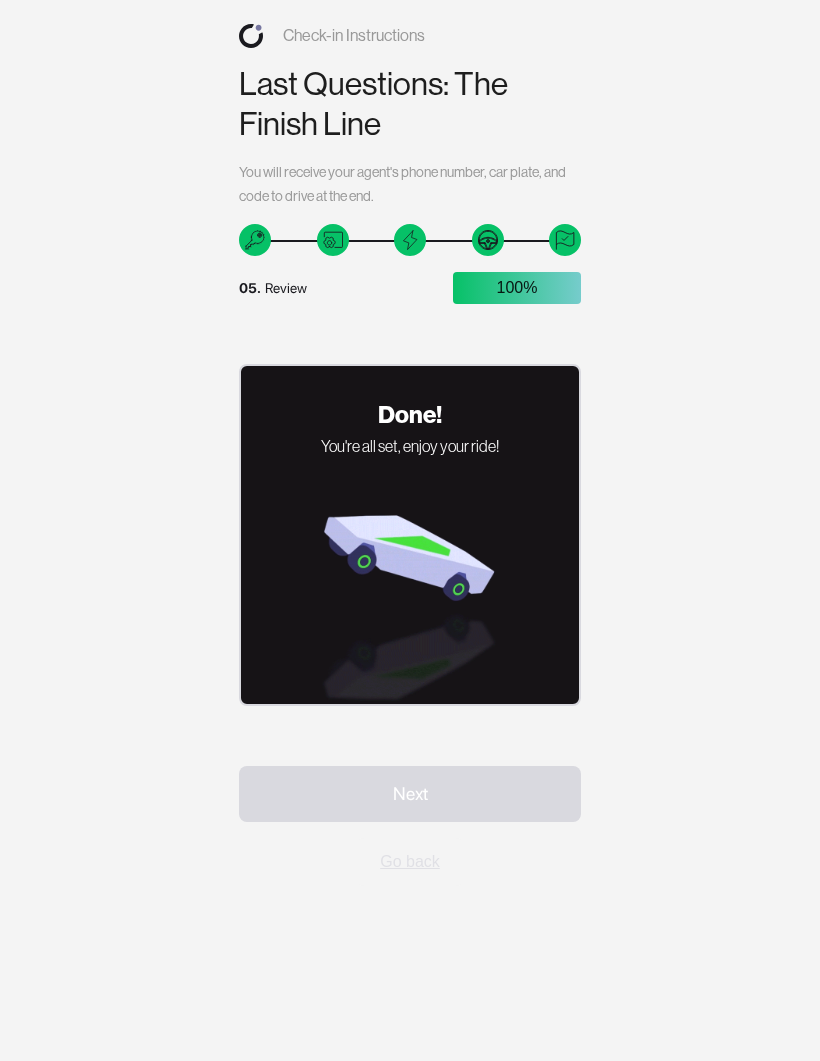 click on "Next Go back" at bounding box center [410, 826] 